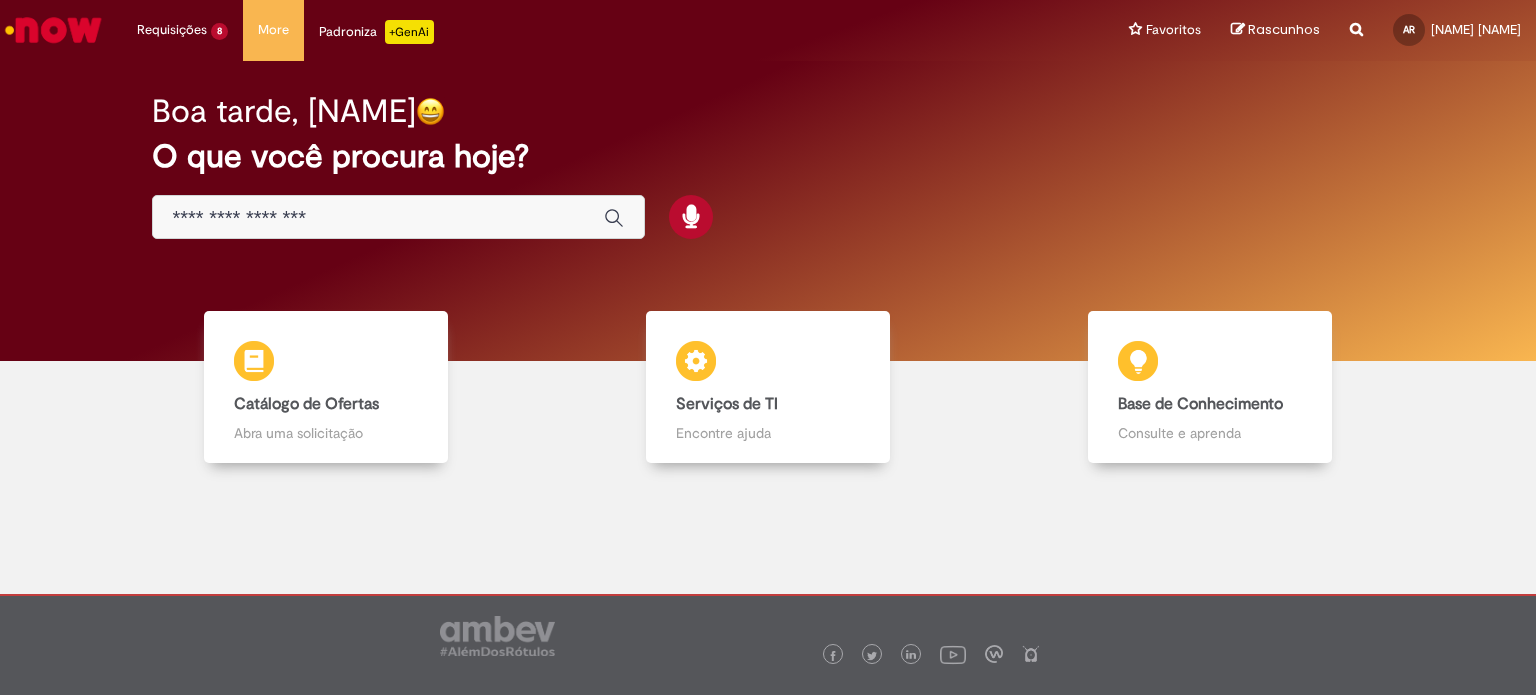 scroll, scrollTop: 0, scrollLeft: 0, axis: both 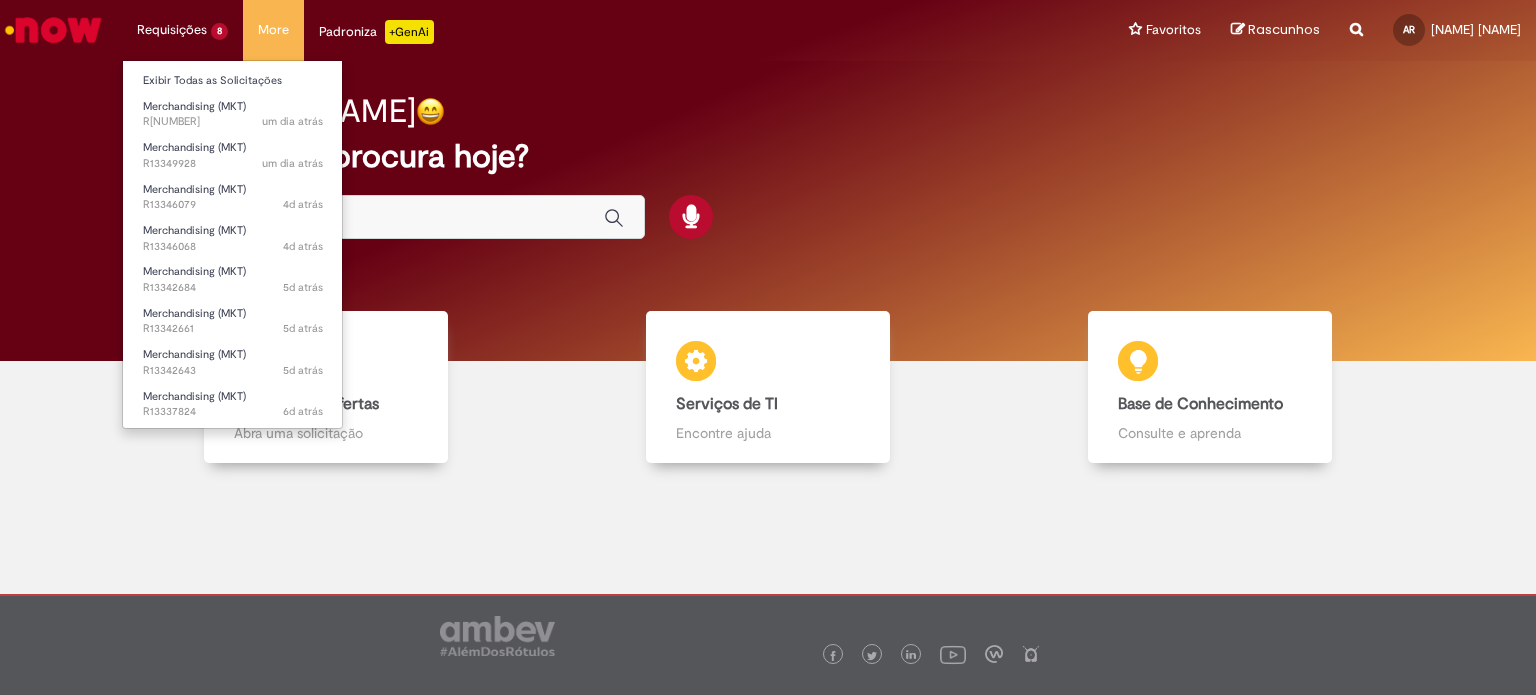 click on "Requisições   8
Exibir Todas as Solicitações
Merchandising (MKT)
um dia atrás um dia atrás  R[NUMBER]
Merchandising (MKT)
um dia atrás um dia atrás  R[NUMBER]
Merchandising (MKT)
4d atrás 4 dias atrás  R[NUMBER]
Merchandising (MKT)
4d atrás 4 dias atrás  R[NUMBER]
Merchandising (MKT)
5d atrás 5 dias atrás  R[NUMBER]
Merchandising (MKT)
5d atrás 5 dias atrás  R[NUMBER]
Merchandising (MKT)
5d atrás 5 dias atrás  R[NUMBER]
Merchandising (MKT)
6d atrás 6 dias atrás  R[NUMBER]" at bounding box center (182, 30) 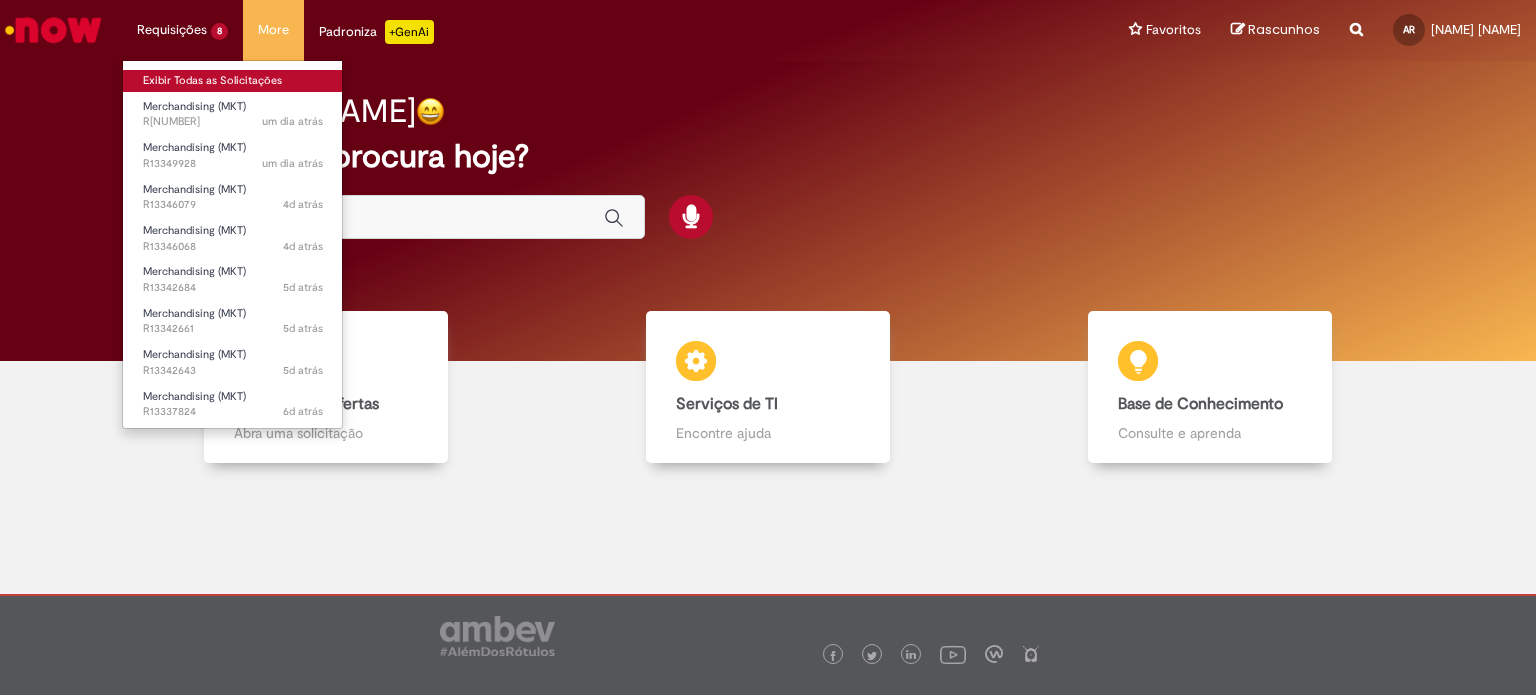 click on "Exibir Todas as Solicitações" at bounding box center (233, 81) 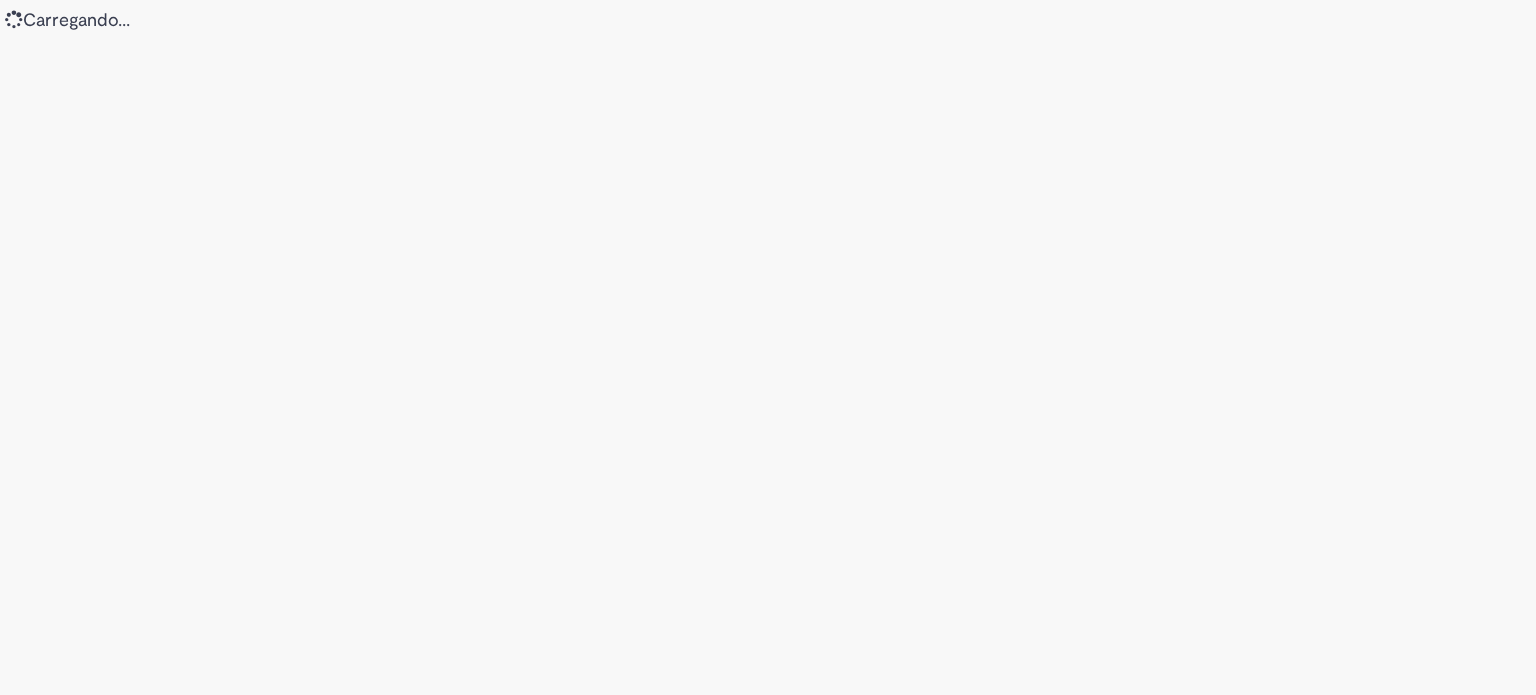 scroll, scrollTop: 0, scrollLeft: 0, axis: both 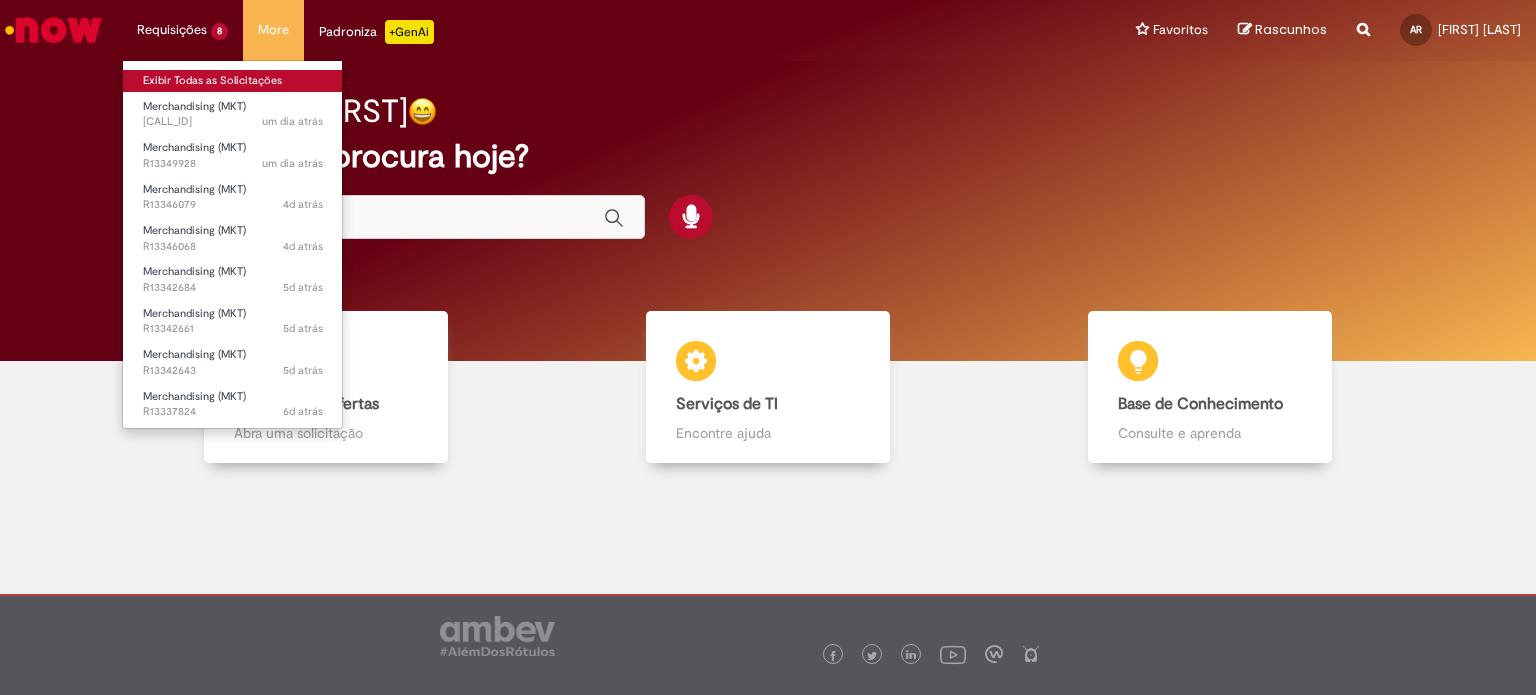 click on "Exibir Todas as Solicitações" at bounding box center [233, 81] 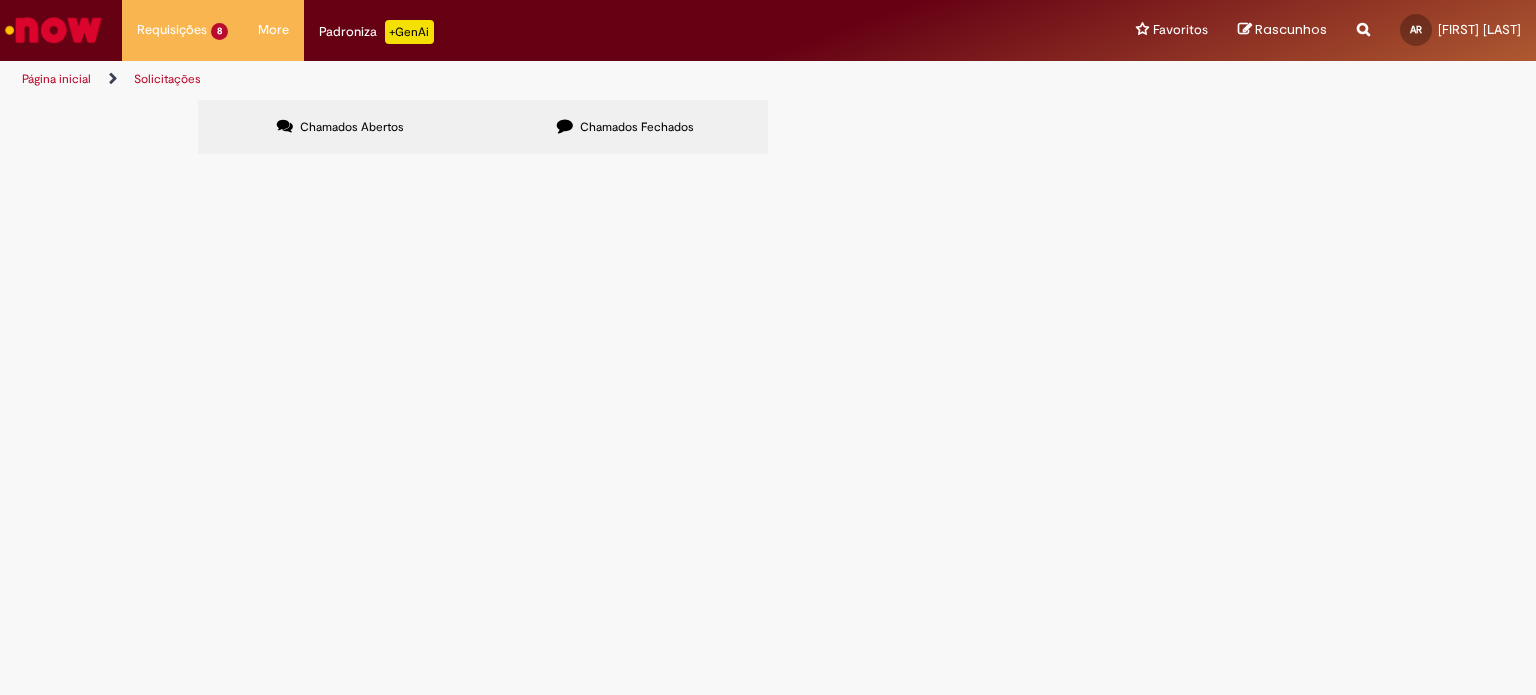 click on "Gentileza providenciar a nota de triangulação." at bounding box center (0, 0) 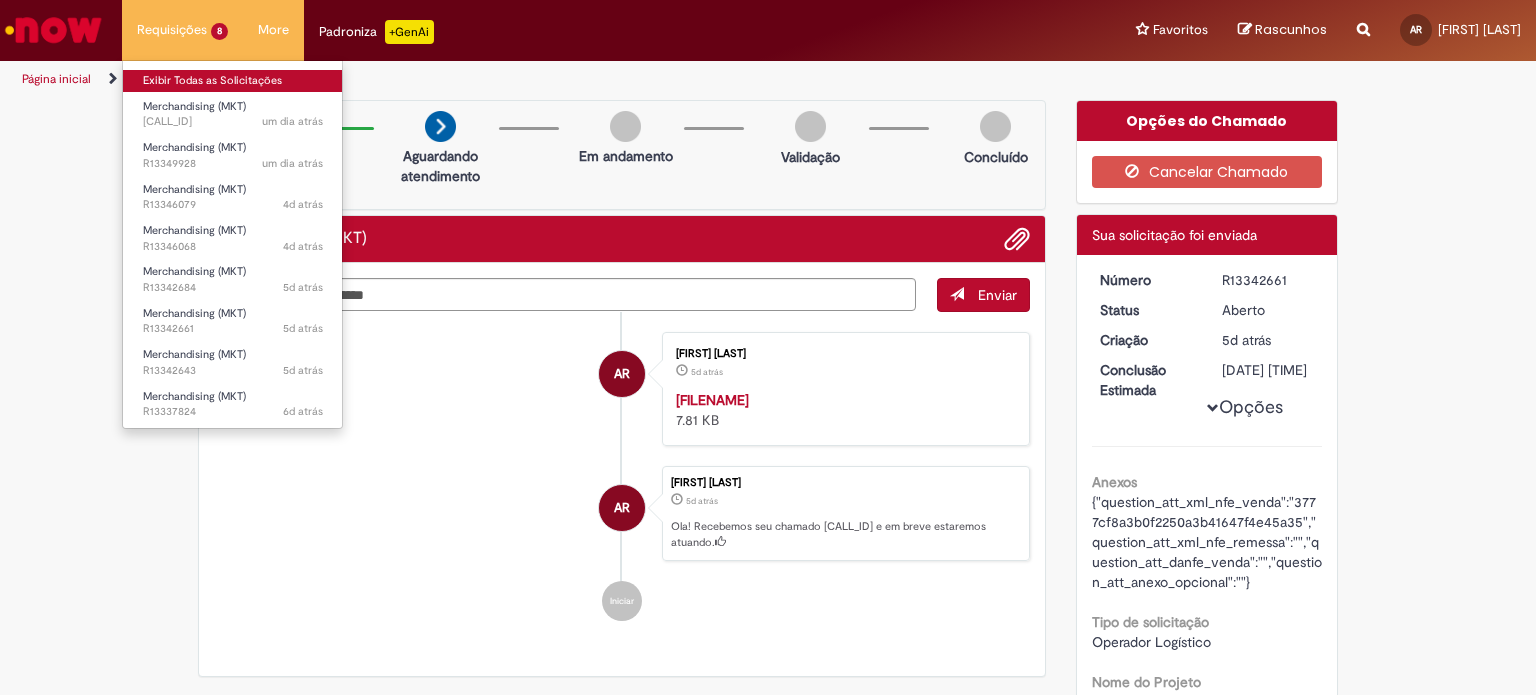 click on "Exibir Todas as Solicitações" at bounding box center (233, 81) 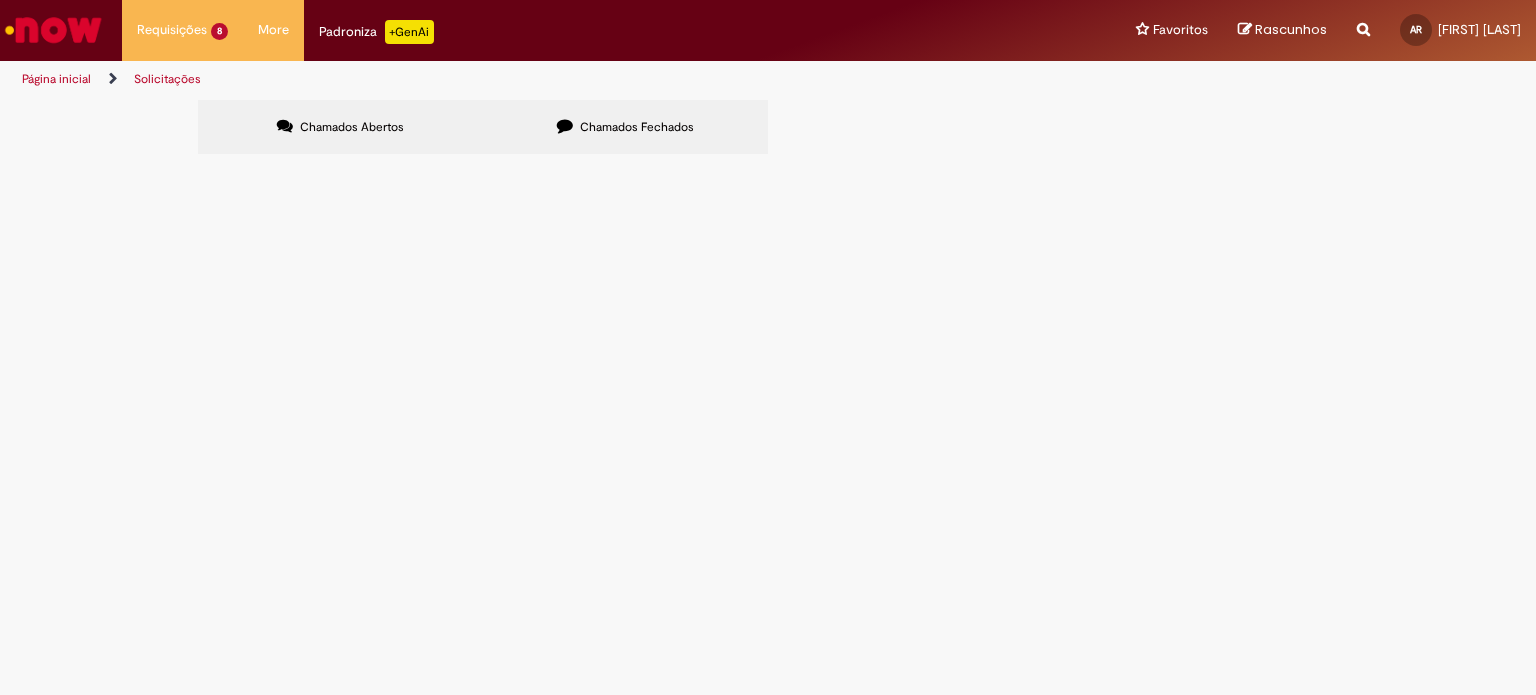 click on "Gentileza providenciar a nota de triangulação." at bounding box center [0, 0] 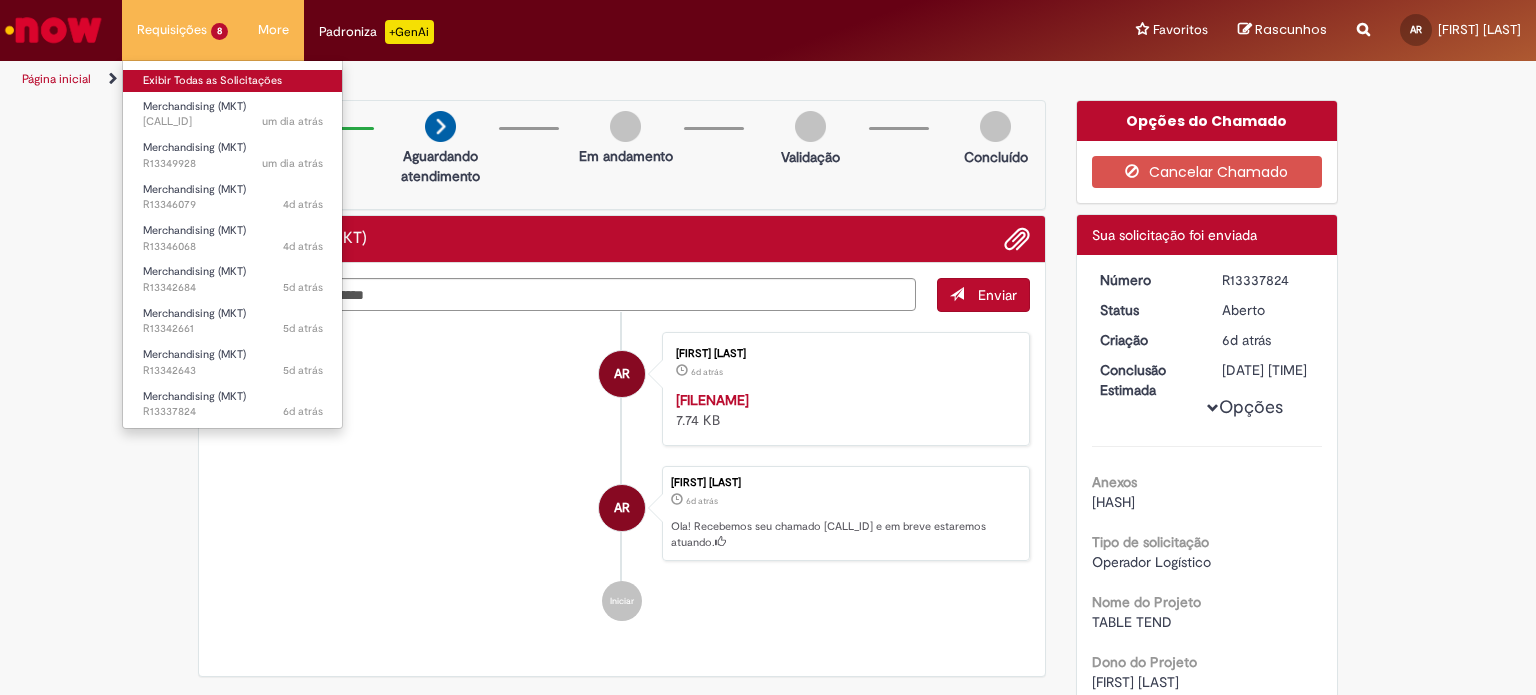 click on "Exibir Todas as Solicitações" at bounding box center [233, 81] 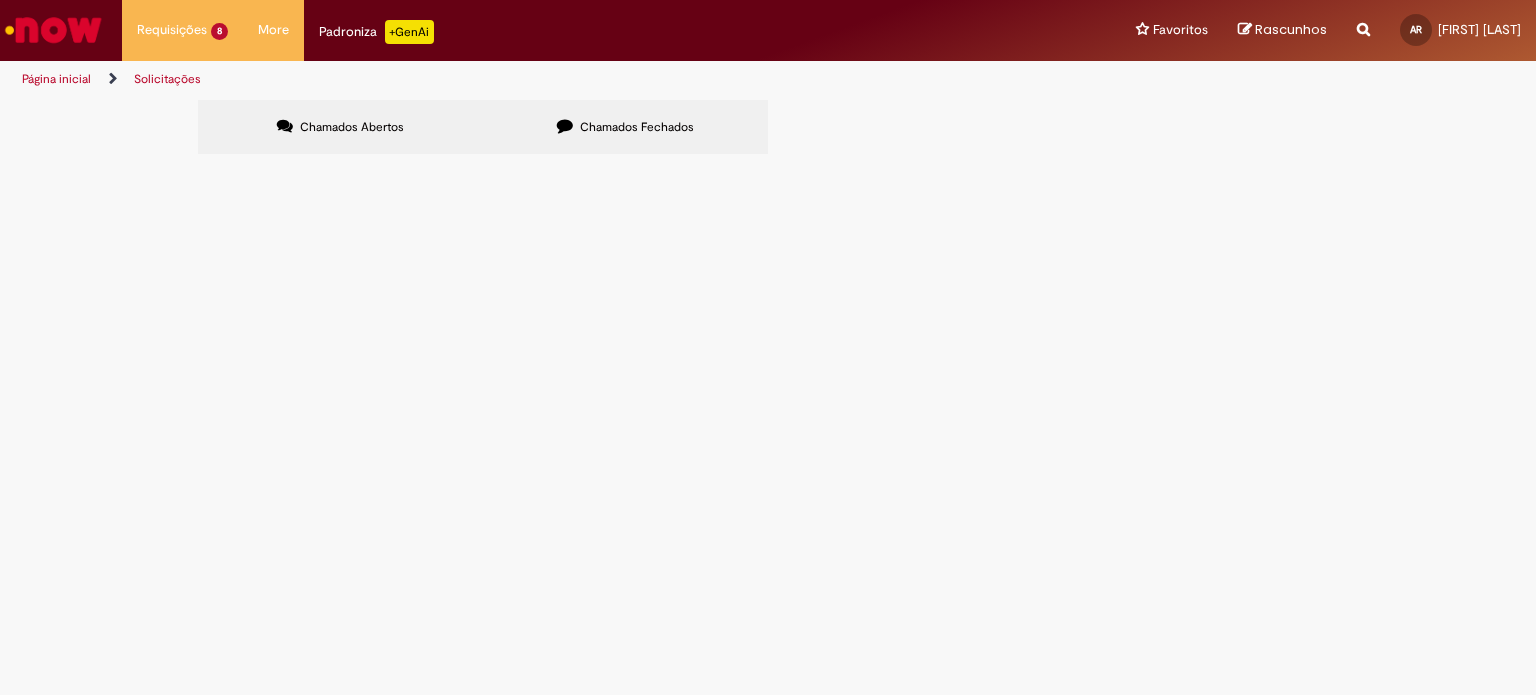 click on "Aberto" at bounding box center [0, 0] 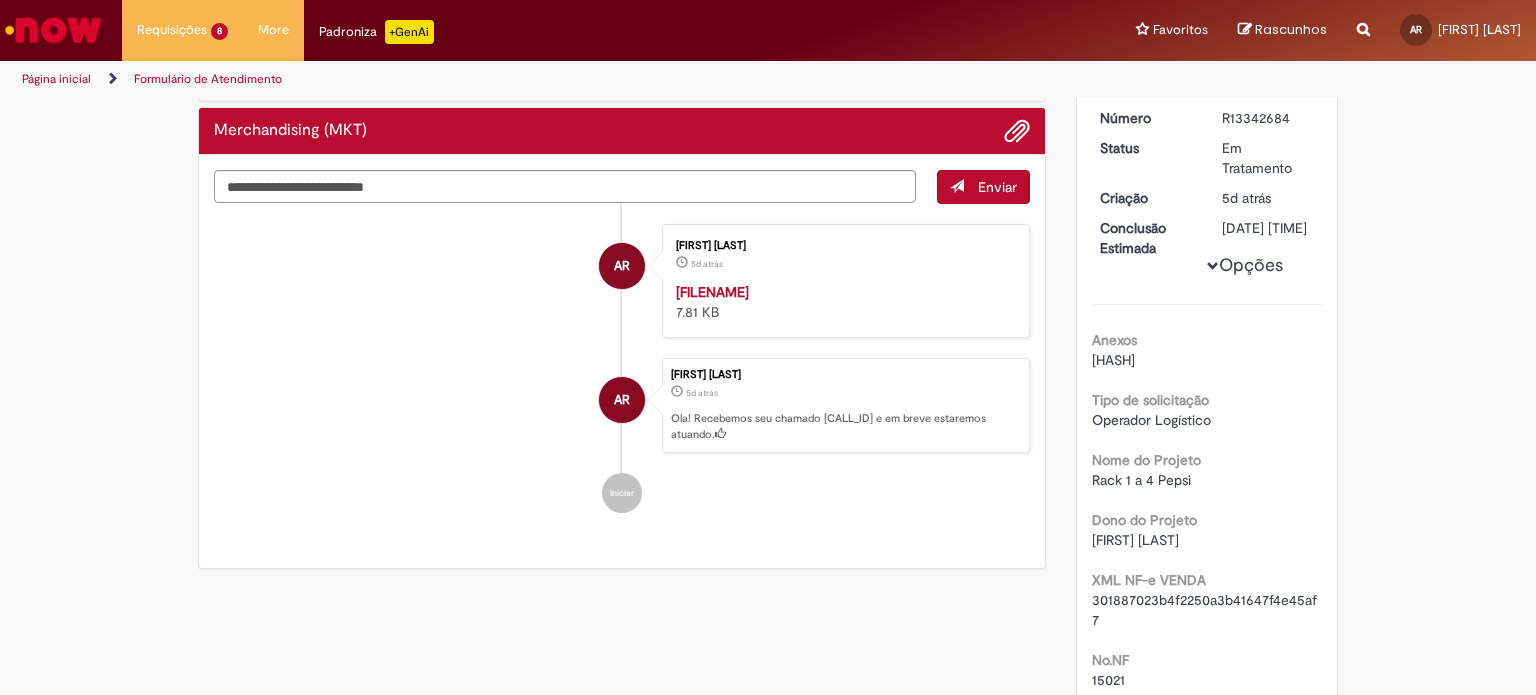 scroll, scrollTop: 100, scrollLeft: 0, axis: vertical 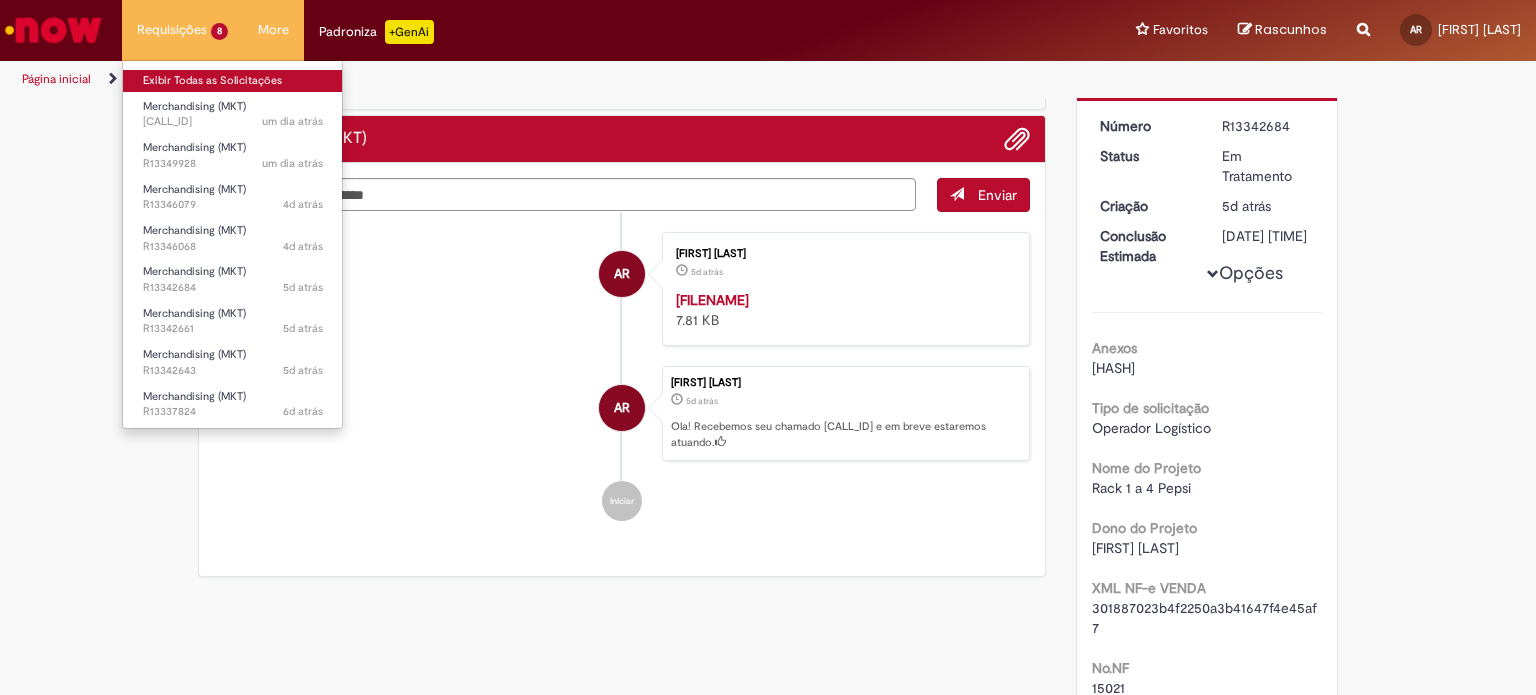 click on "Exibir Todas as Solicitações" at bounding box center (233, 81) 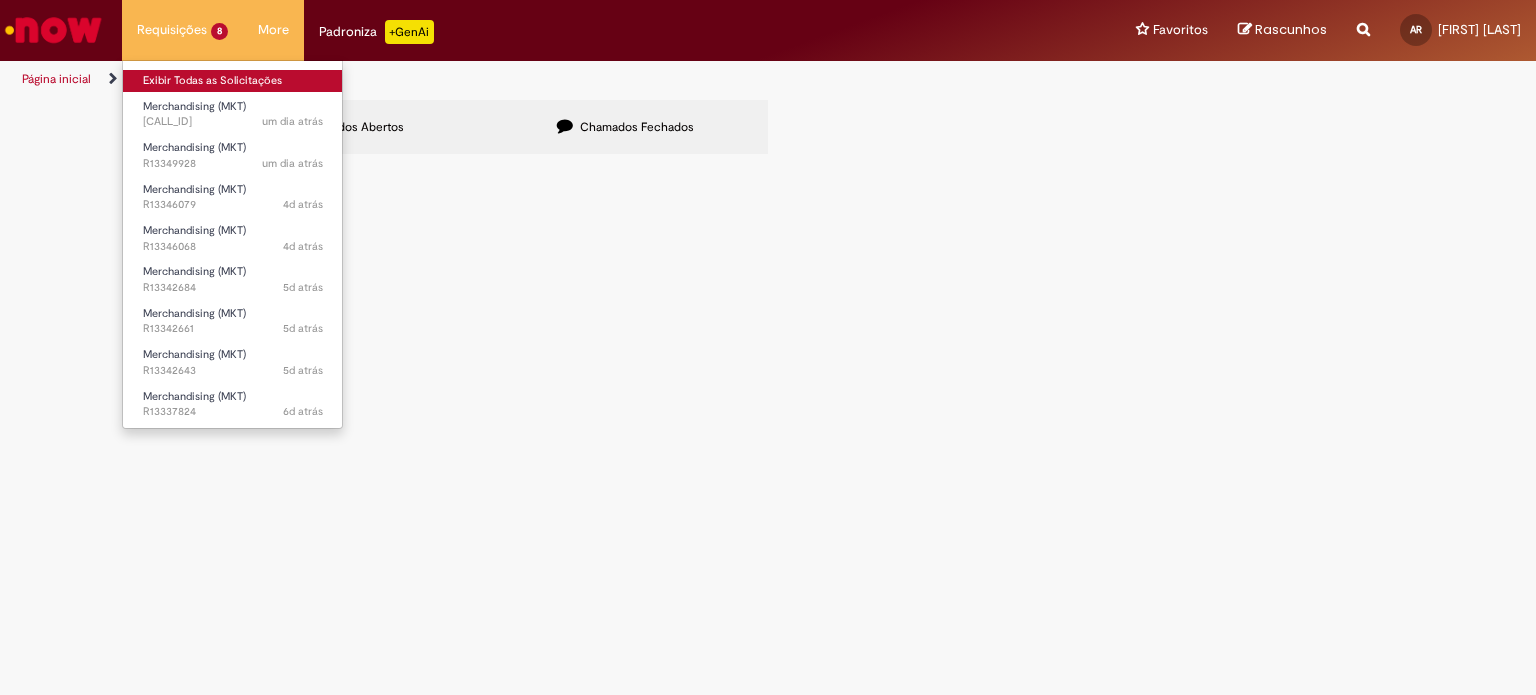 click on "Exibir Todas as Solicitações" at bounding box center (233, 81) 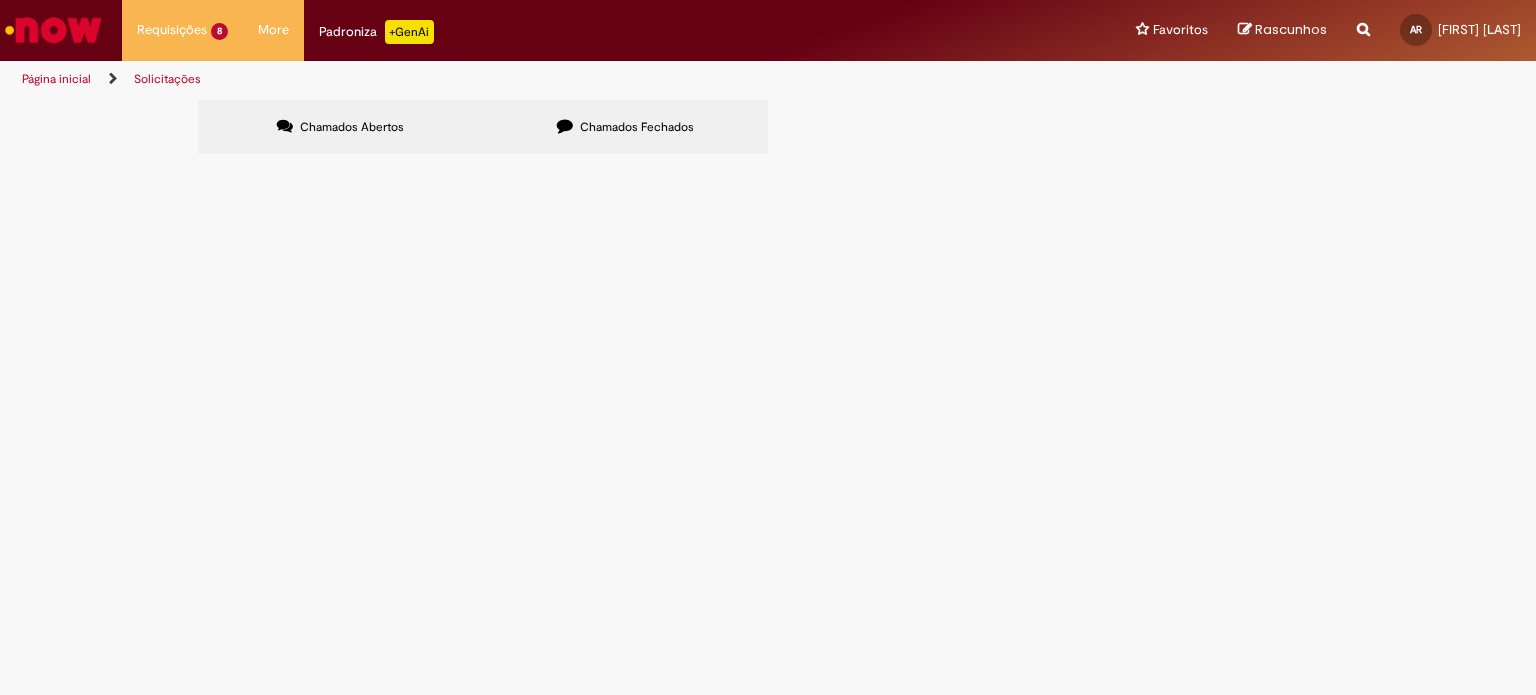 click on "Página inicial" at bounding box center (56, 79) 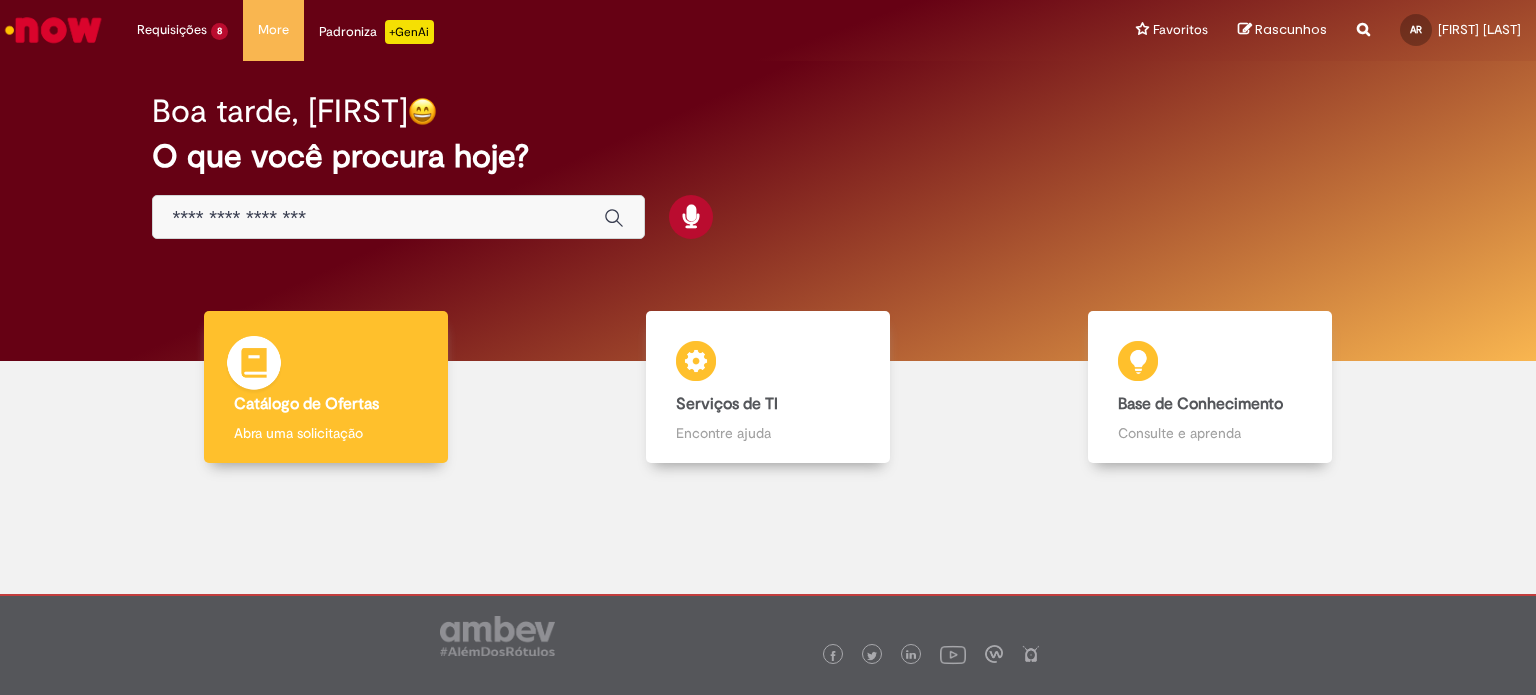 click on "Catálogo de Ofertas
Catálogo de Ofertas
Abra uma solicitação" at bounding box center [325, 387] 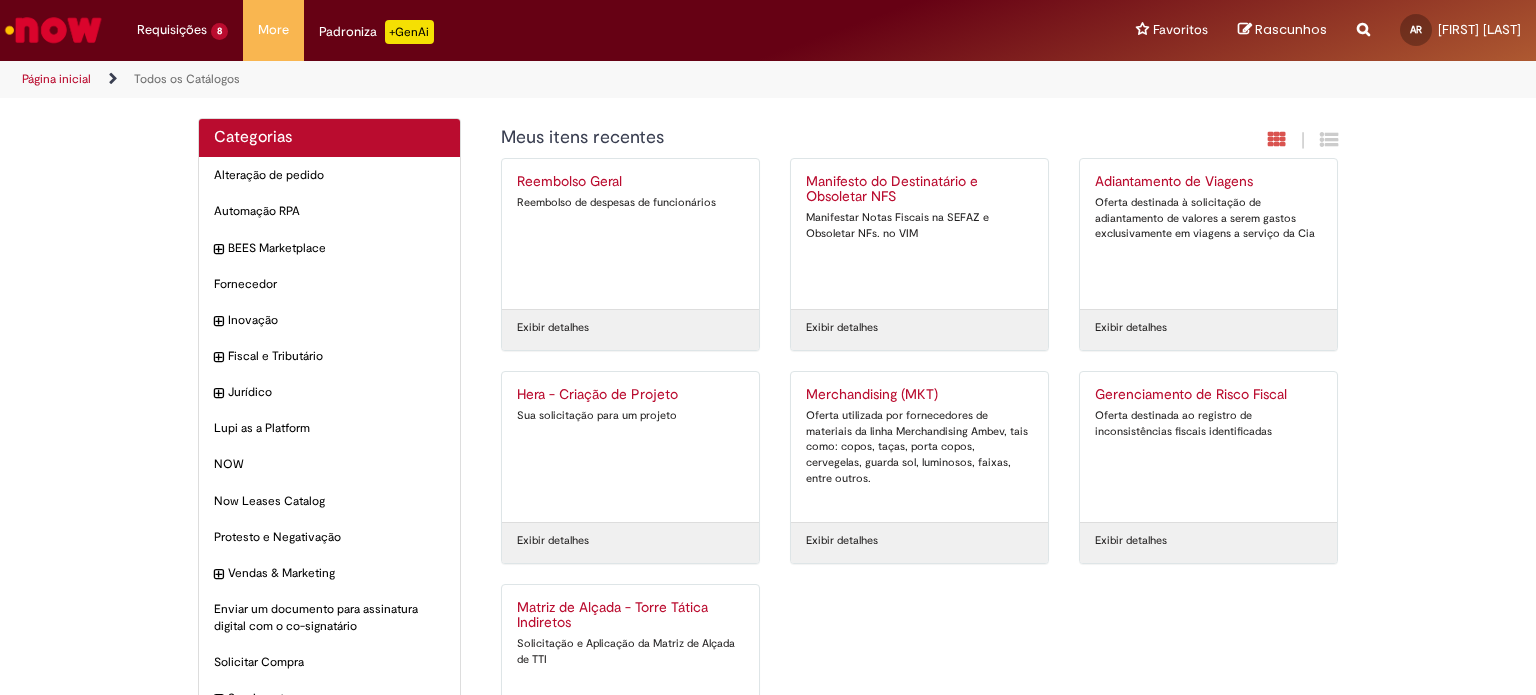 click on "Oferta utilizada por fornecedores de materiais da linha Merchandising Ambev, tais como: copos, taças, porta copos, cervegelas, guarda sol, luminosos, faixas, entre outros." at bounding box center [919, 447] 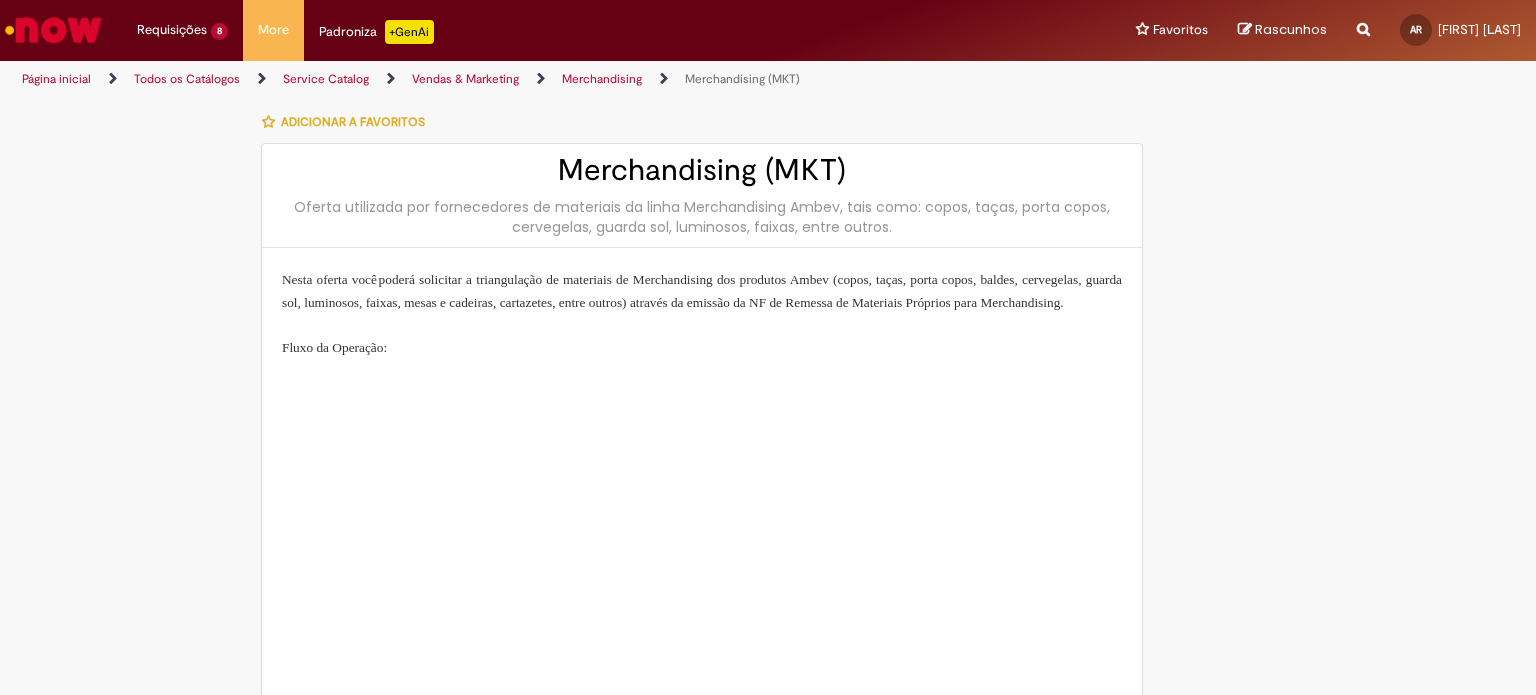 type on "**********" 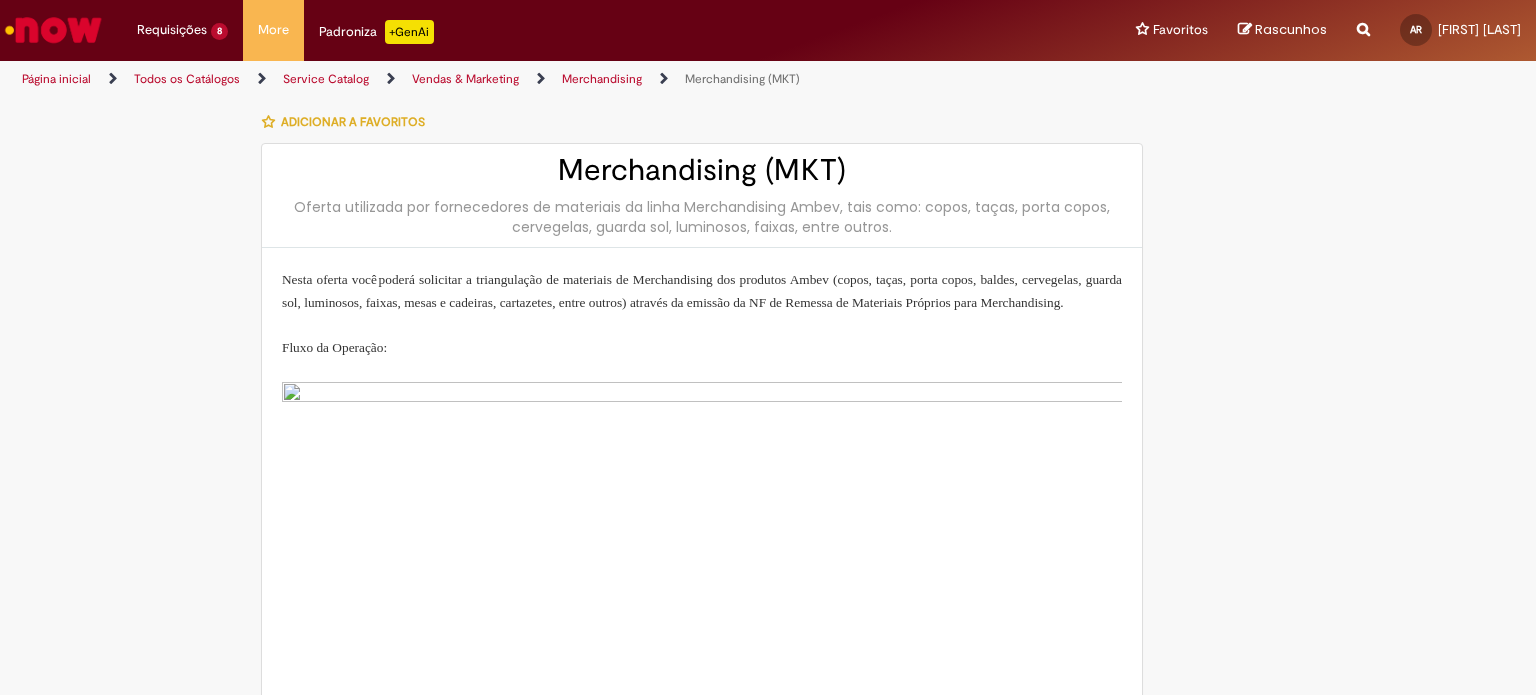 type on "**********" 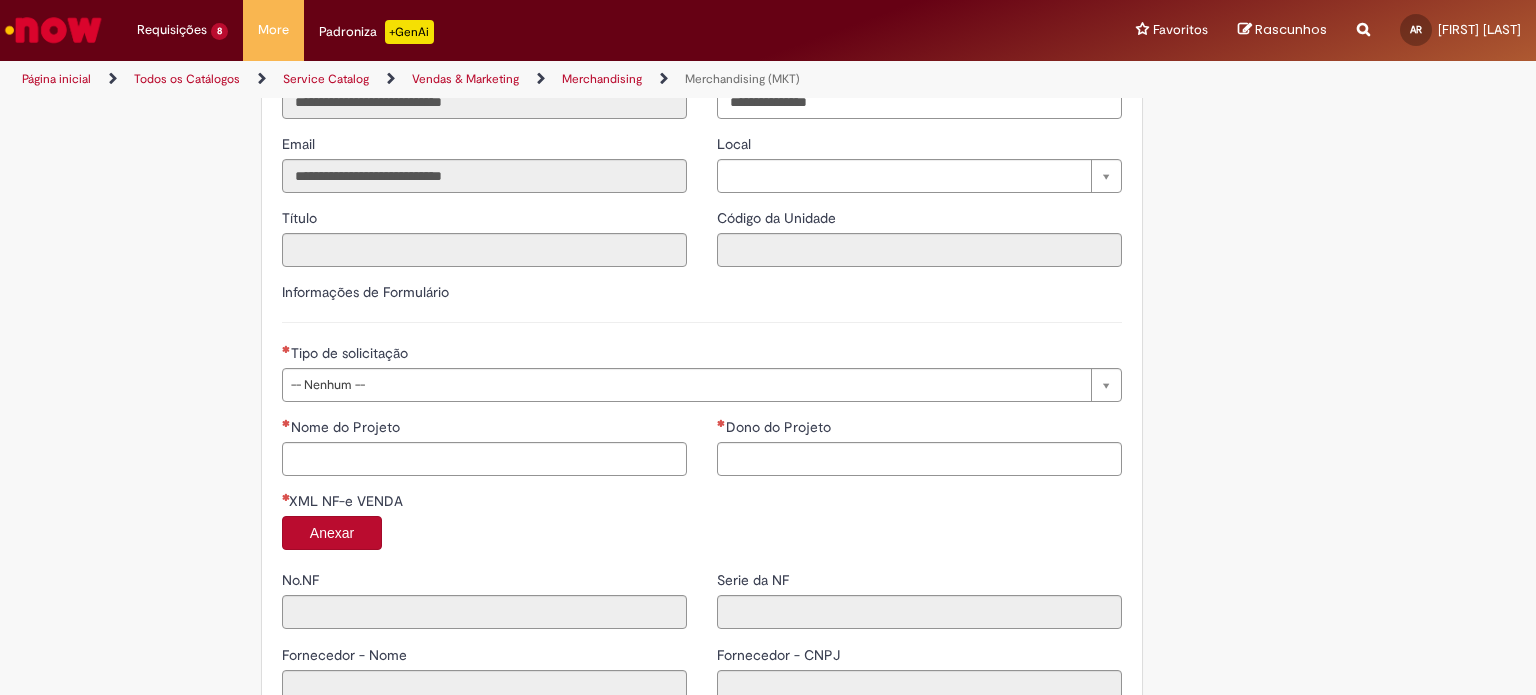 scroll, scrollTop: 1500, scrollLeft: 0, axis: vertical 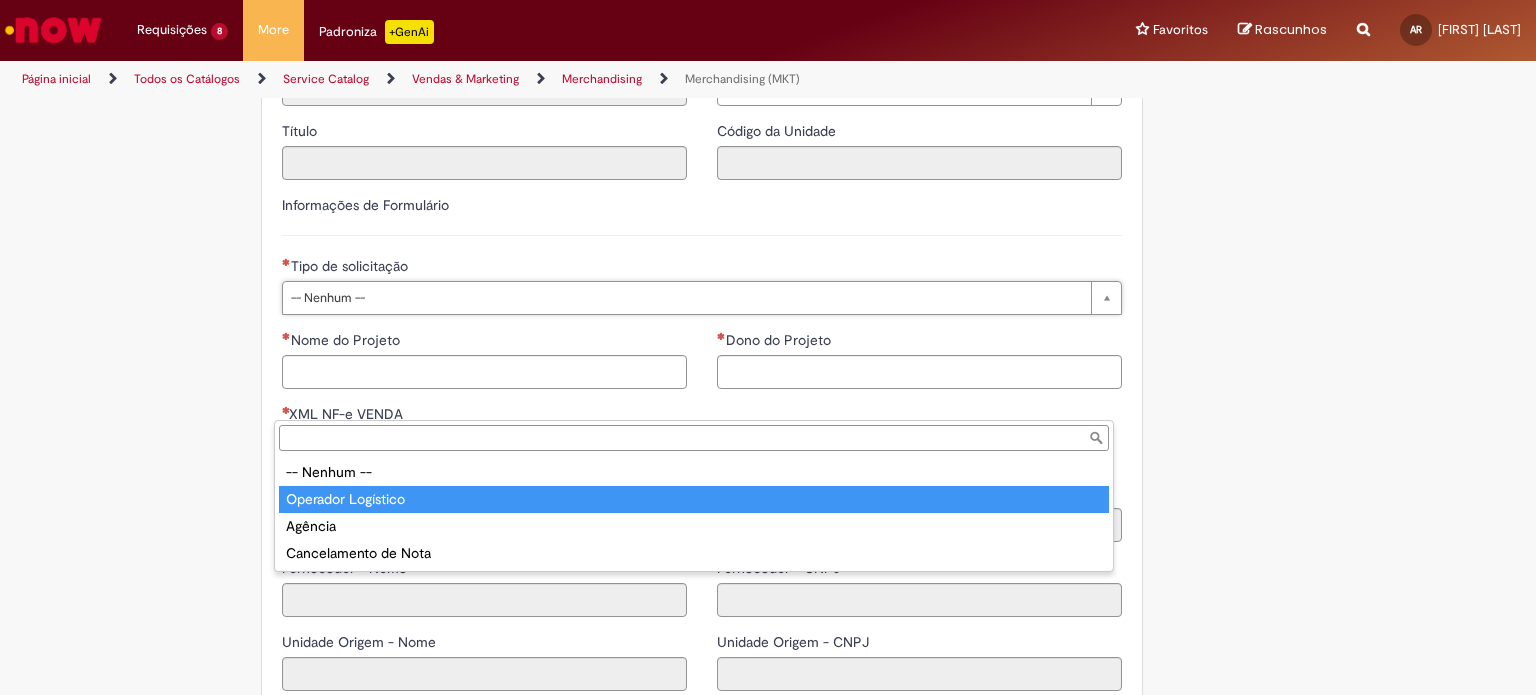 type on "**********" 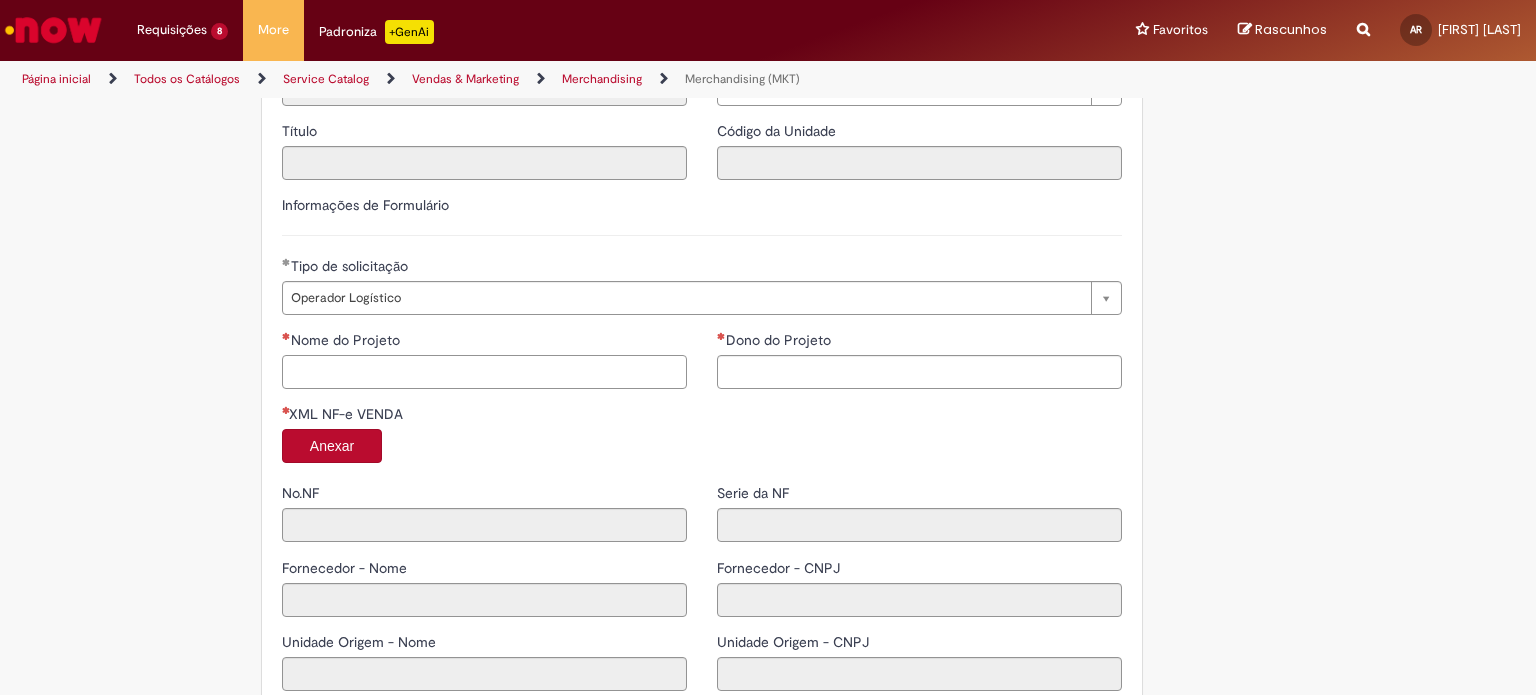 click on "Nome do Projeto" at bounding box center [484, 372] 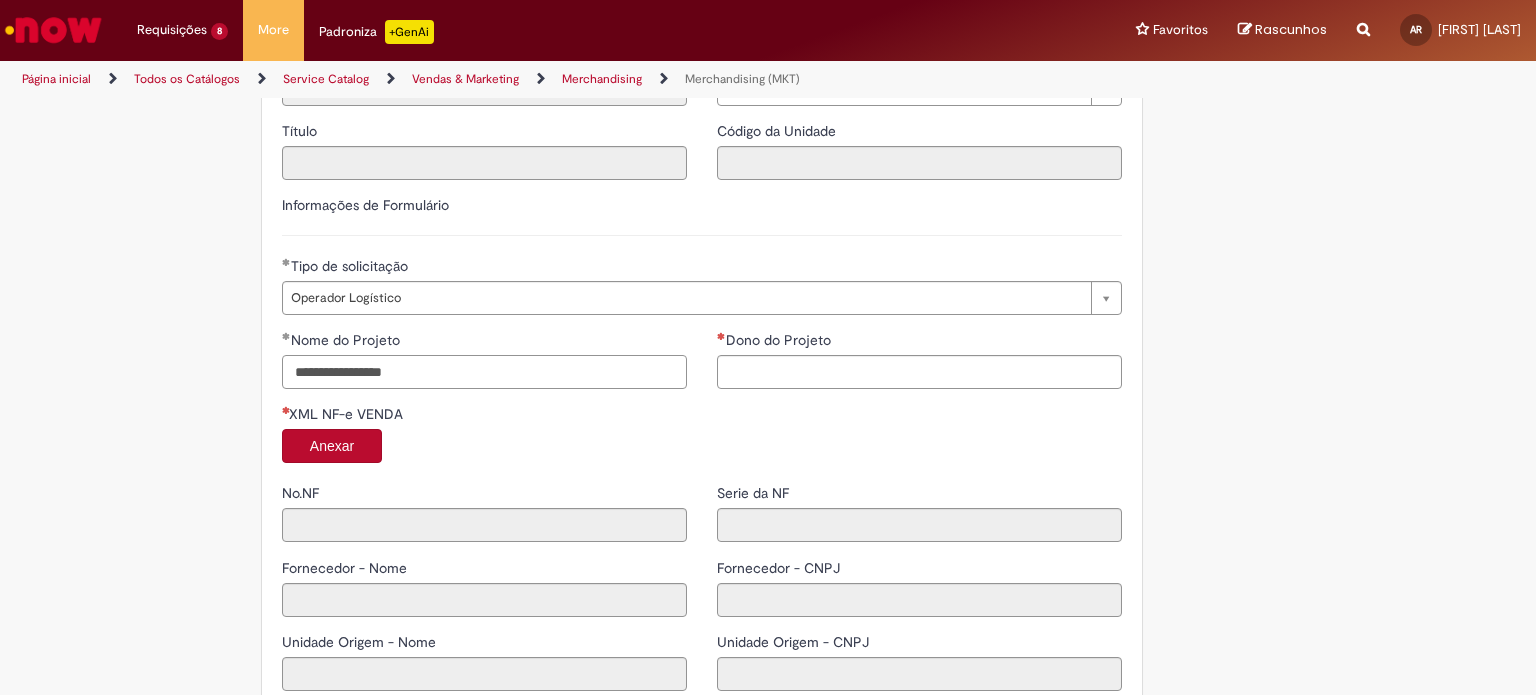click on "**********" at bounding box center [484, 372] 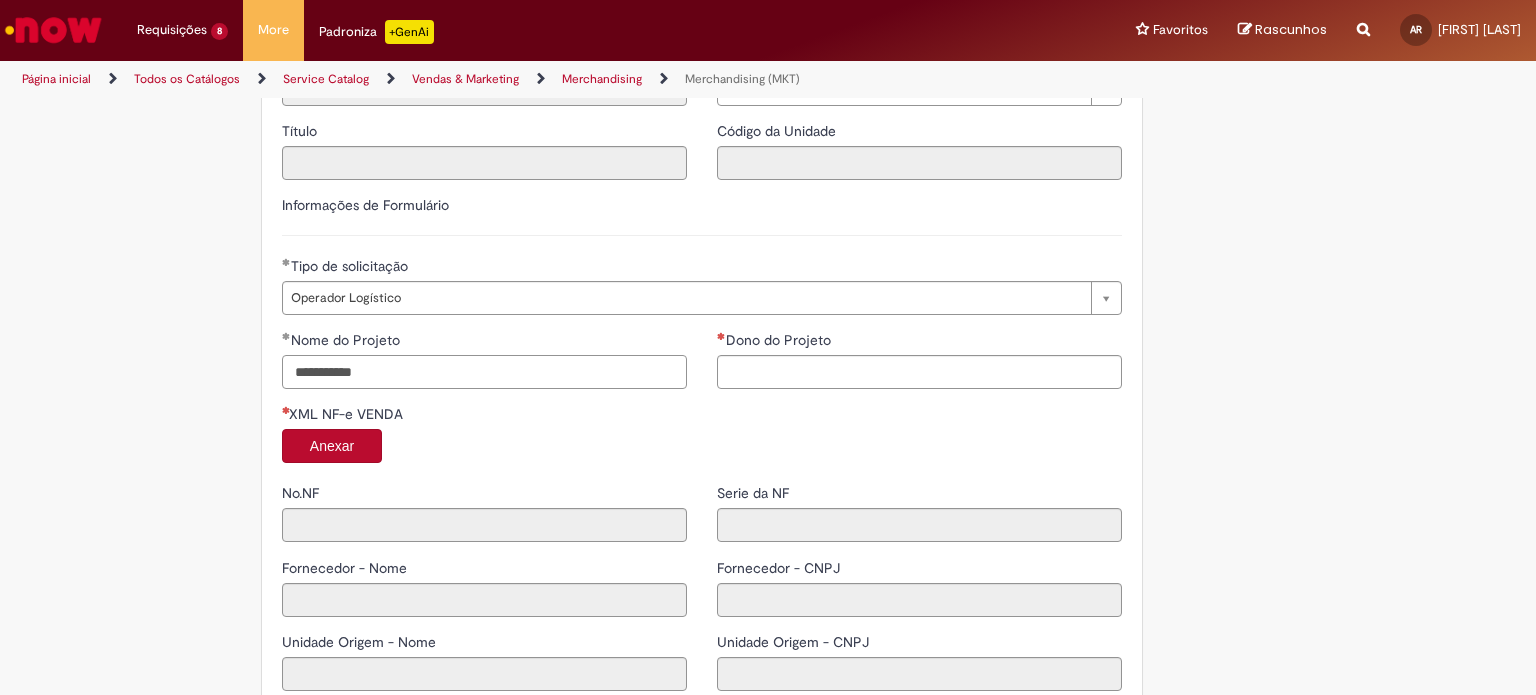 type on "**********" 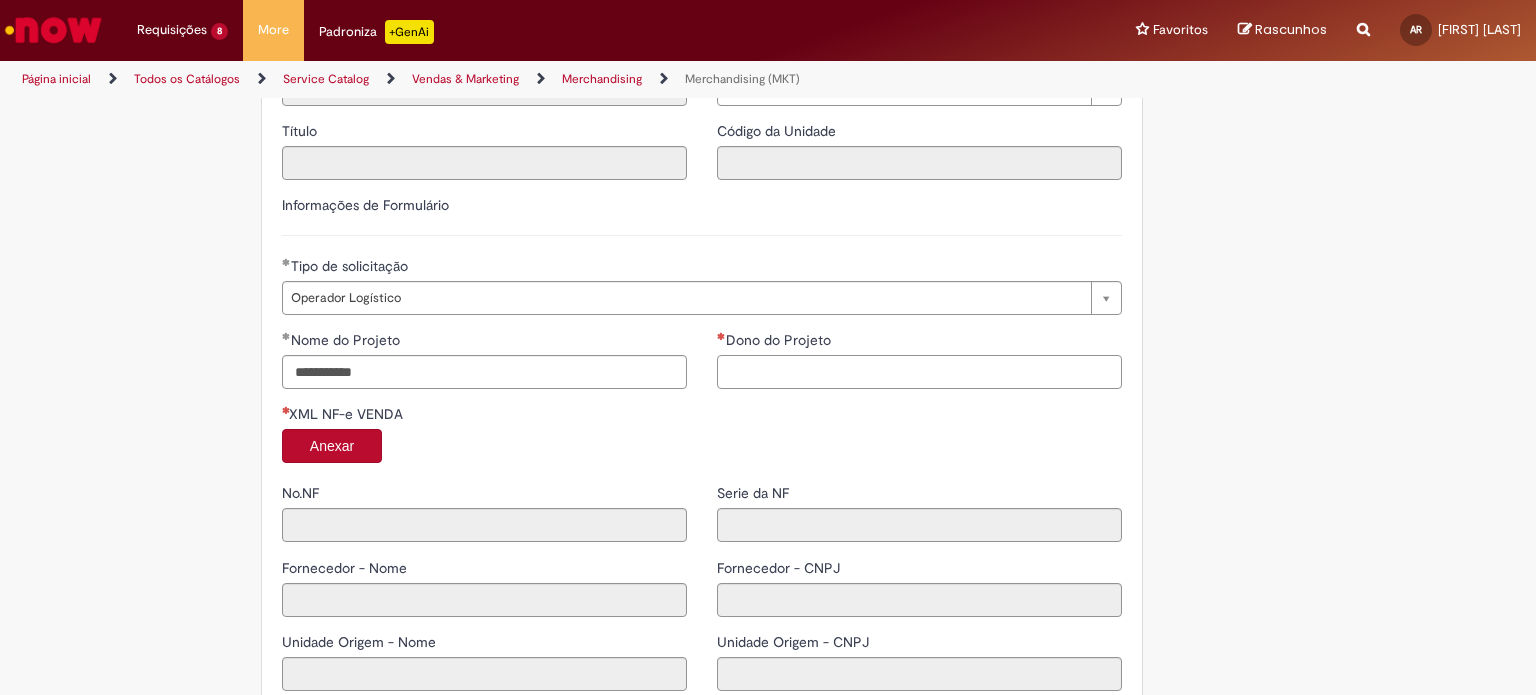 click on "Dono do Projeto" at bounding box center (919, 372) 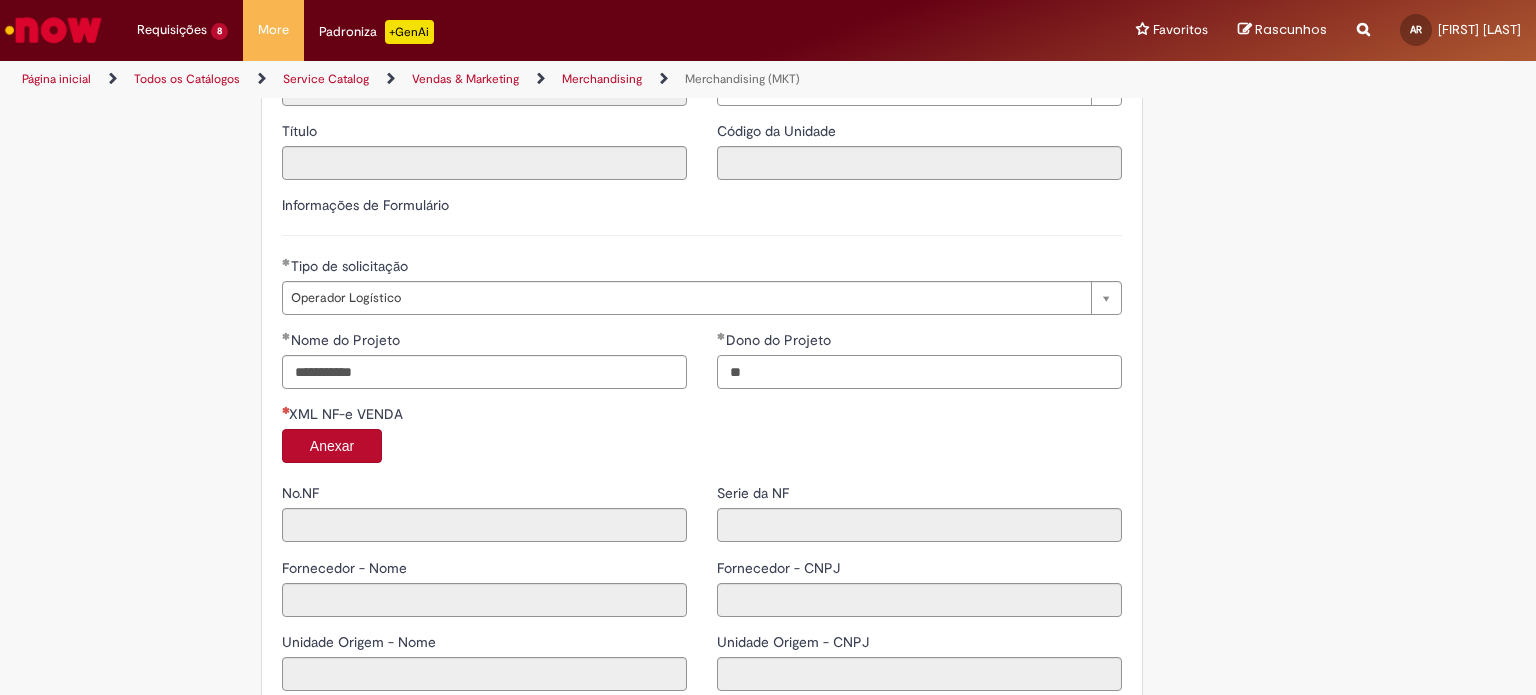 type on "*" 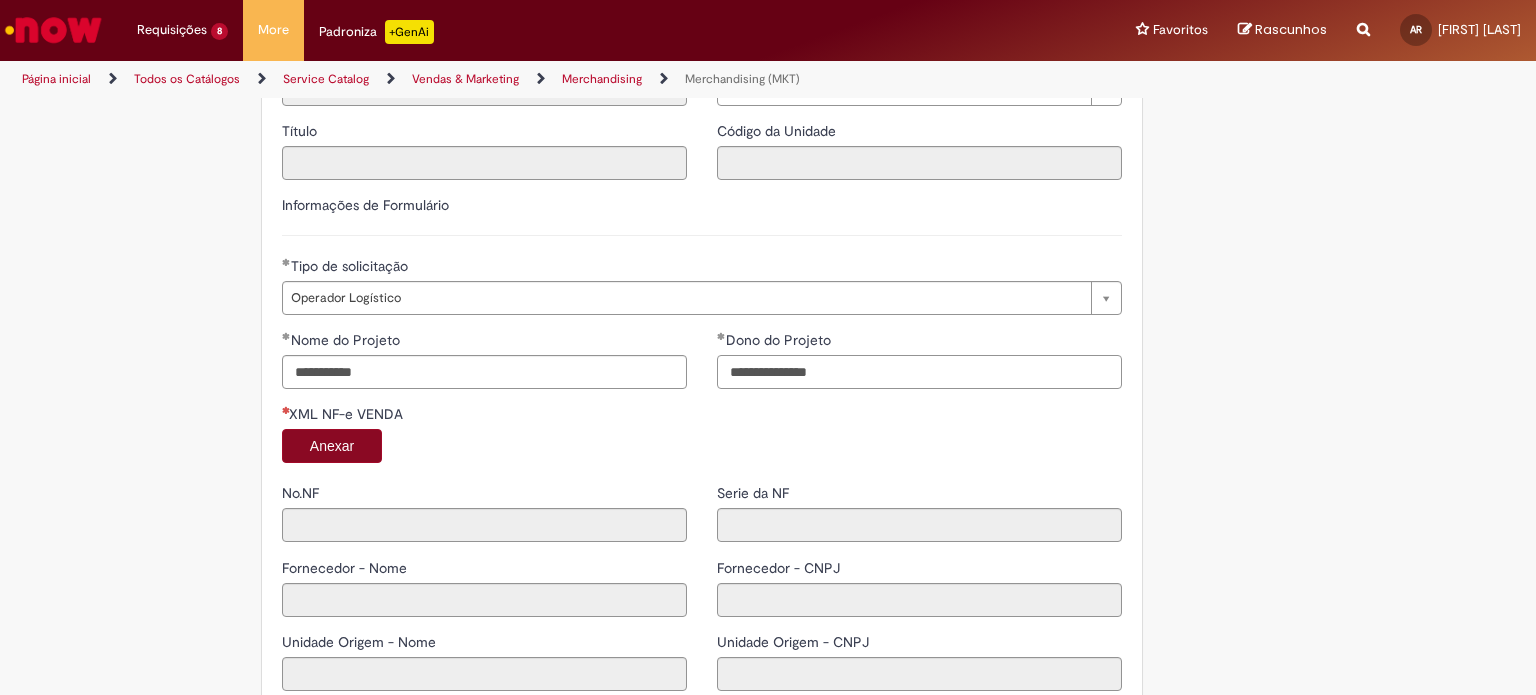type on "**********" 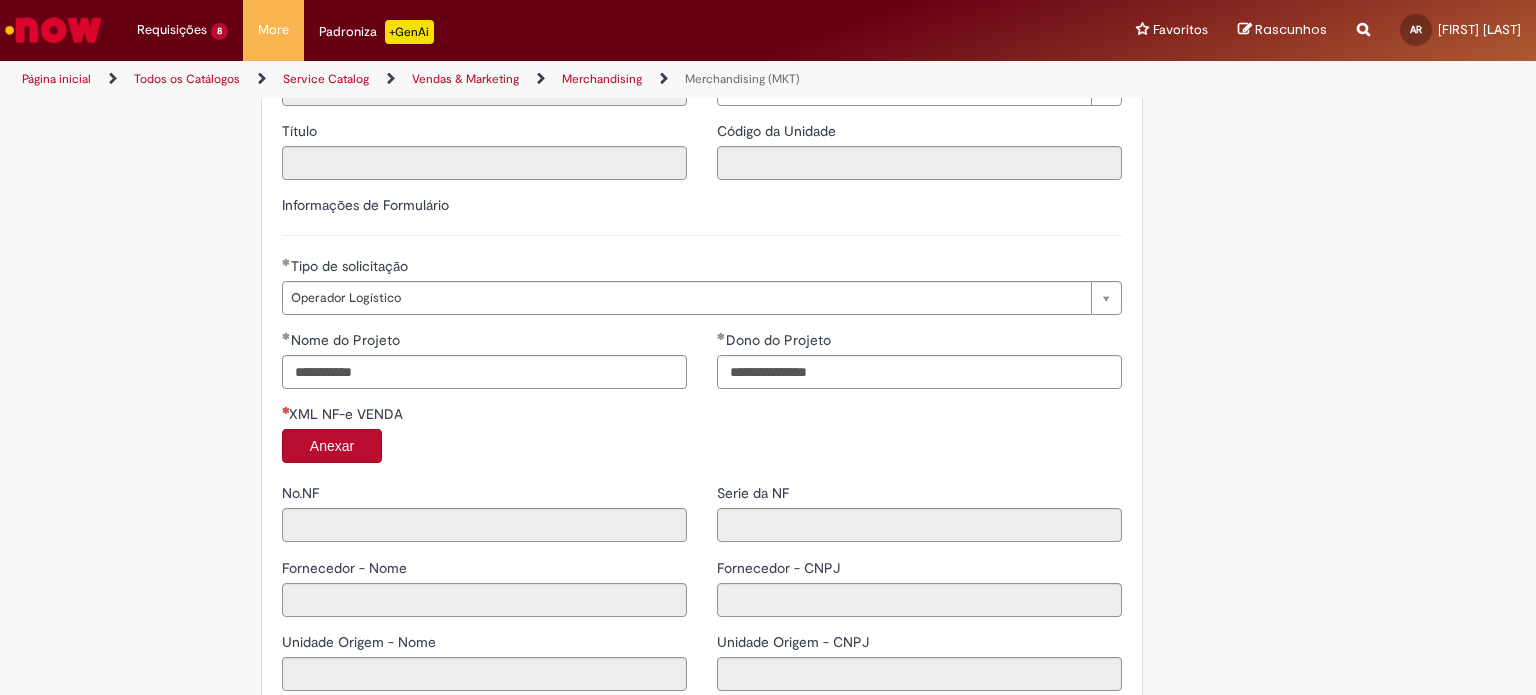 click on "Anexar" at bounding box center (332, 446) 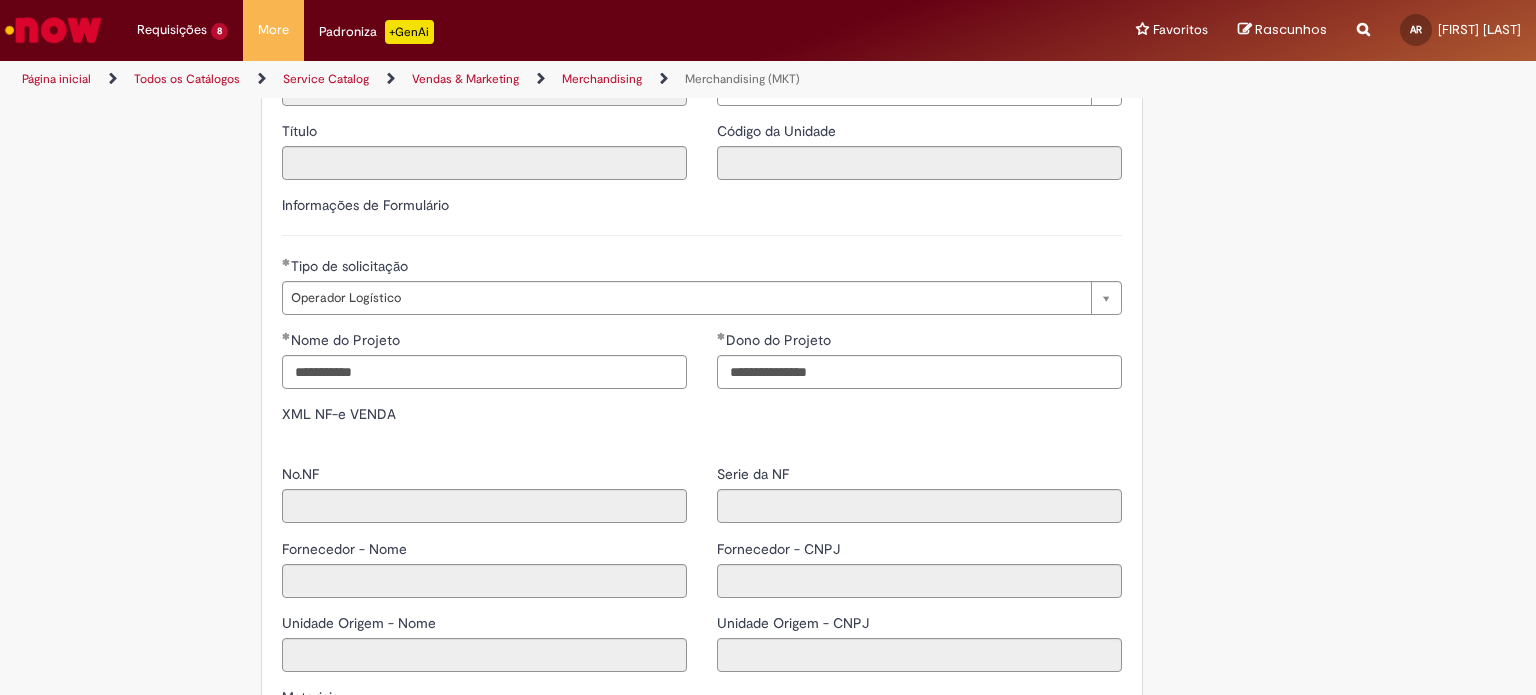 type on "*****" 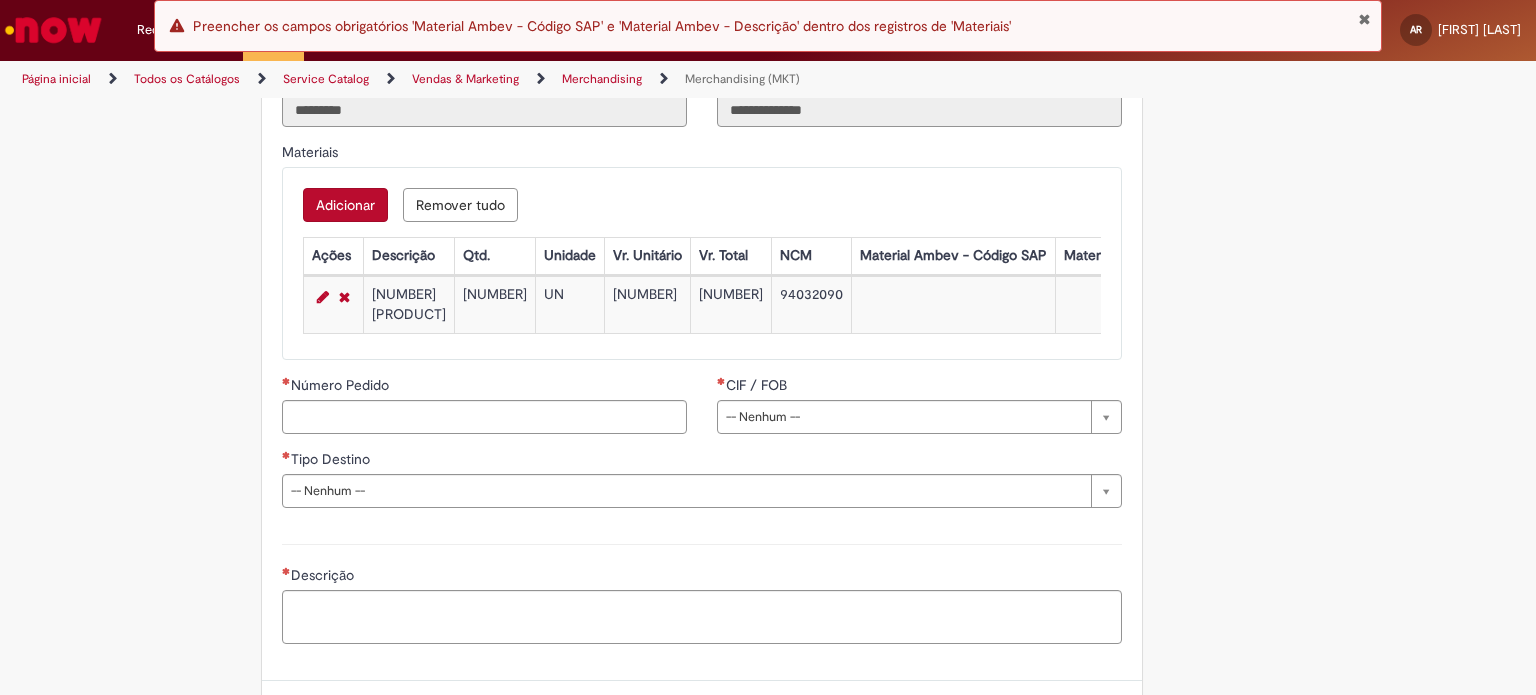 scroll, scrollTop: 2200, scrollLeft: 0, axis: vertical 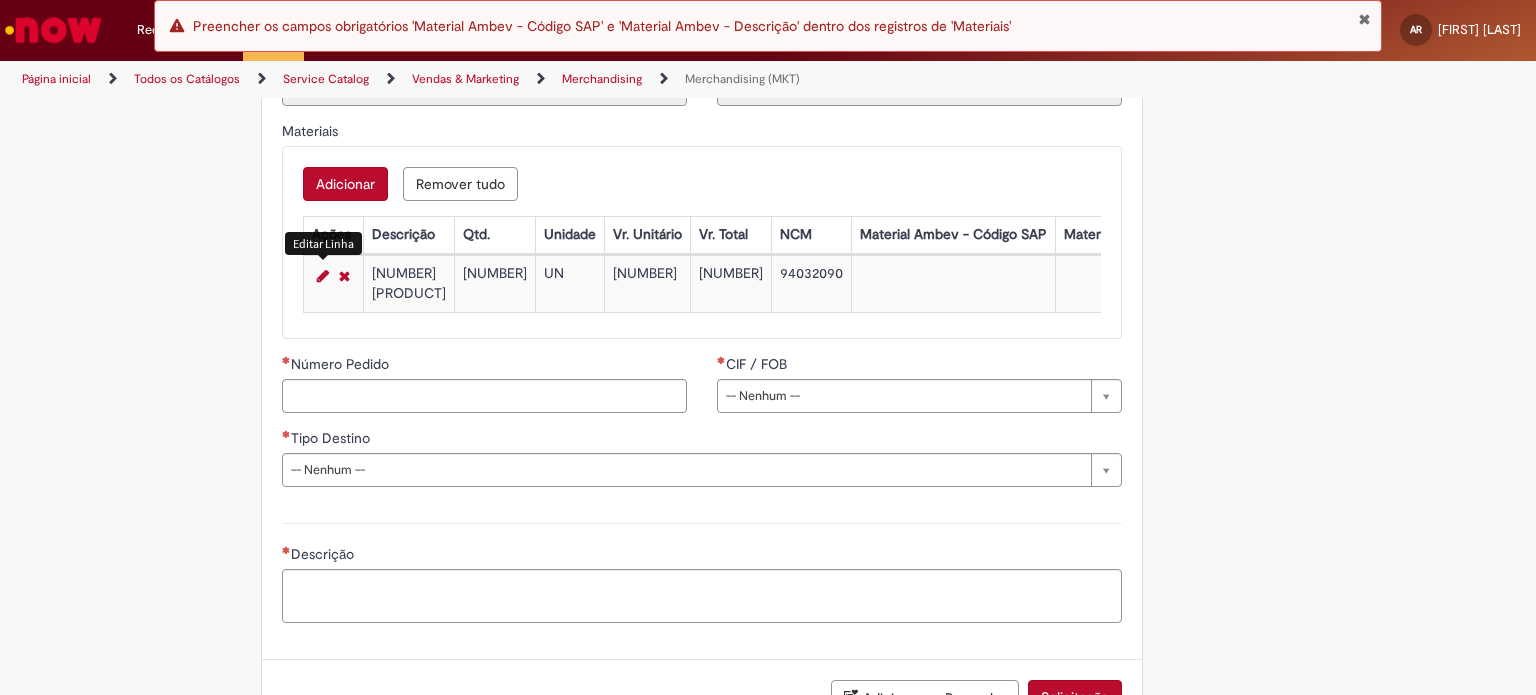 click at bounding box center [323, 276] 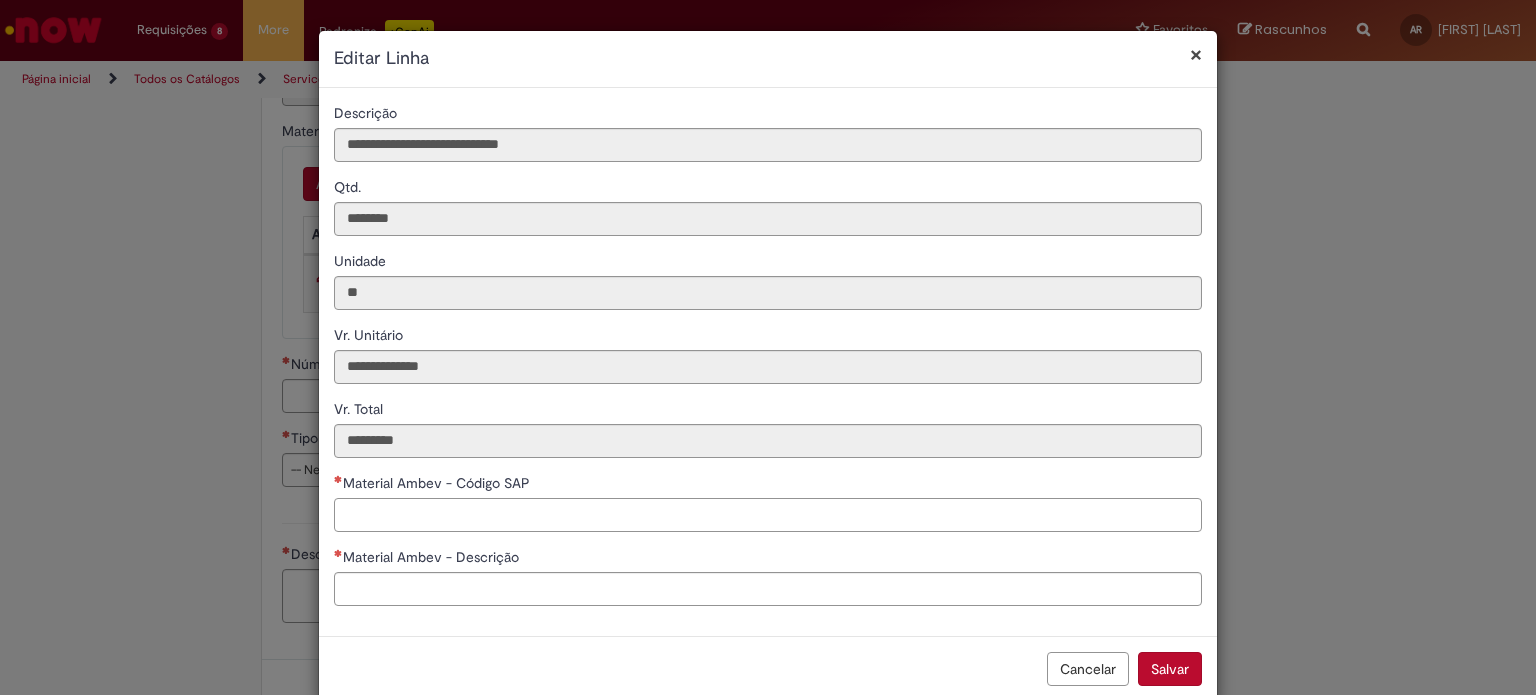 click on "Material Ambev - Código SAP" at bounding box center (768, 515) 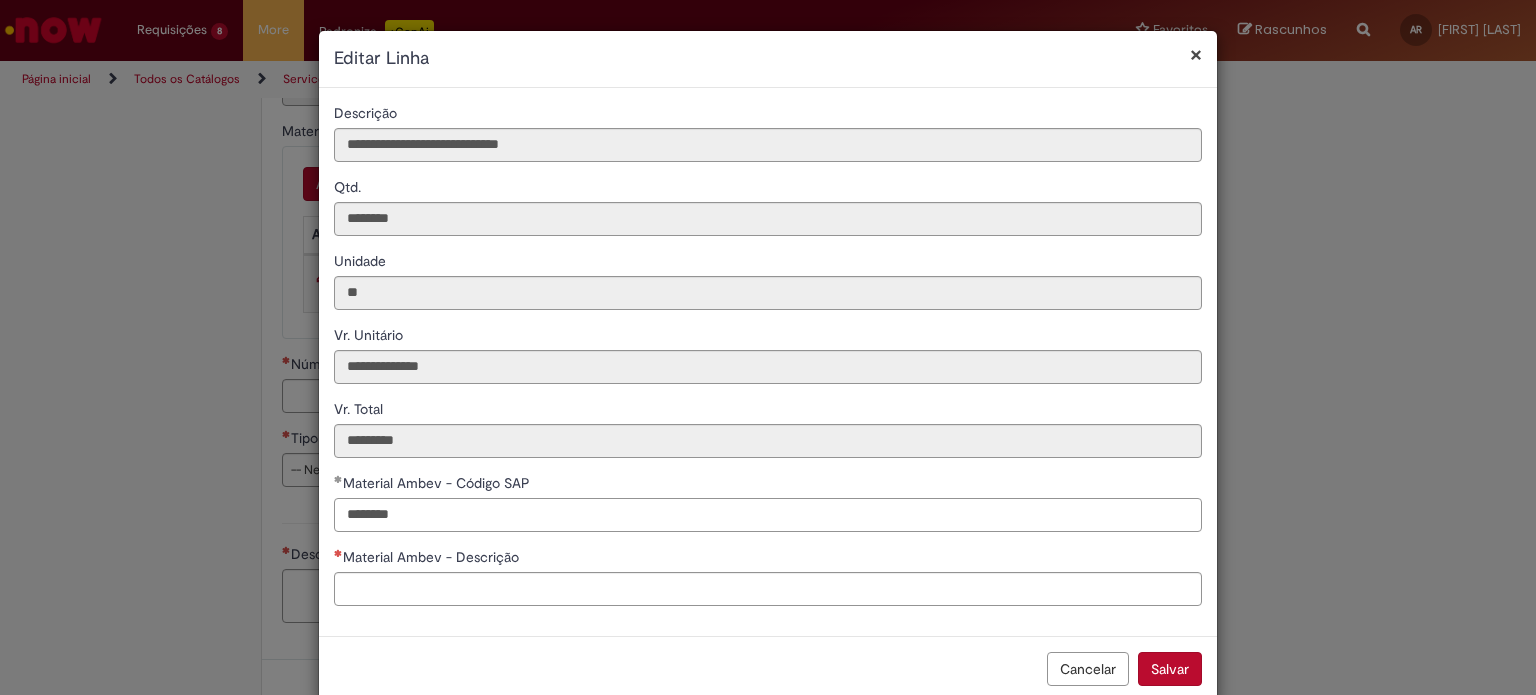 type on "********" 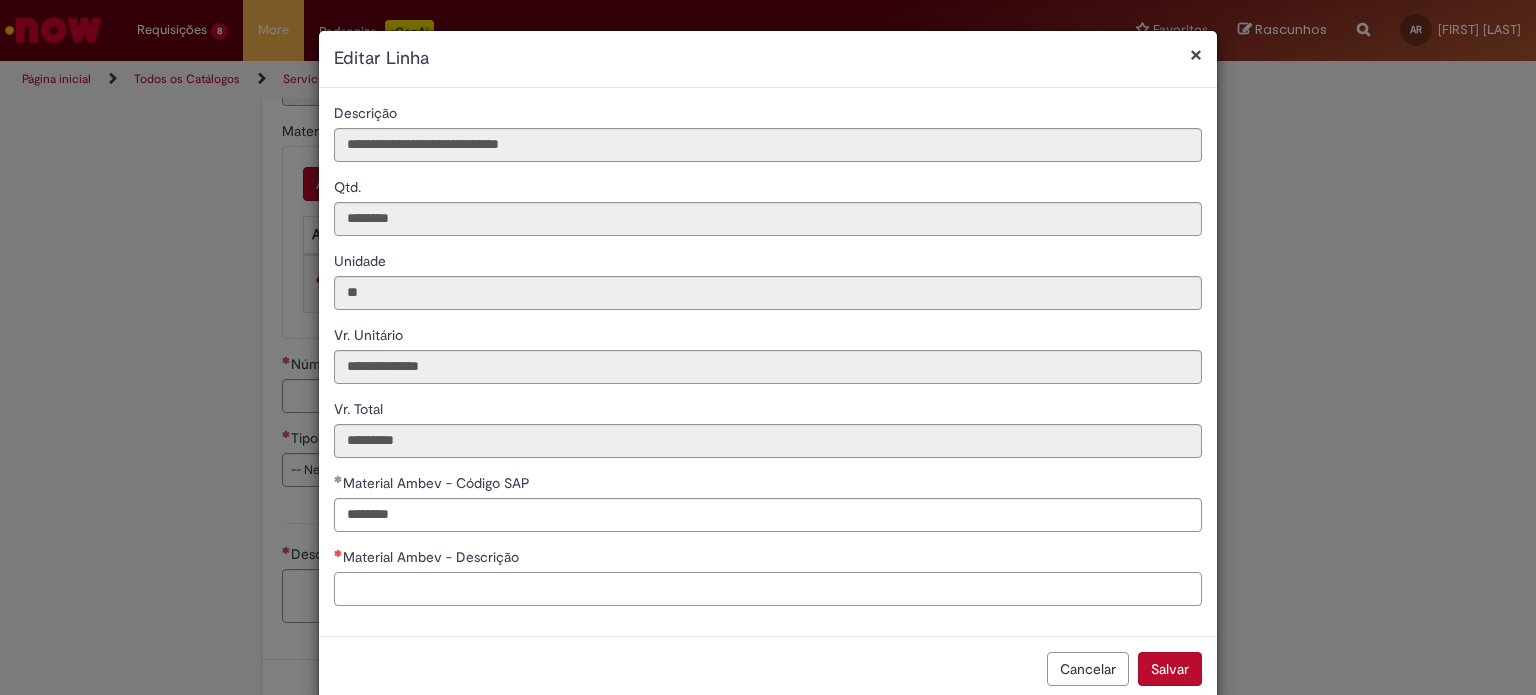 paste on "**********" 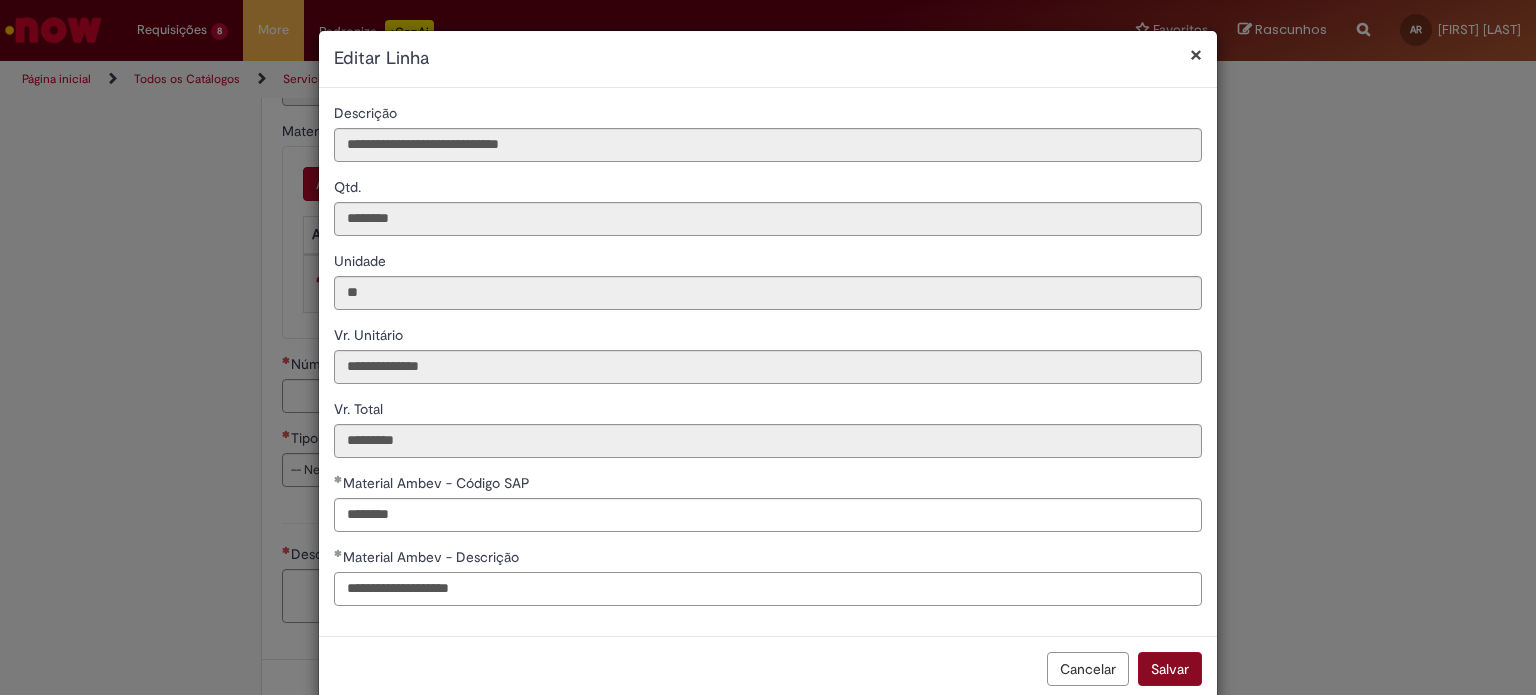 type on "**********" 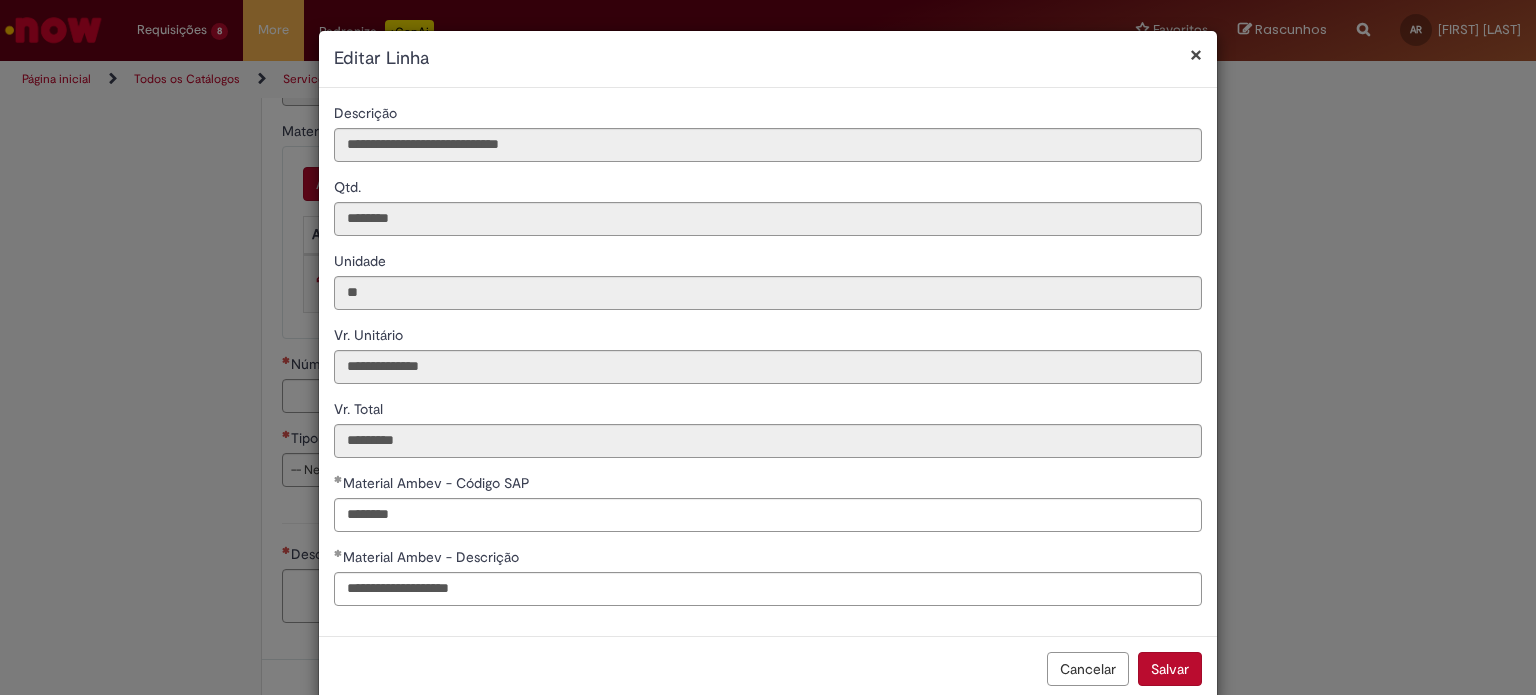 click on "Salvar" at bounding box center (1170, 669) 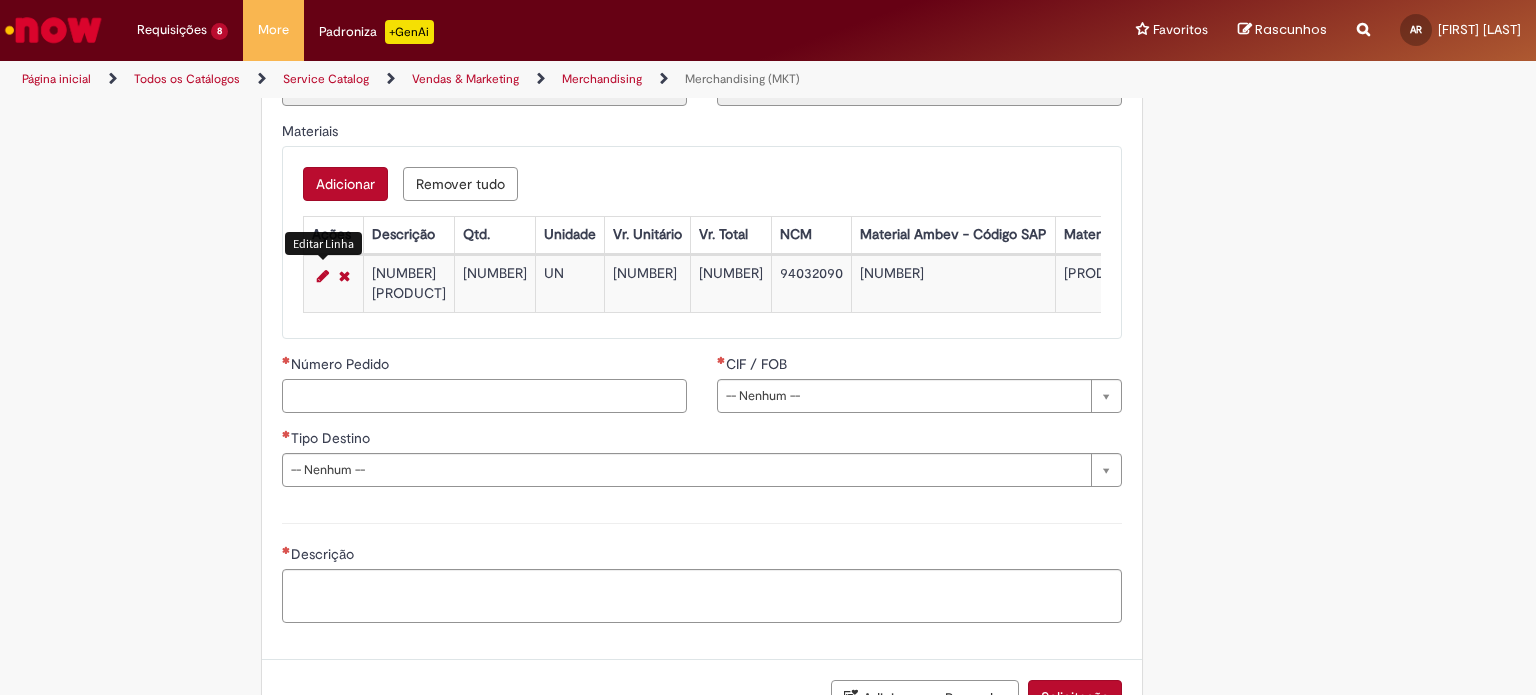 click on "Número Pedido" at bounding box center (484, 396) 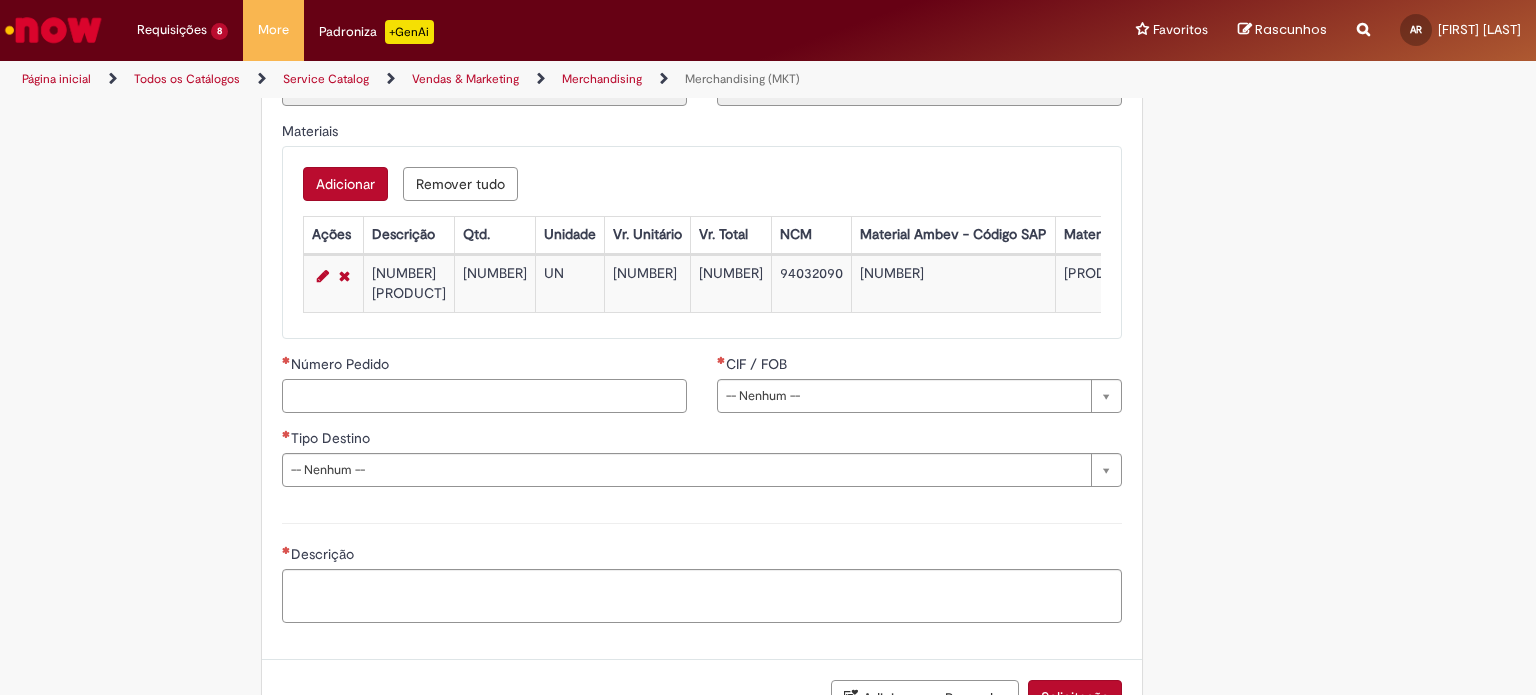 paste on "**********" 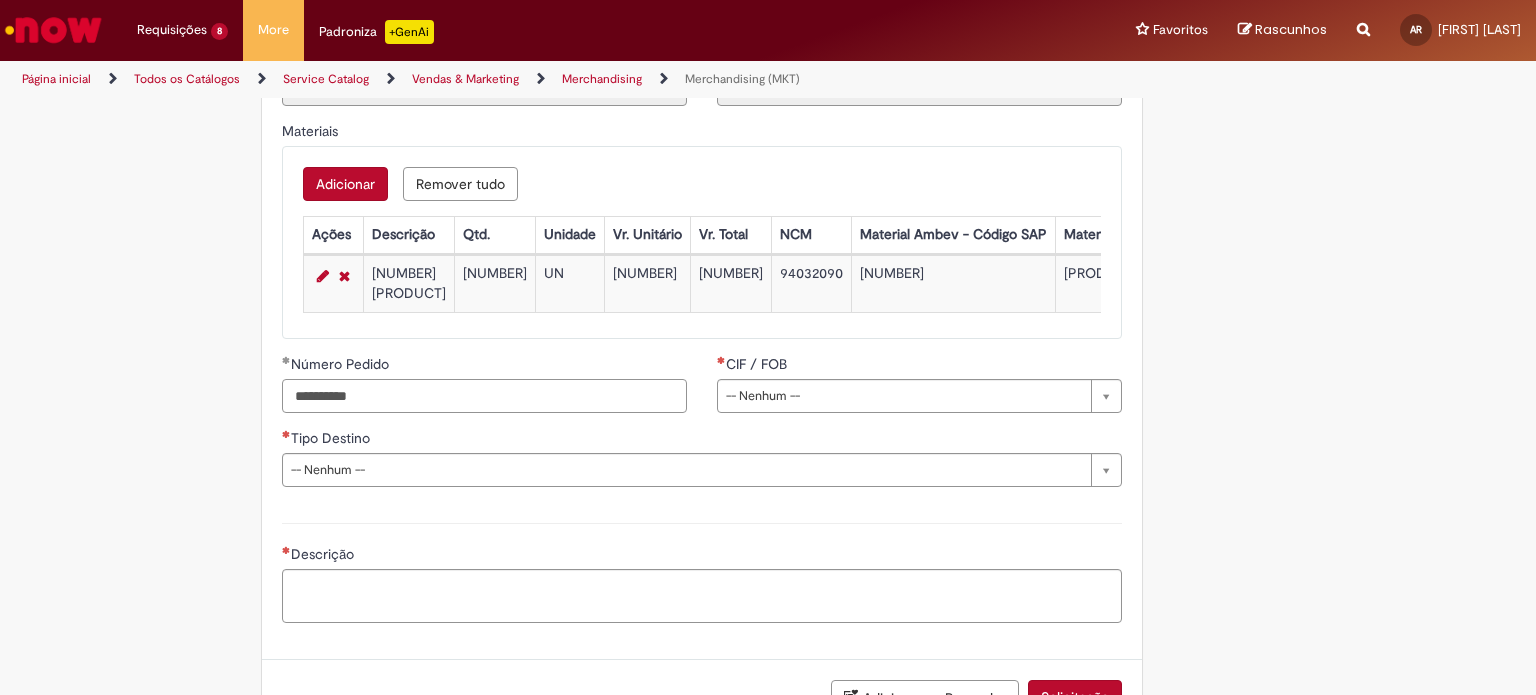 type on "**********" 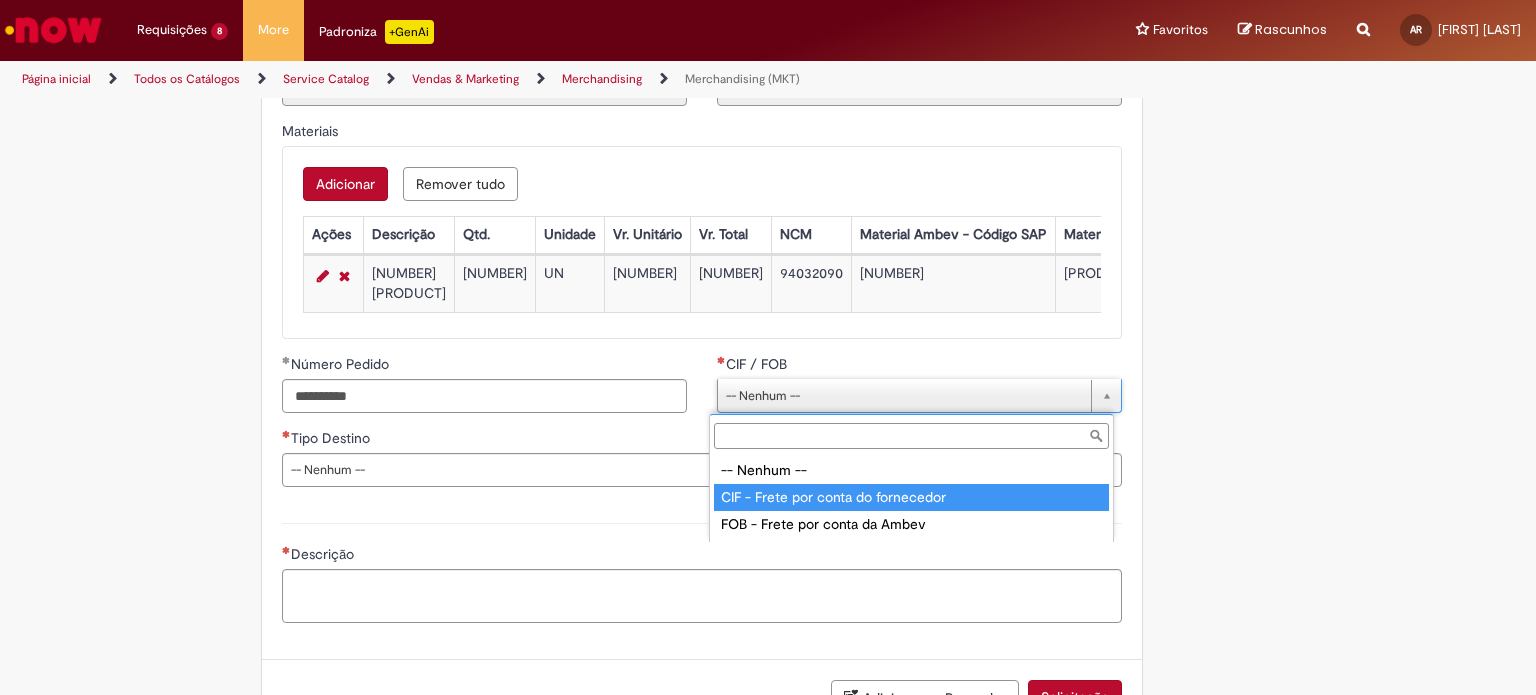 type on "**********" 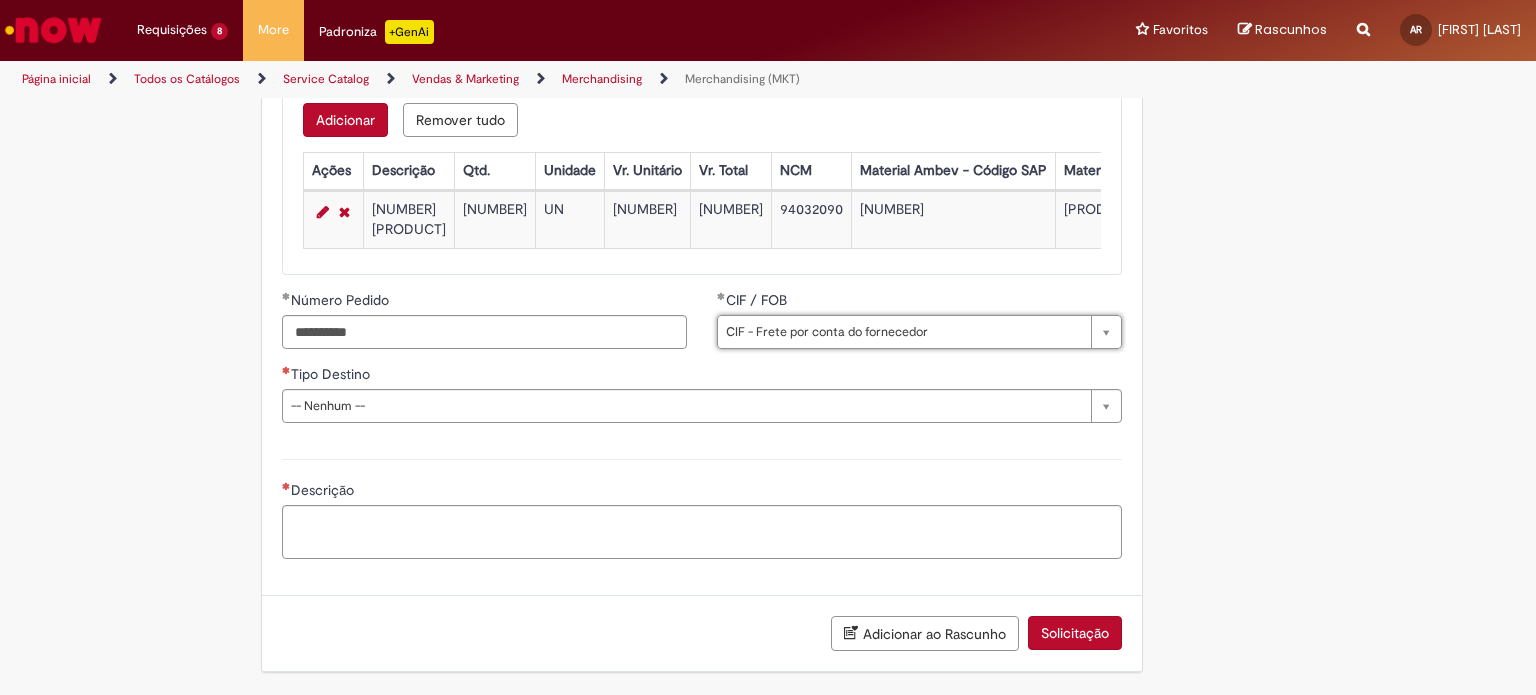 scroll, scrollTop: 2400, scrollLeft: 0, axis: vertical 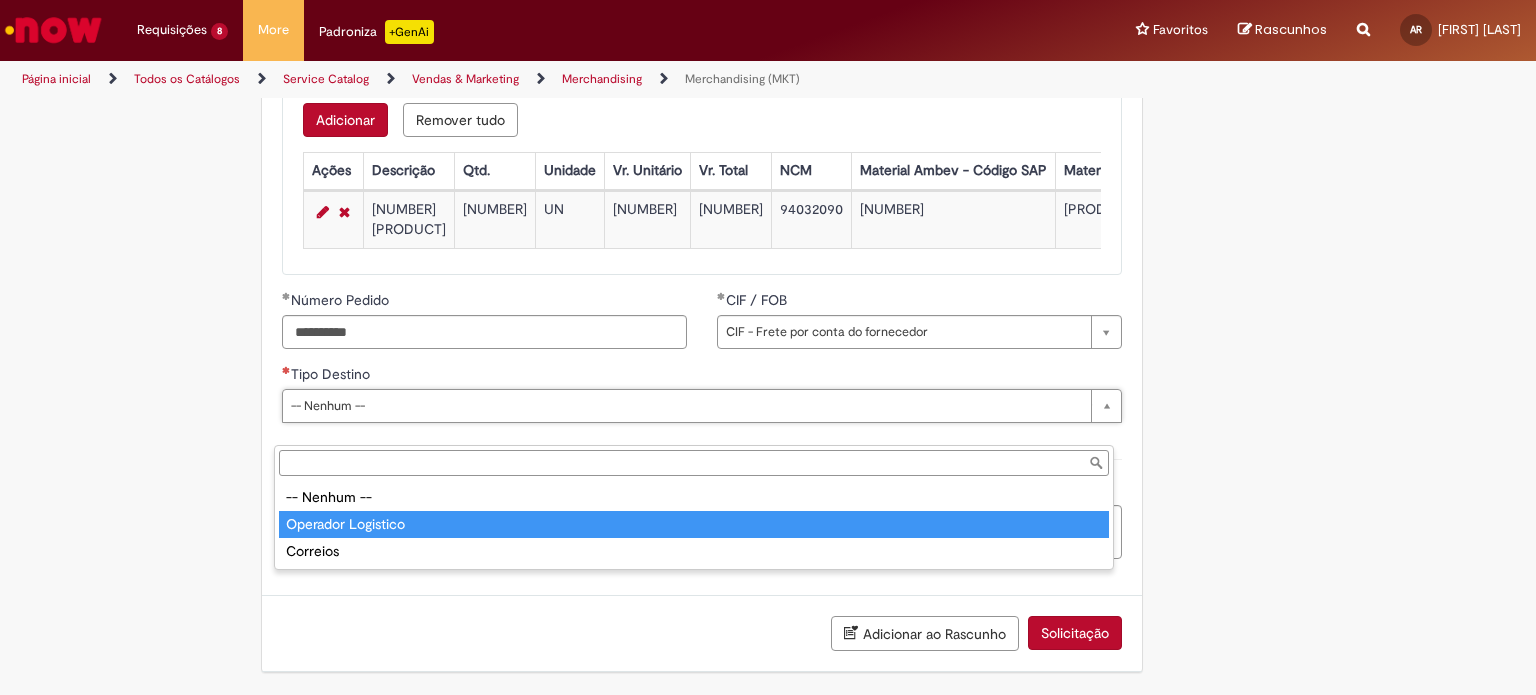 type on "**********" 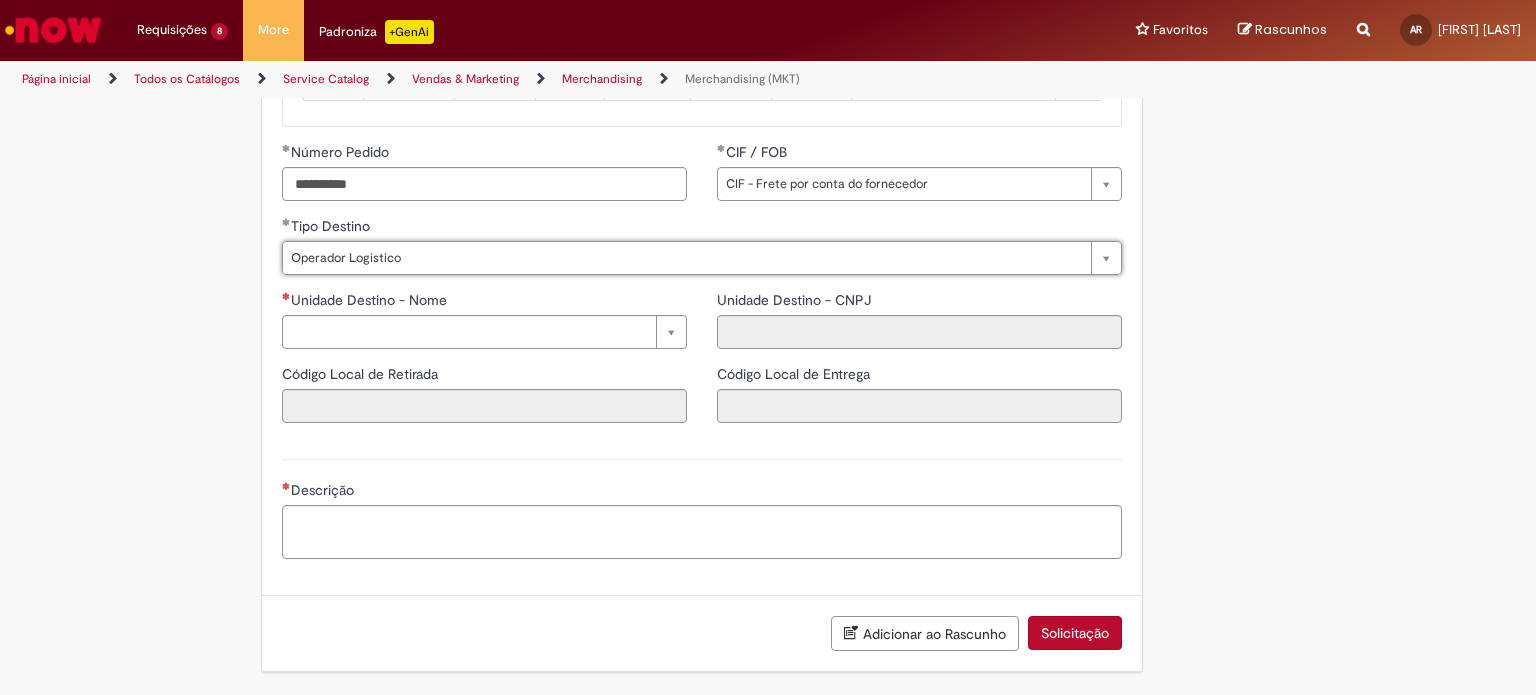 scroll, scrollTop: 2572, scrollLeft: 0, axis: vertical 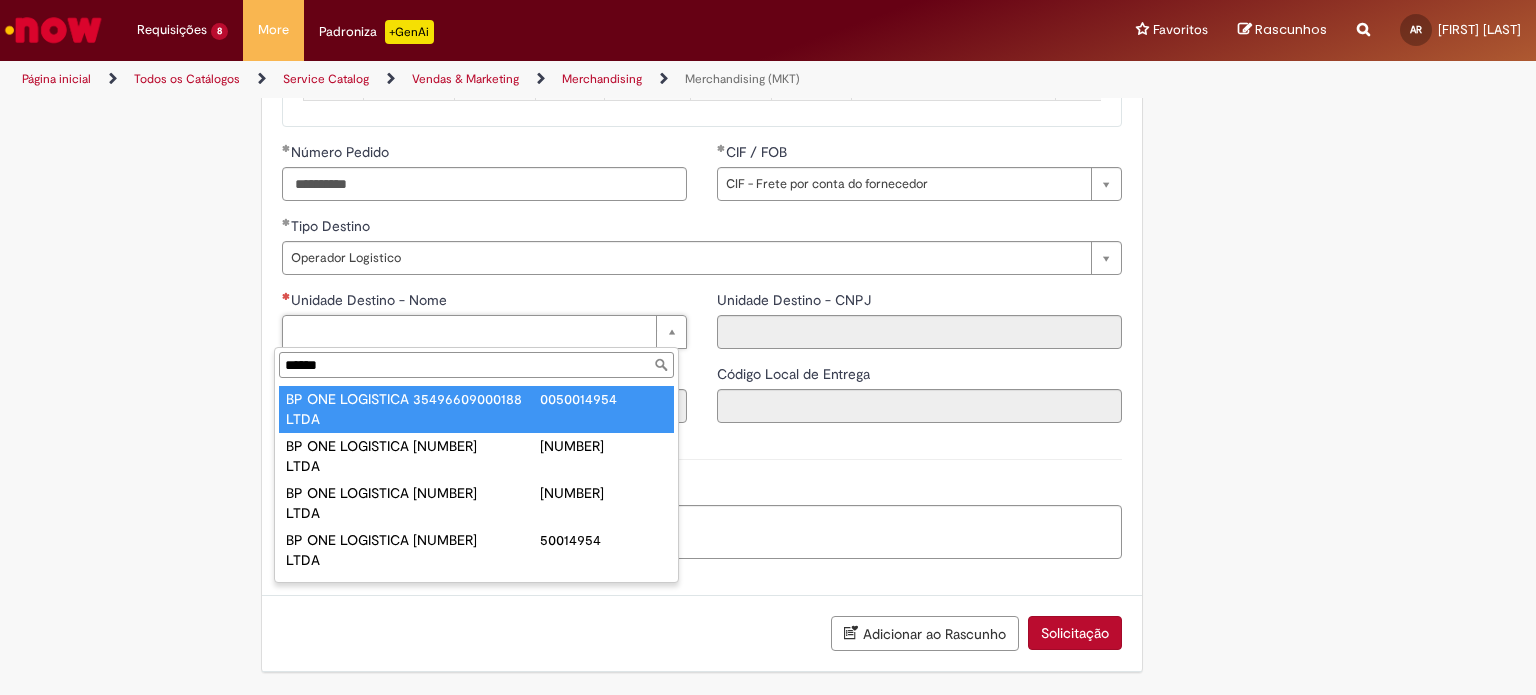 type on "******" 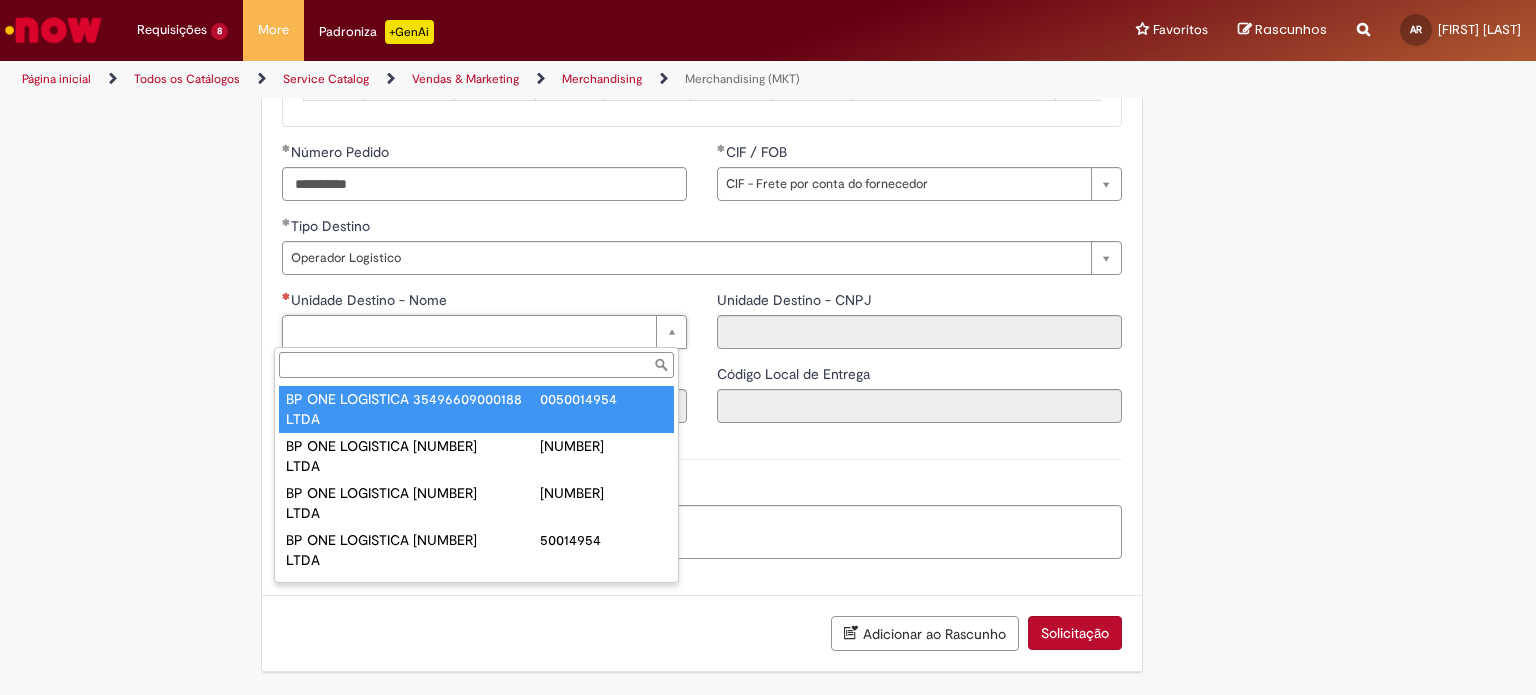 type on "**********" 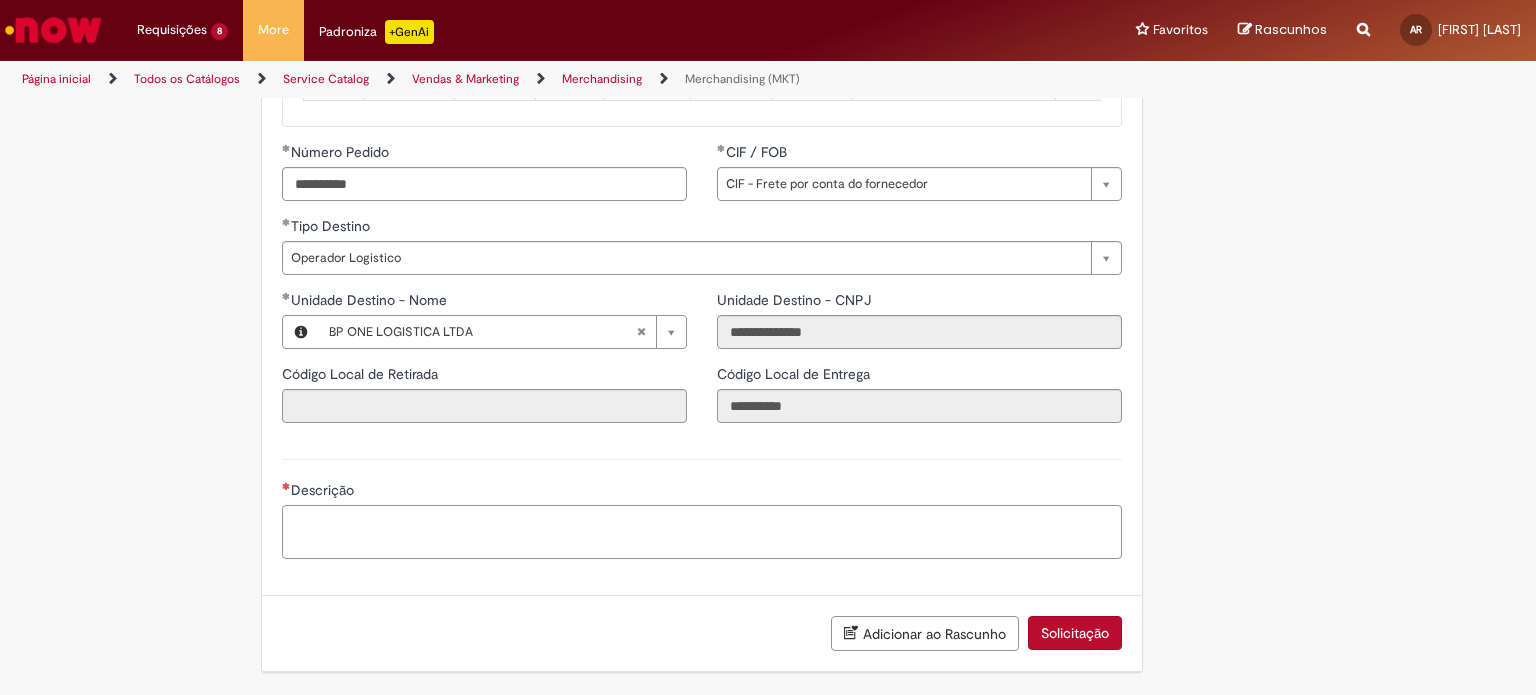 click on "Descrição" at bounding box center [702, 532] 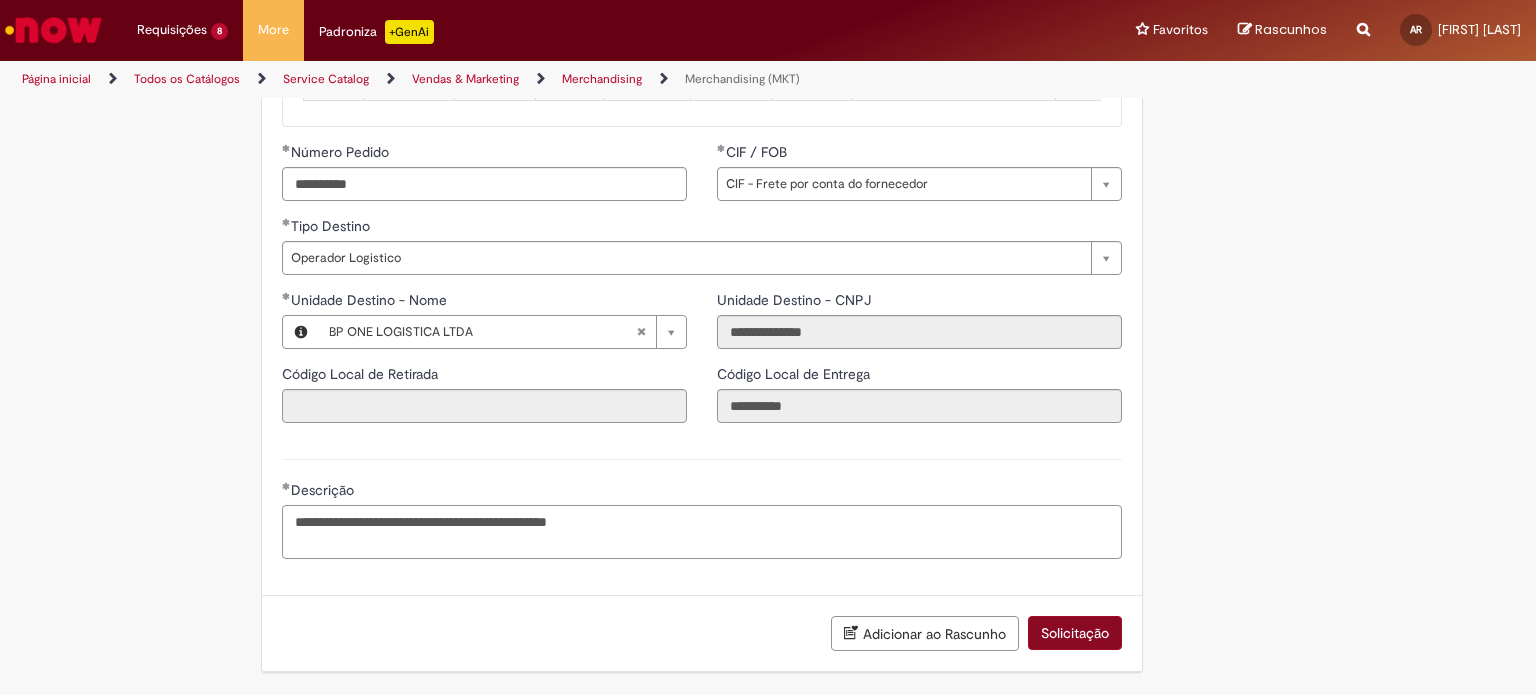 type on "**********" 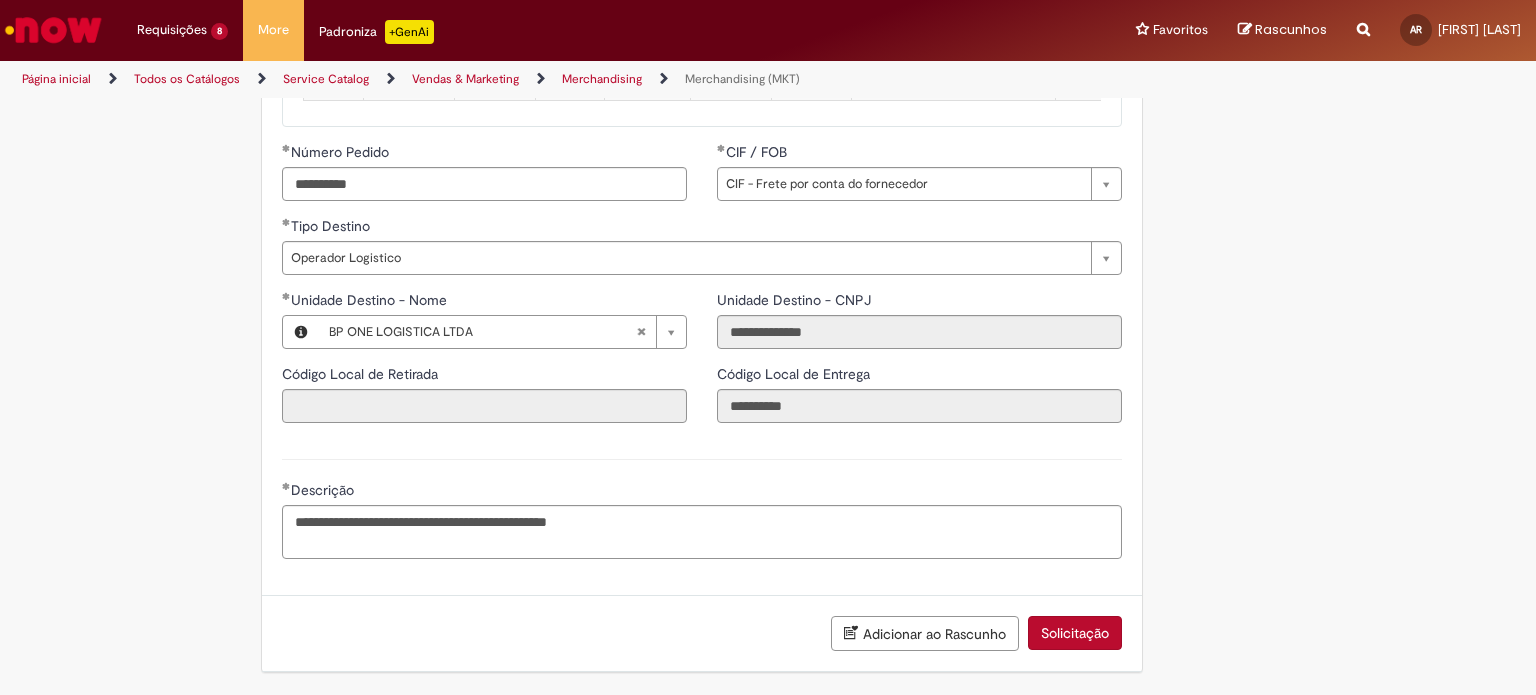 click on "Solicitação" at bounding box center [1075, 633] 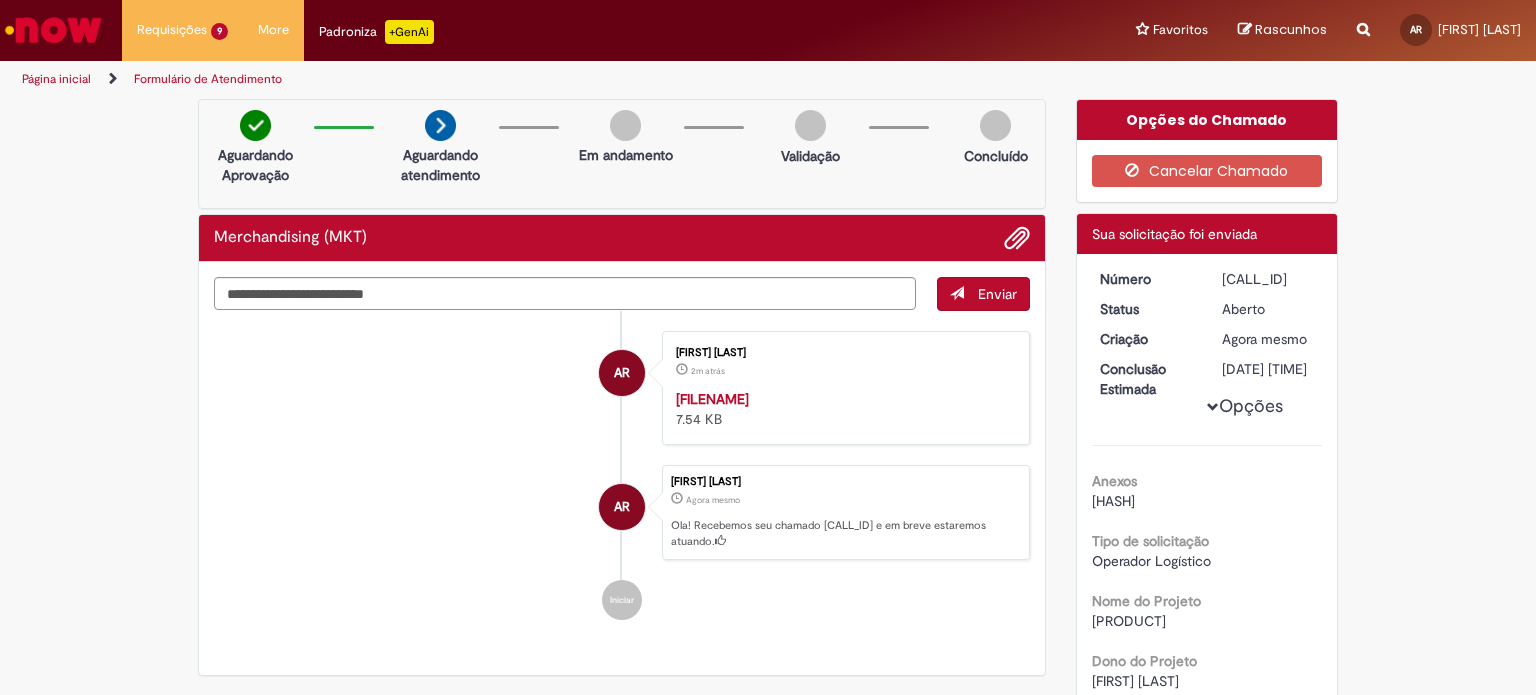 scroll, scrollTop: 0, scrollLeft: 0, axis: both 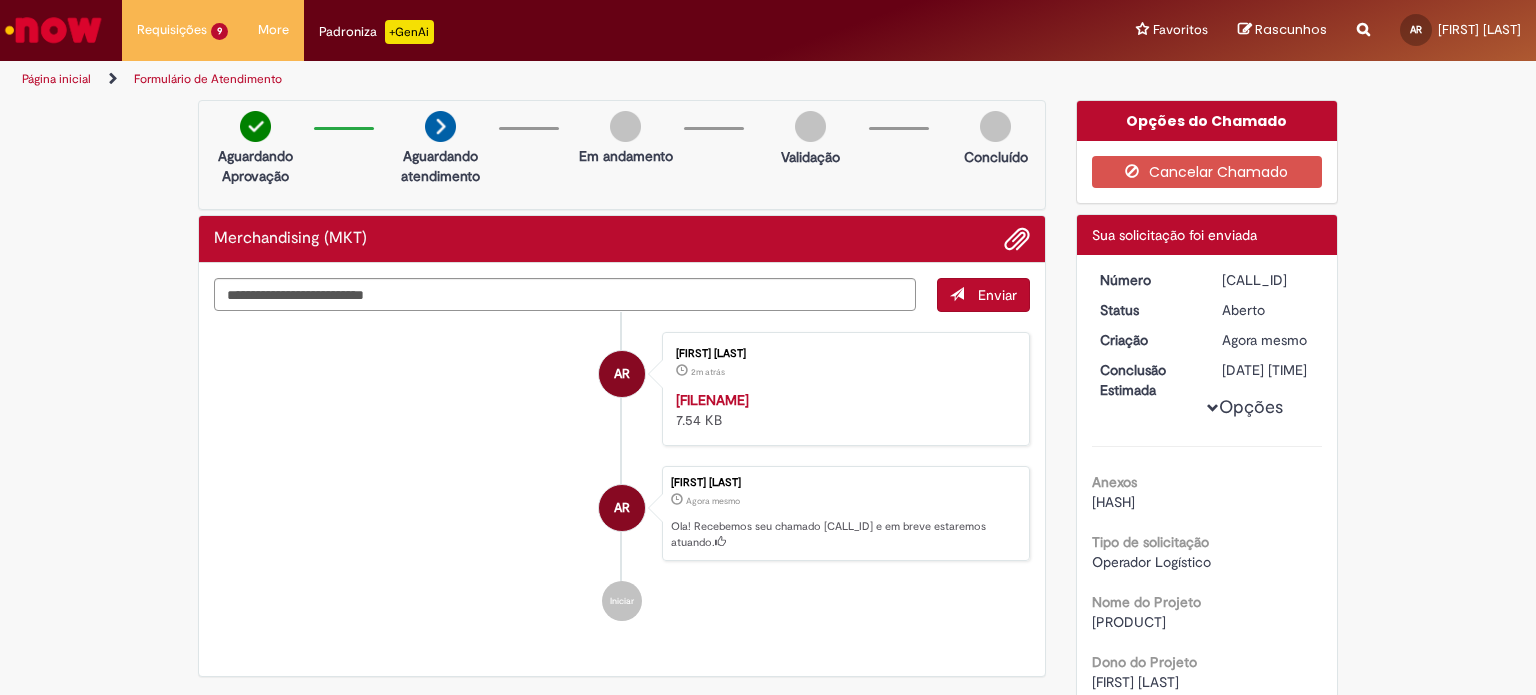 click on "Página inicial" at bounding box center (56, 79) 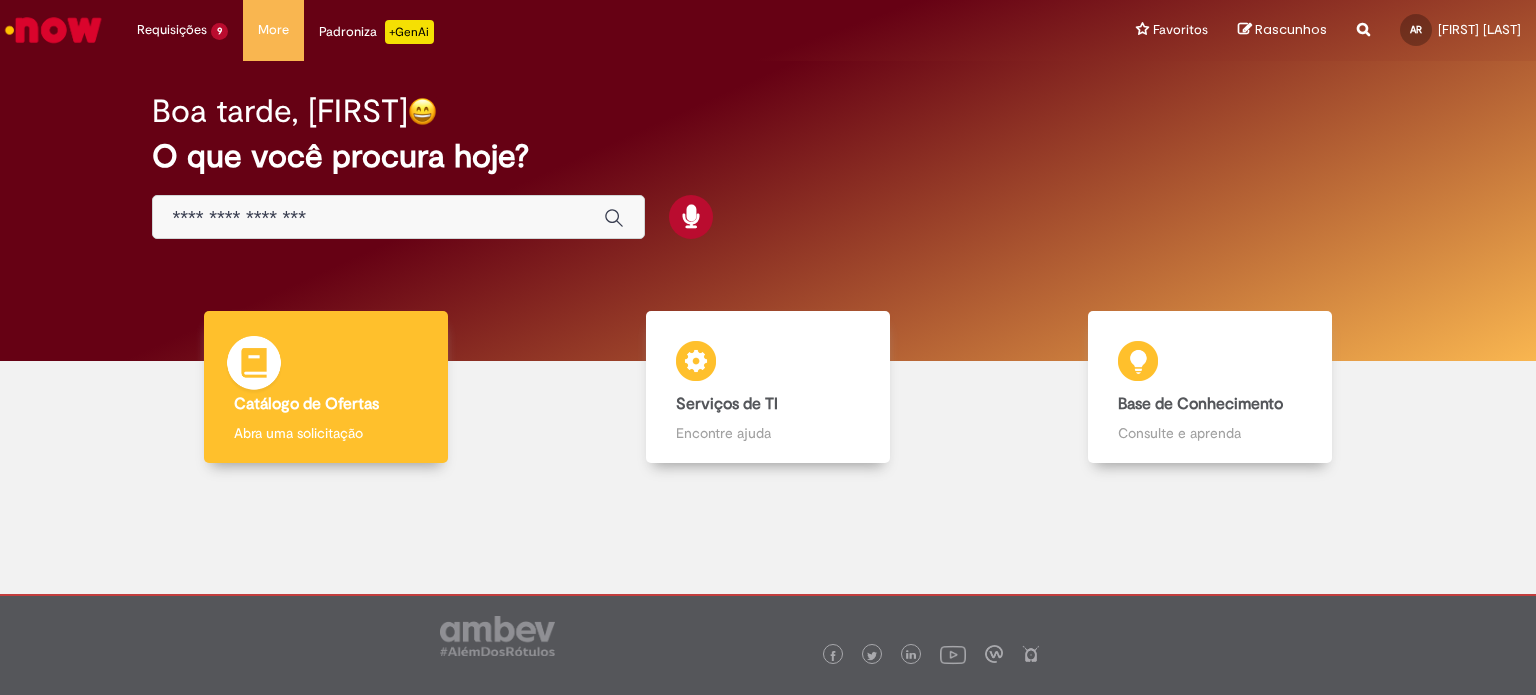 click on "Catálogo de Ofertas
Catálogo de Ofertas
Abra uma solicitação" at bounding box center (325, 387) 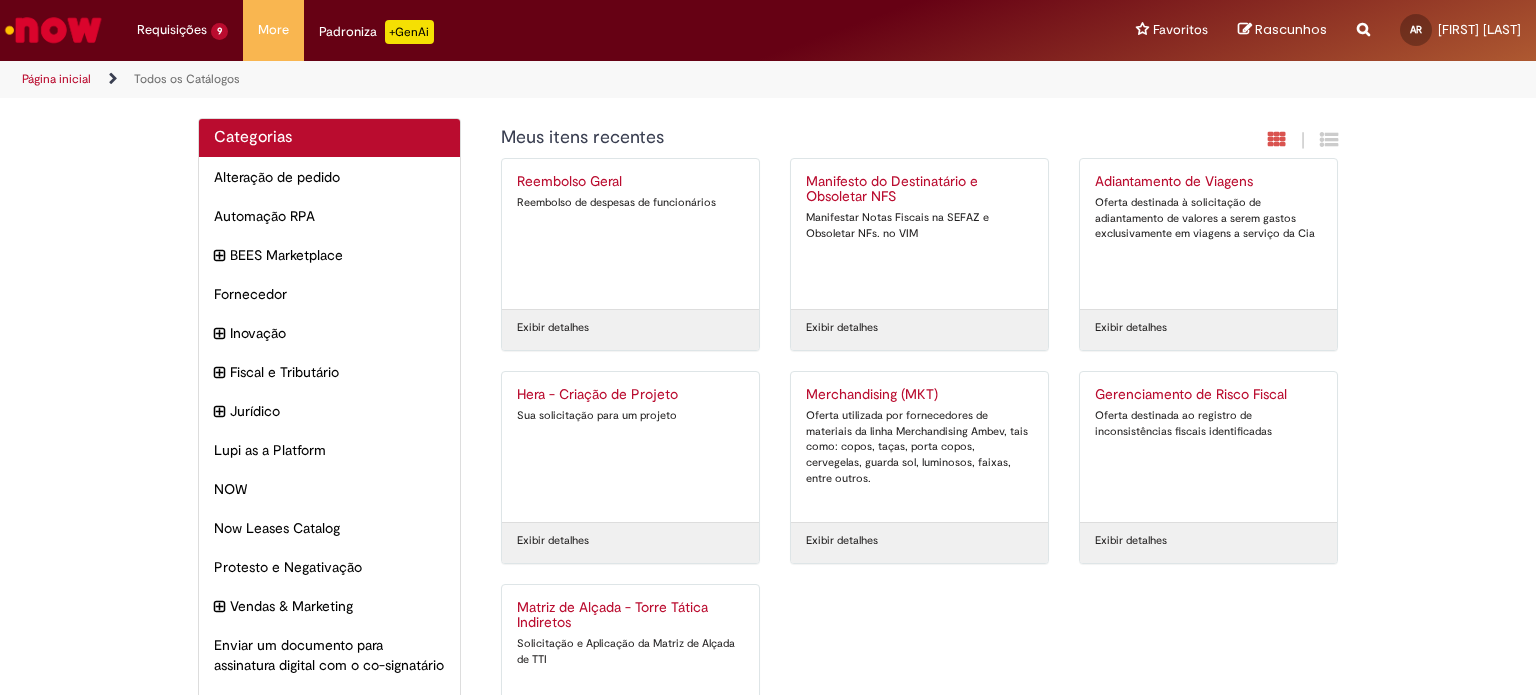 click on "Oferta utilizada por fornecedores de materiais da linha Merchandising Ambev, tais como: copos, taças, porta copos, cervegelas, guarda sol, luminosos, faixas, entre outros." at bounding box center (919, 447) 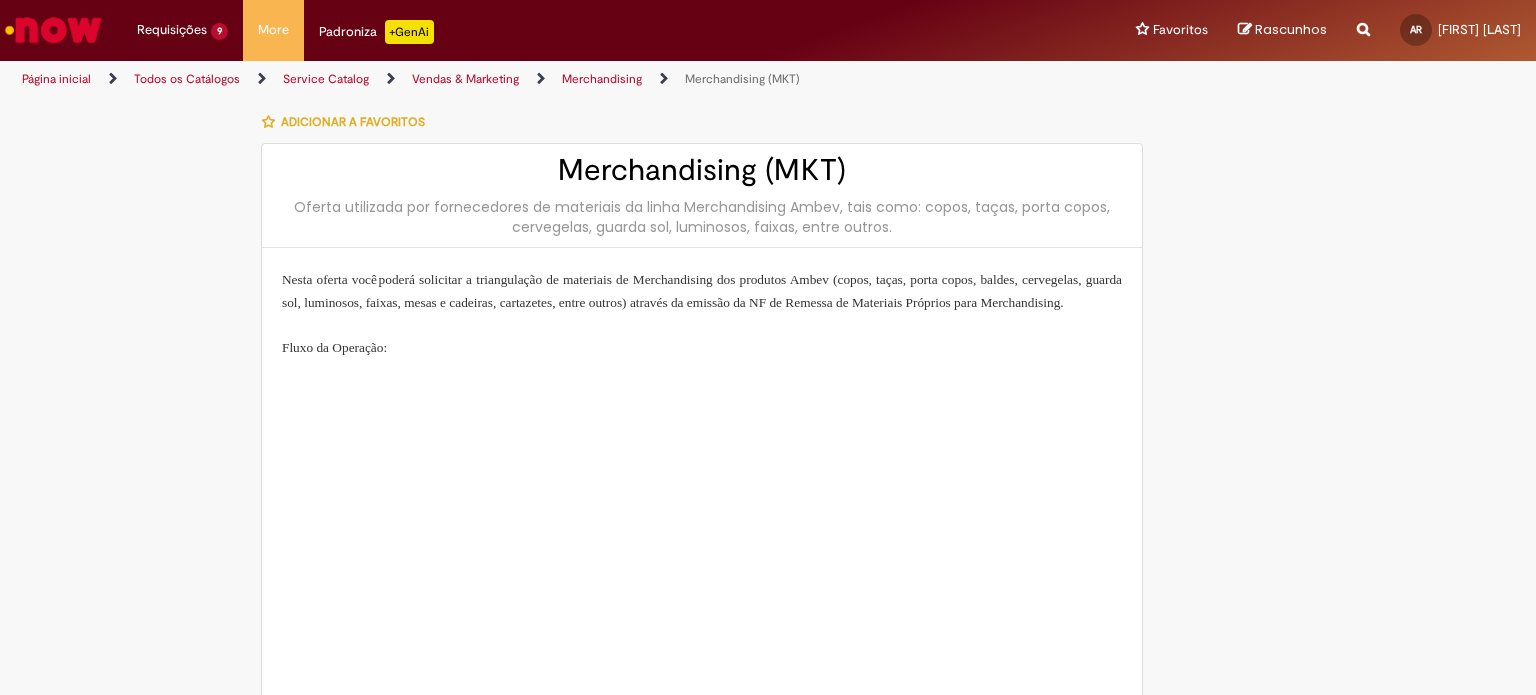 type on "**********" 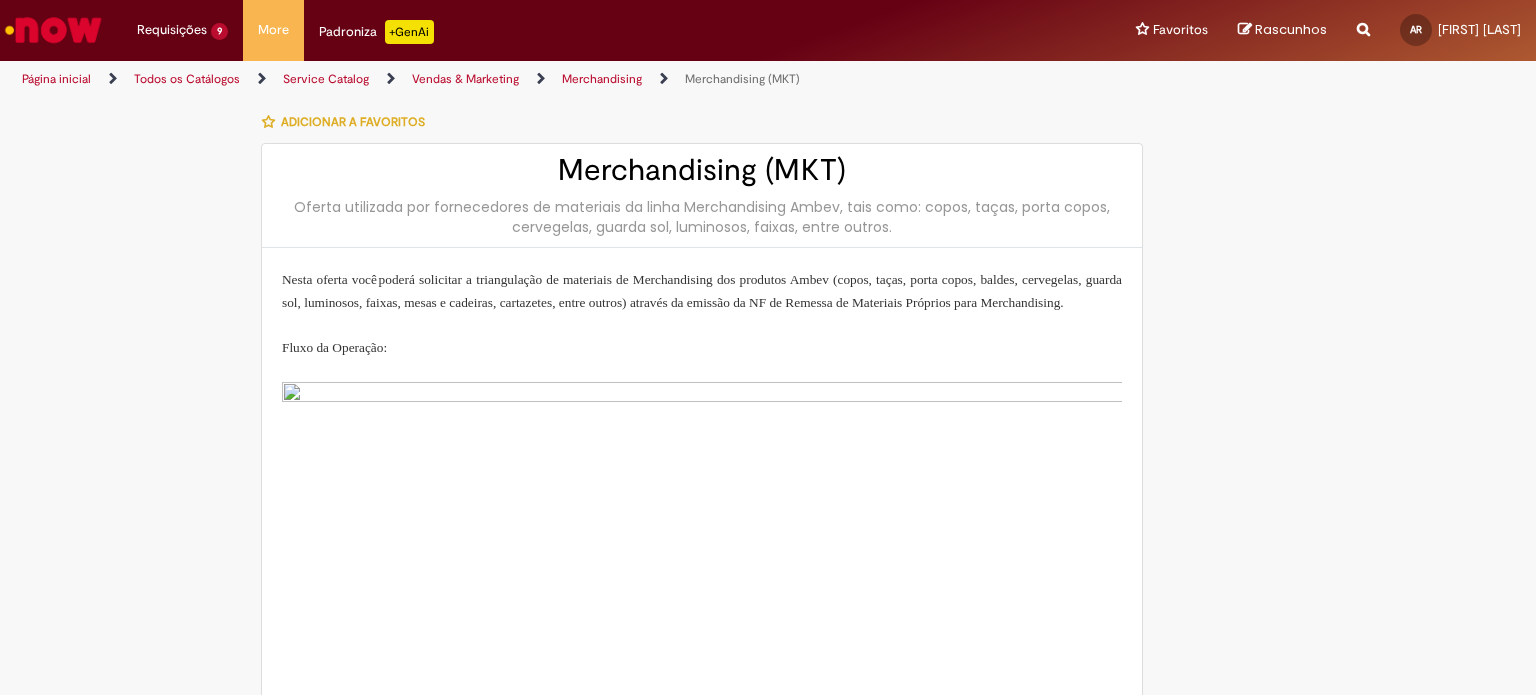 type on "**********" 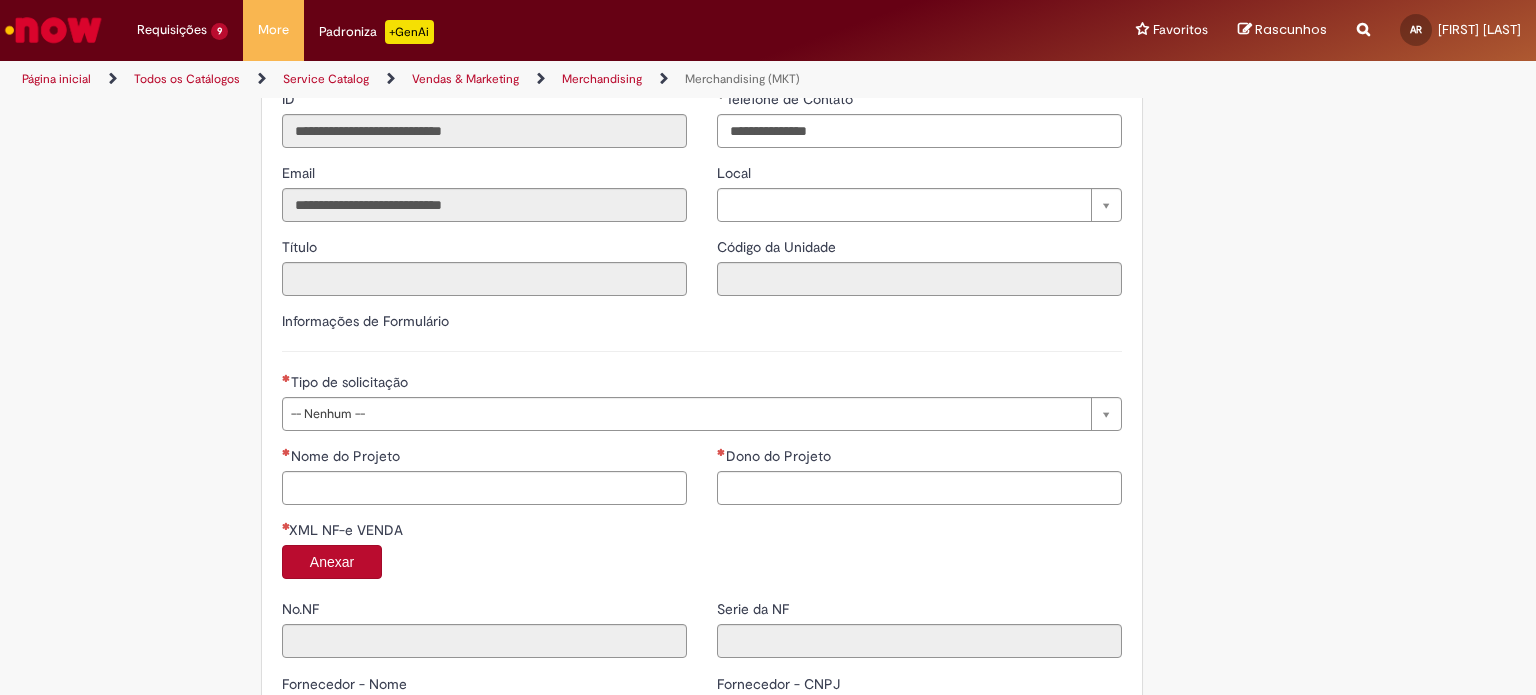 scroll, scrollTop: 1500, scrollLeft: 0, axis: vertical 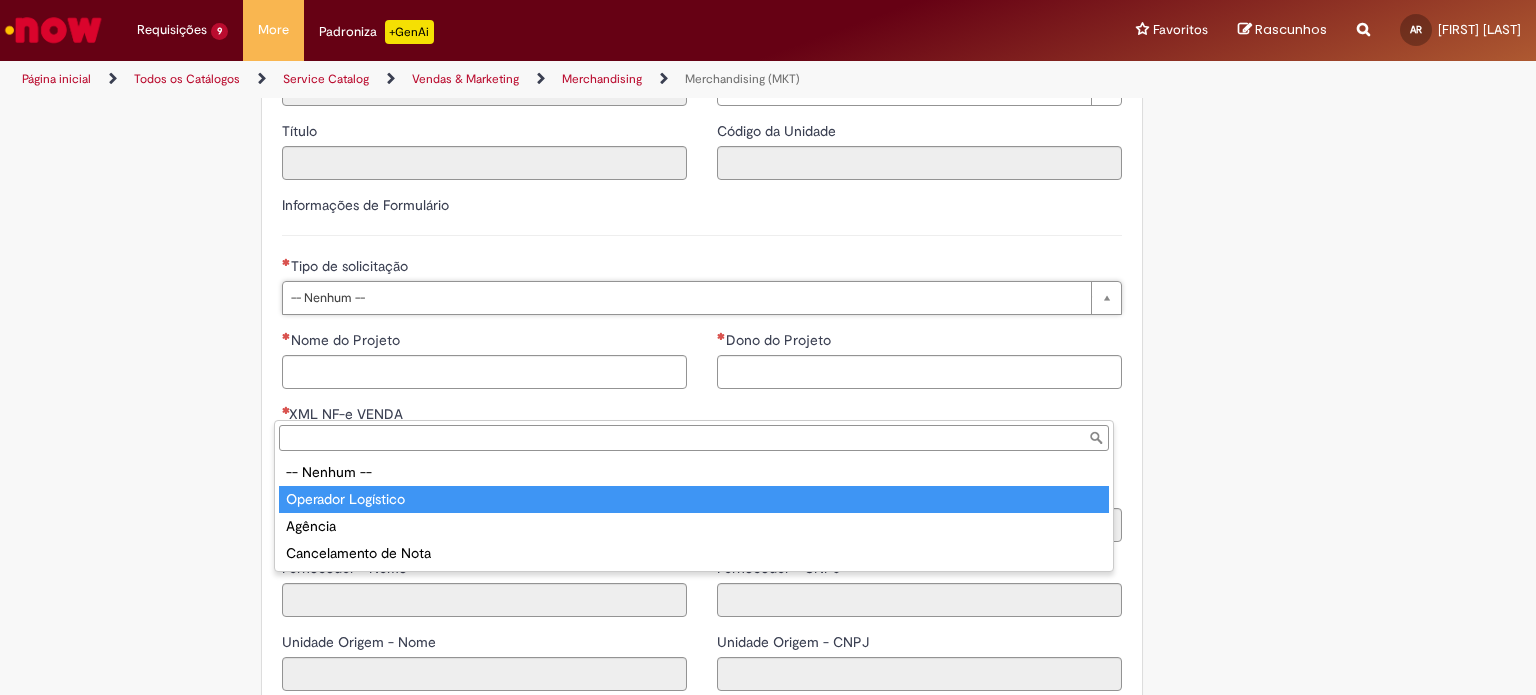 type on "**********" 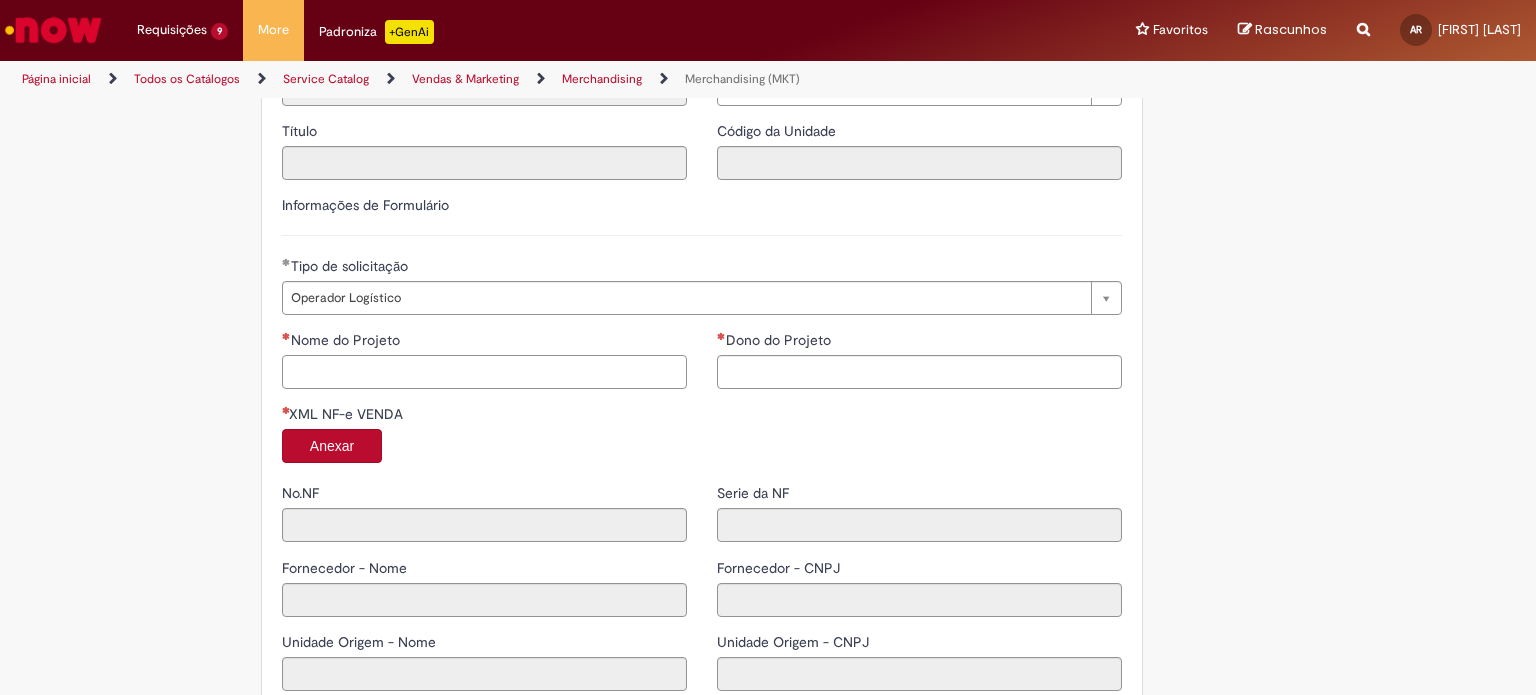 click on "Nome do Projeto" at bounding box center (484, 372) 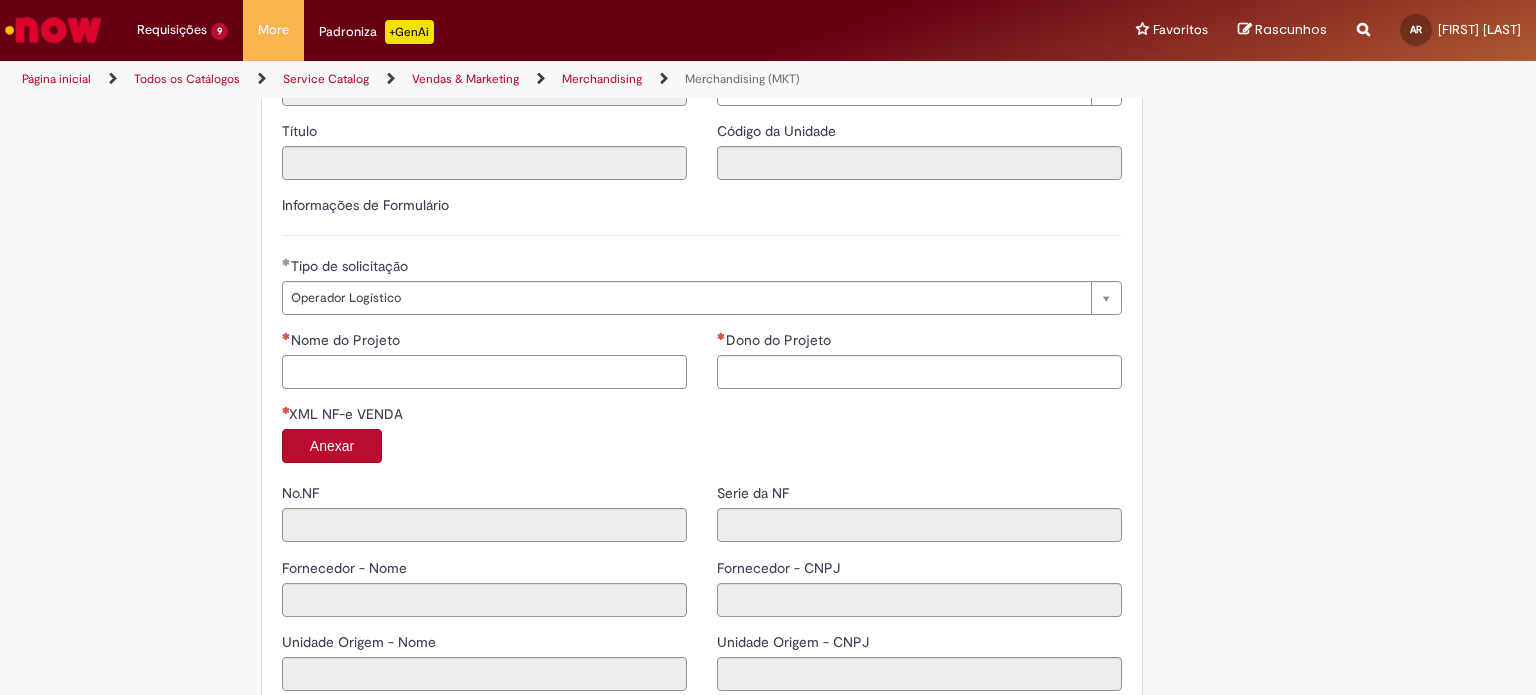 click on "Nome do Projeto" at bounding box center (484, 372) 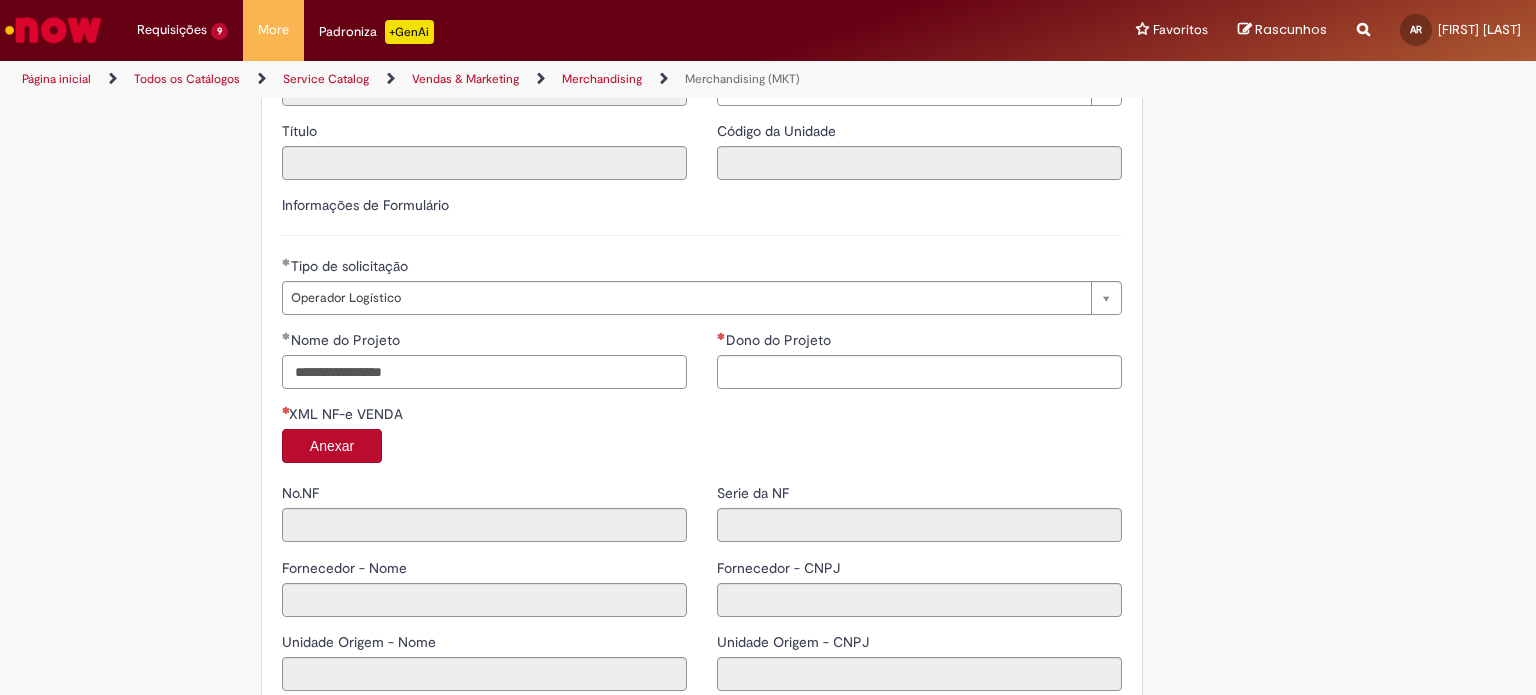 click on "**********" at bounding box center [484, 372] 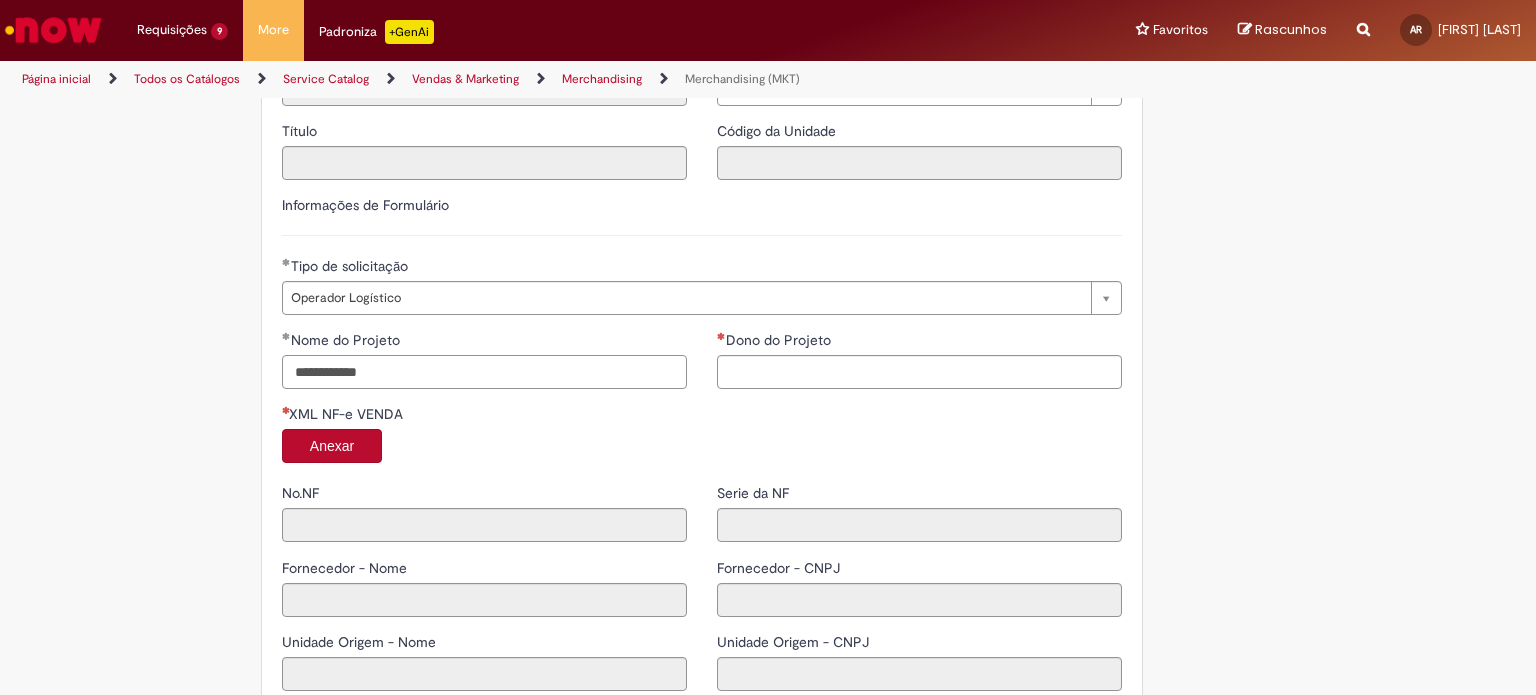 type on "**********" 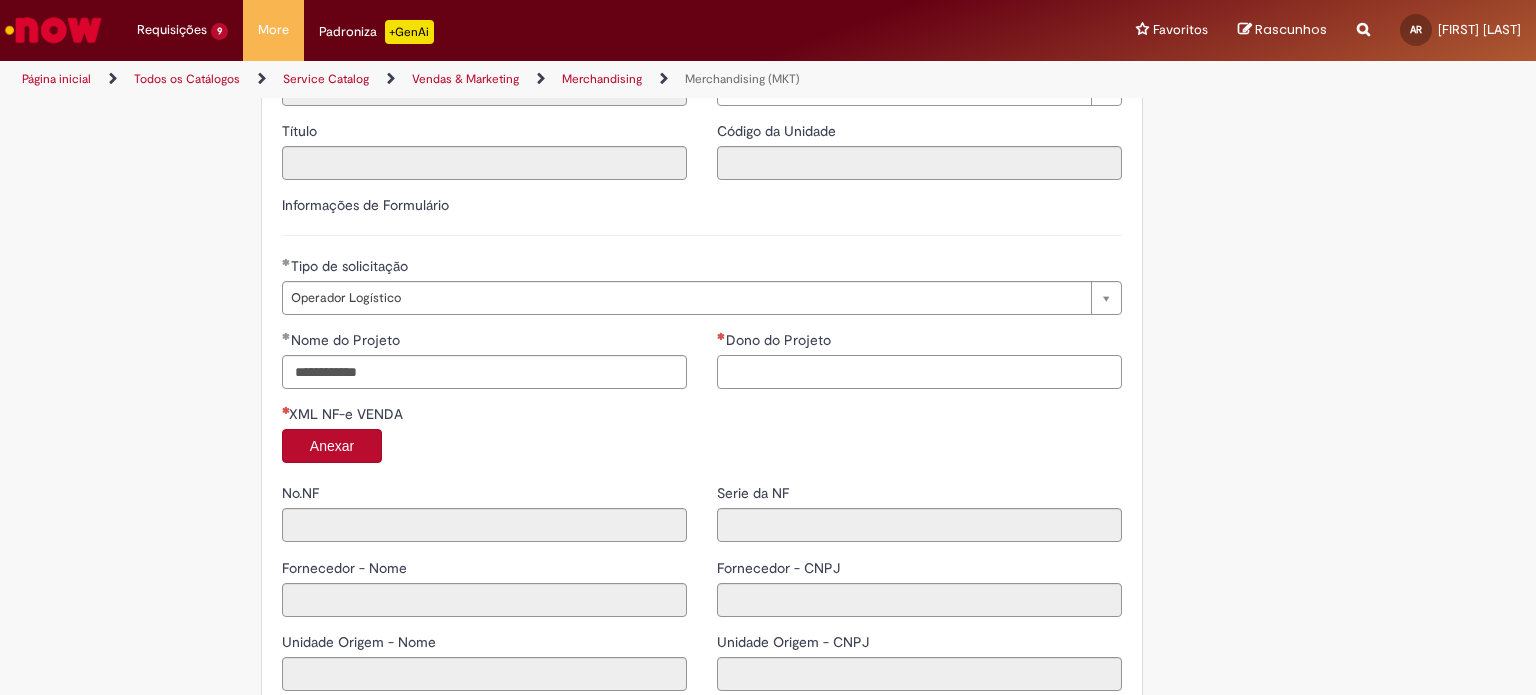 click on "Dono do Projeto" at bounding box center [919, 372] 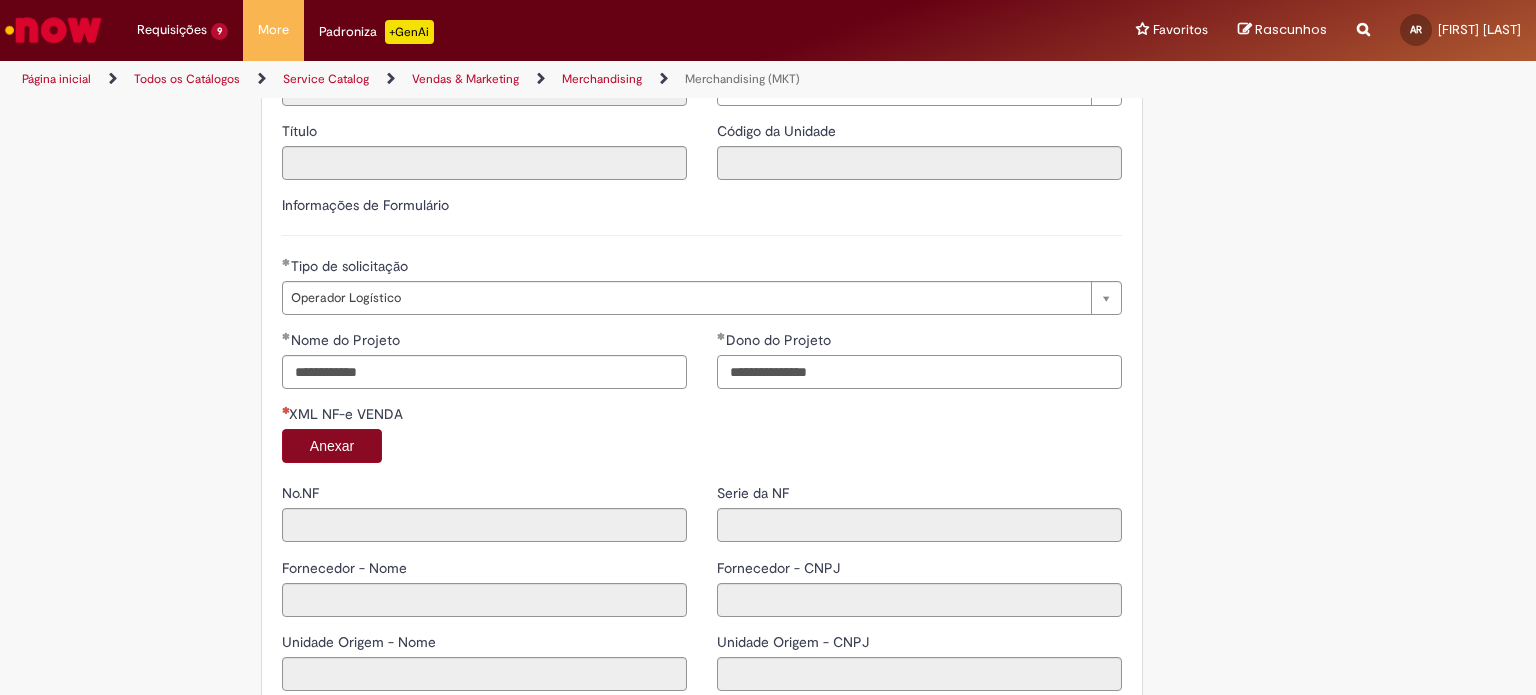 type on "**********" 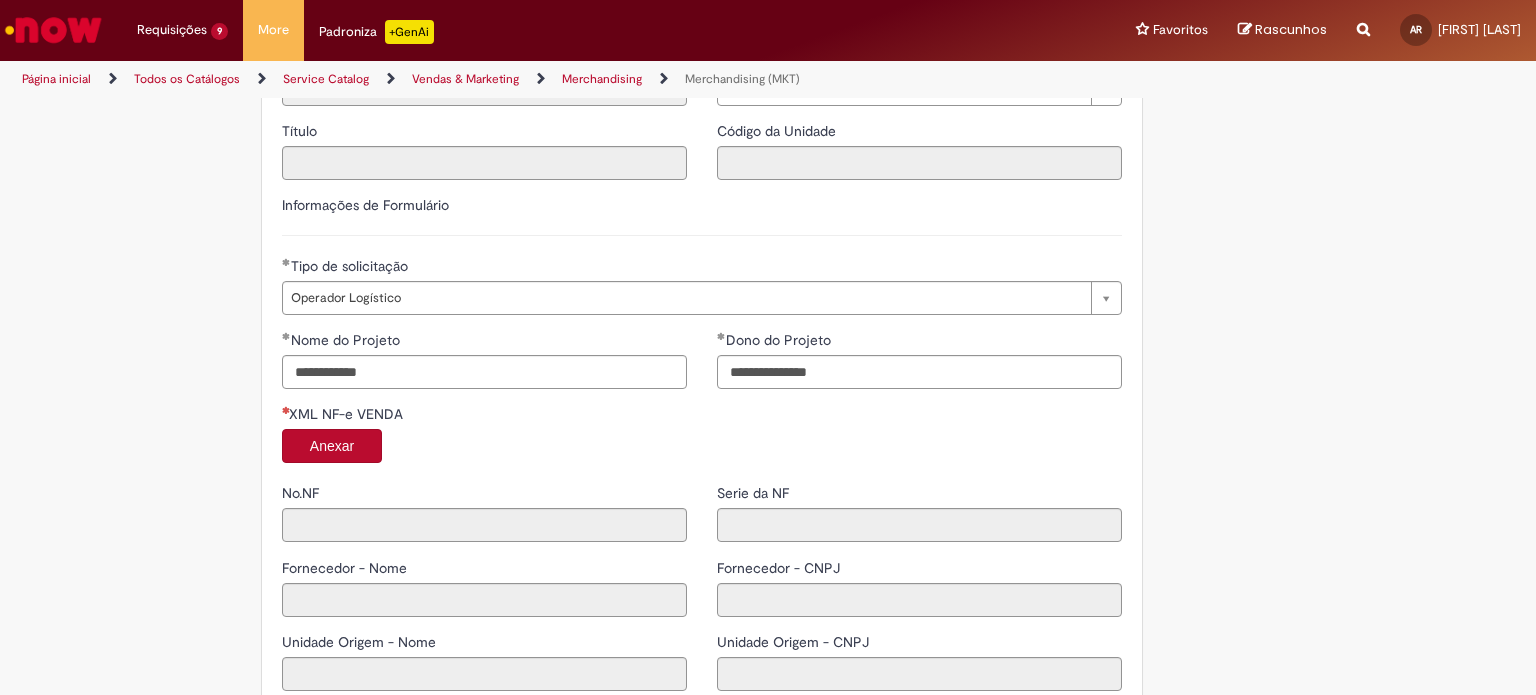 click on "Anexar" at bounding box center (332, 446) 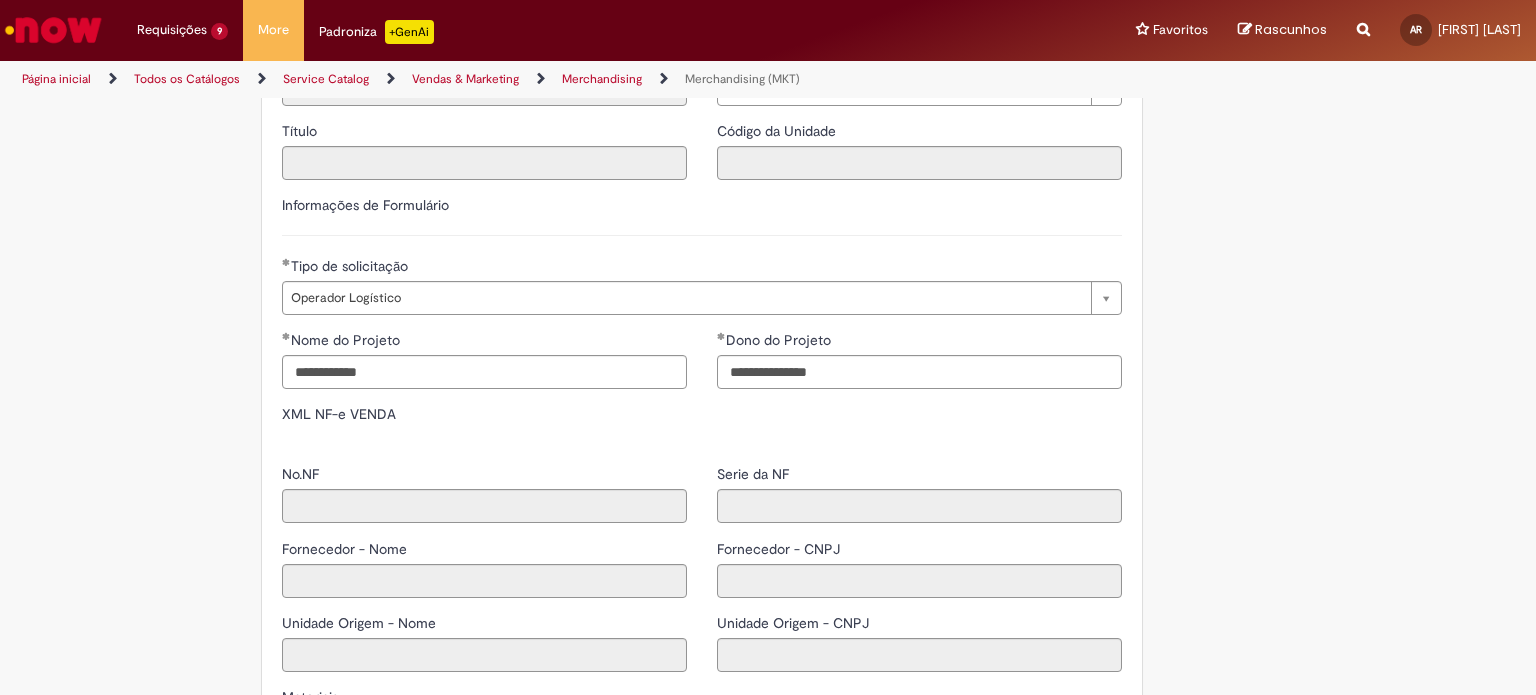 type on "*****" 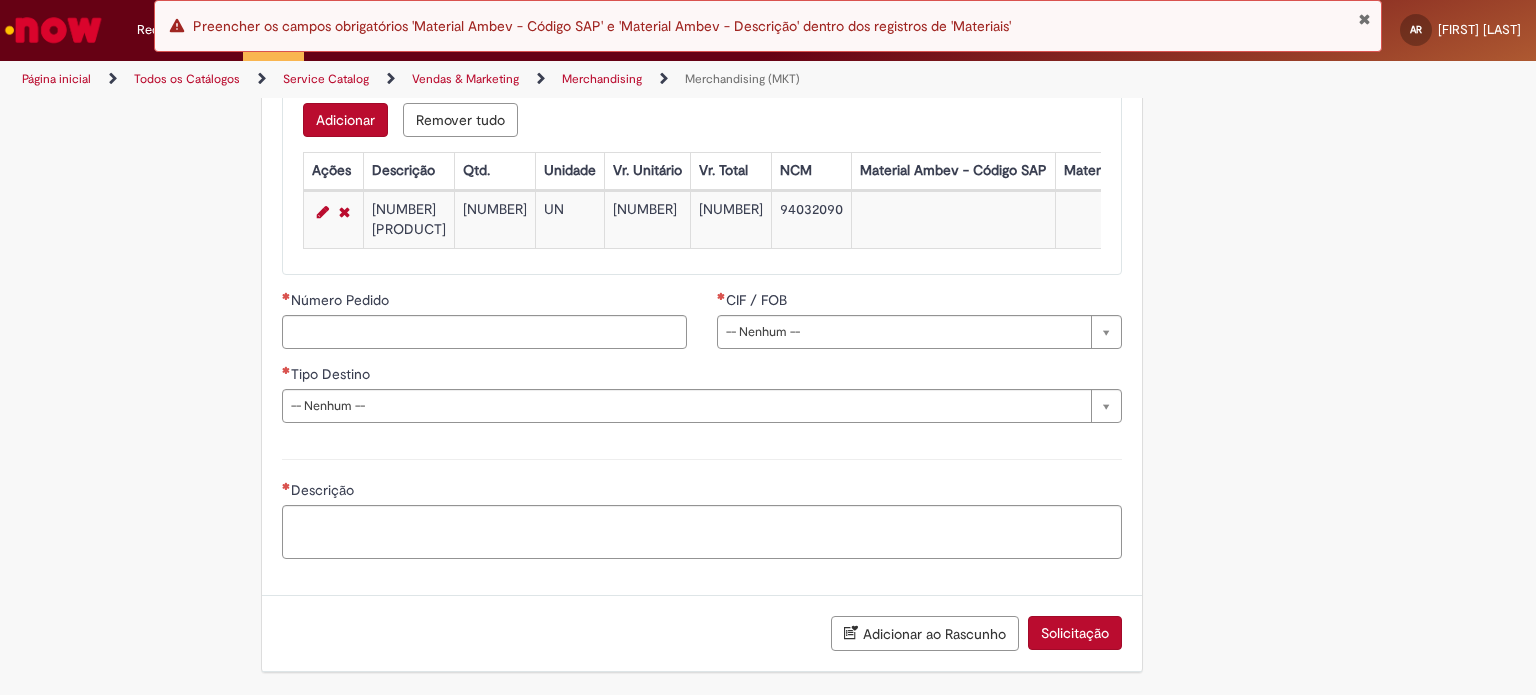 scroll, scrollTop: 2300, scrollLeft: 0, axis: vertical 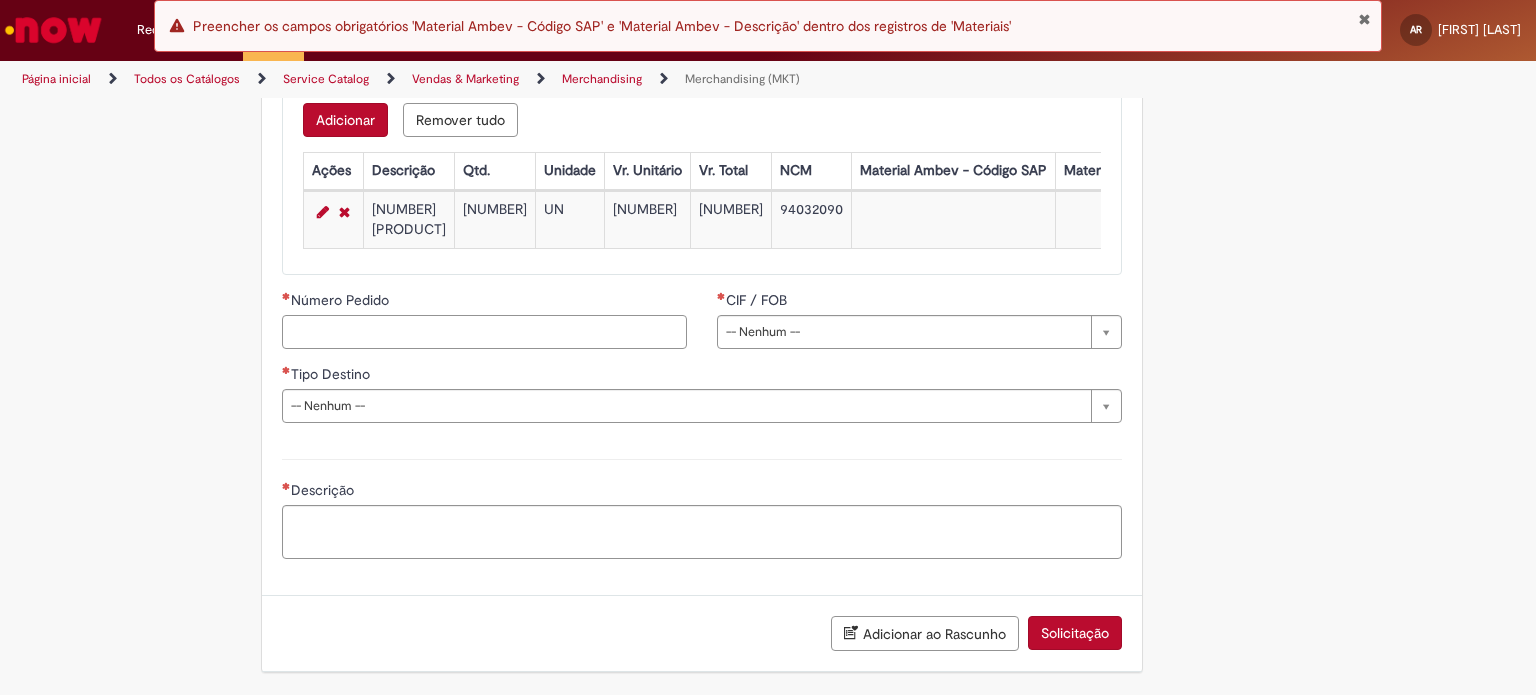 click on "Número Pedido" at bounding box center [484, 332] 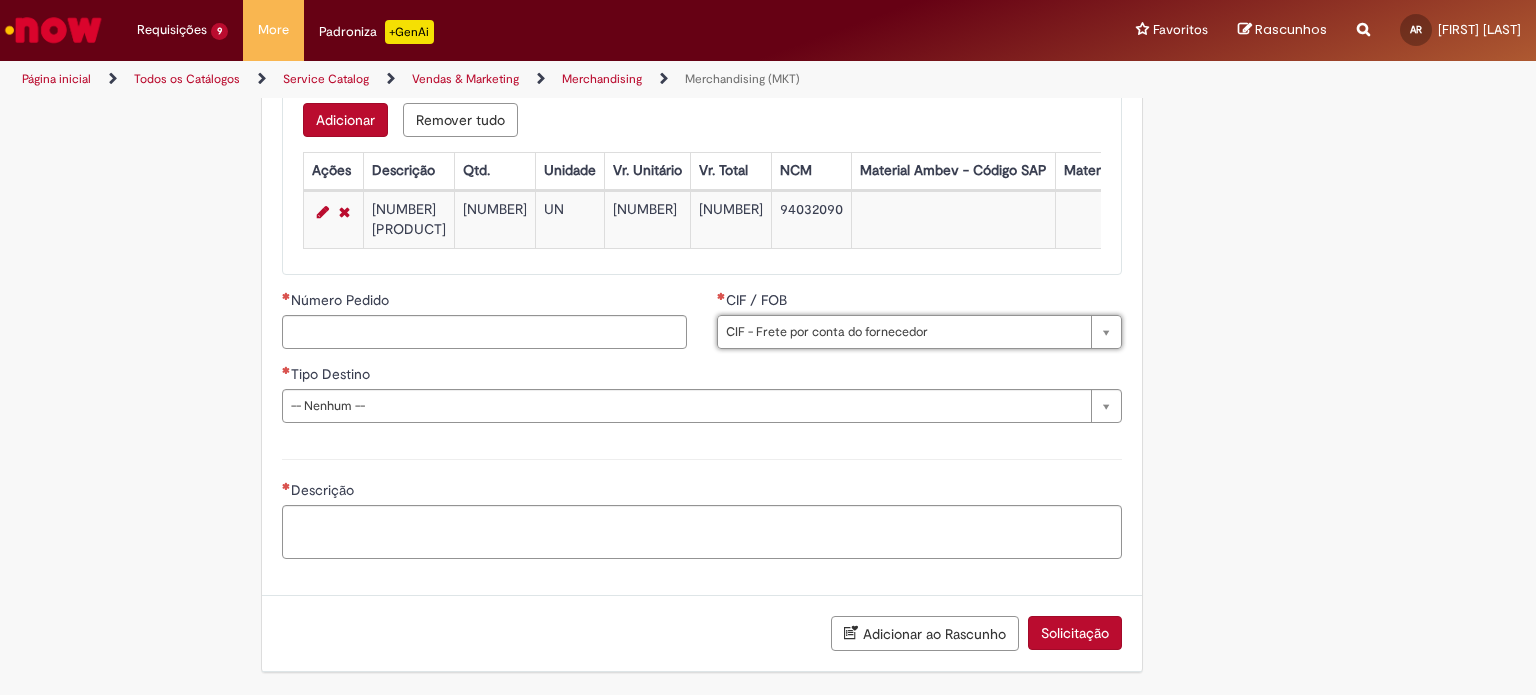type on "**********" 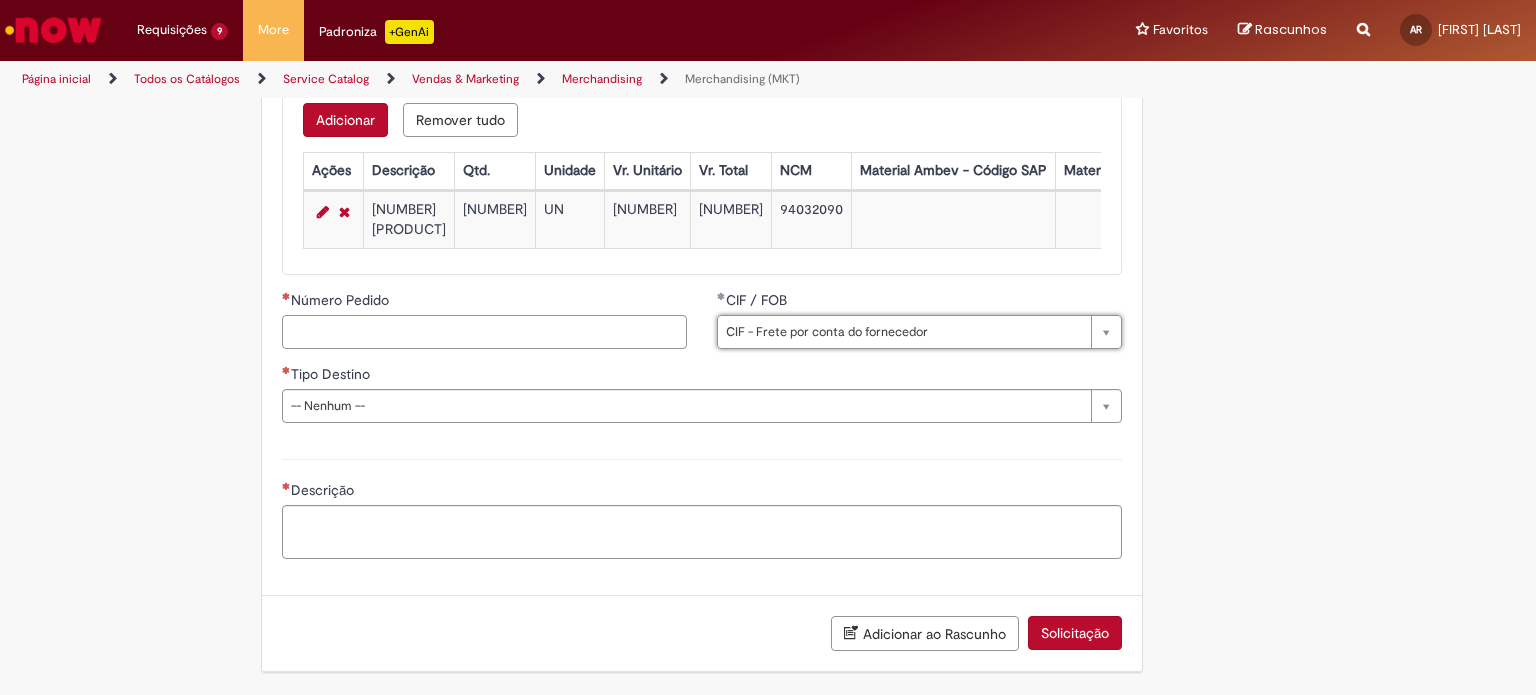 click on "Número Pedido" at bounding box center [484, 332] 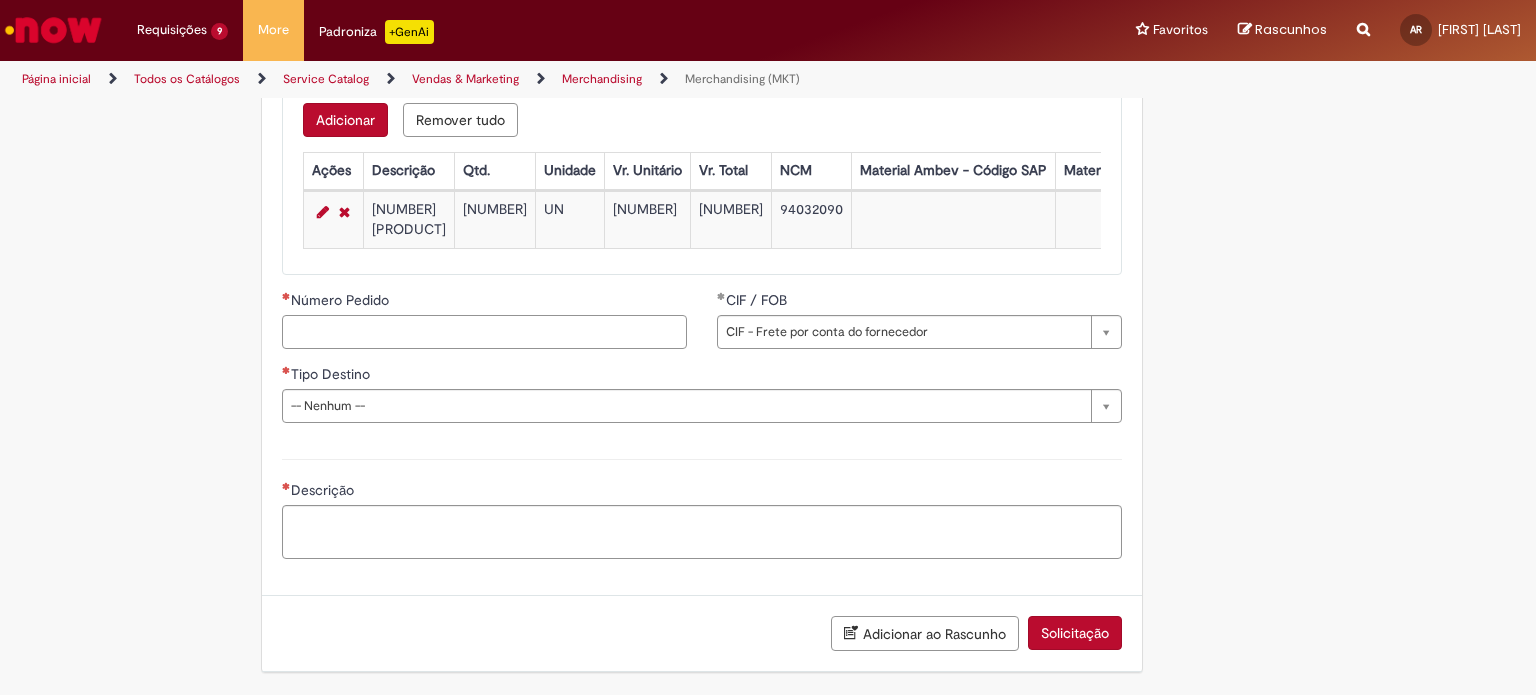 paste on "**********" 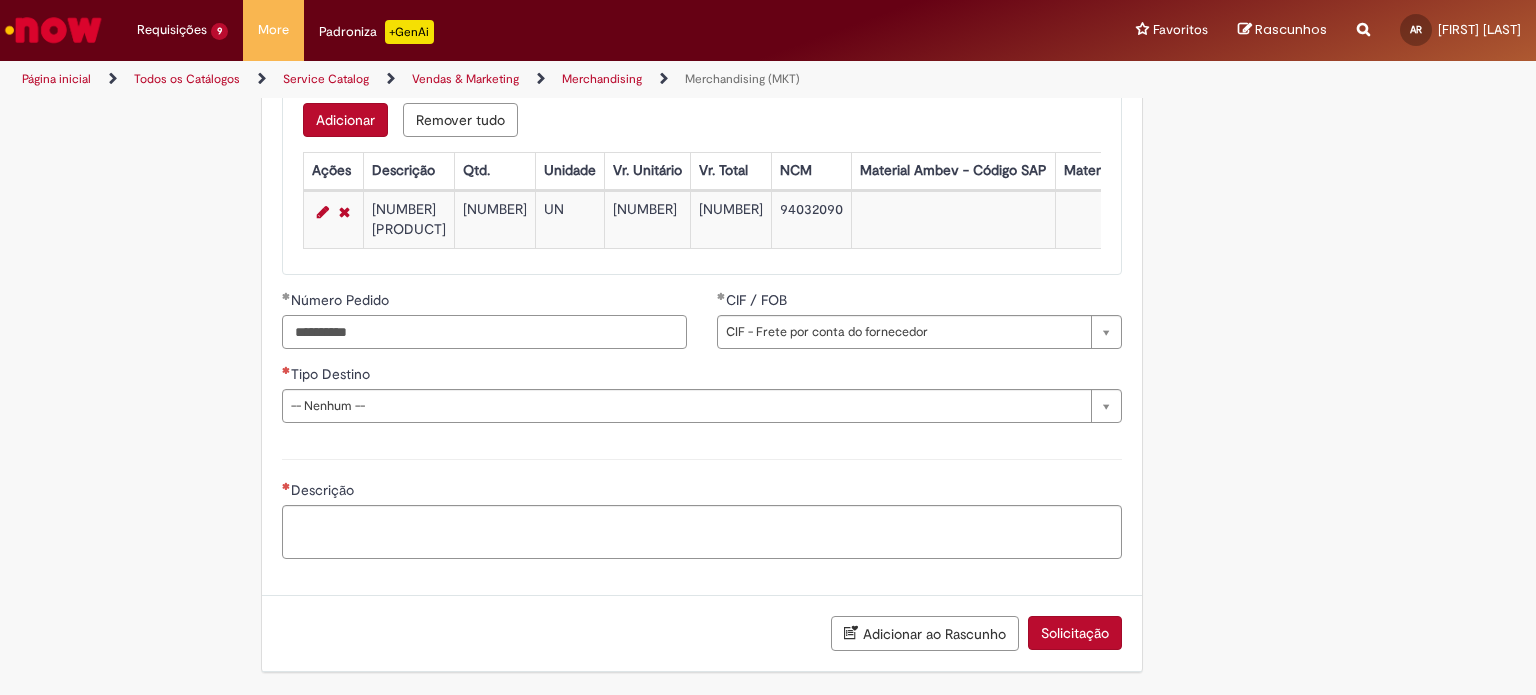 type on "**********" 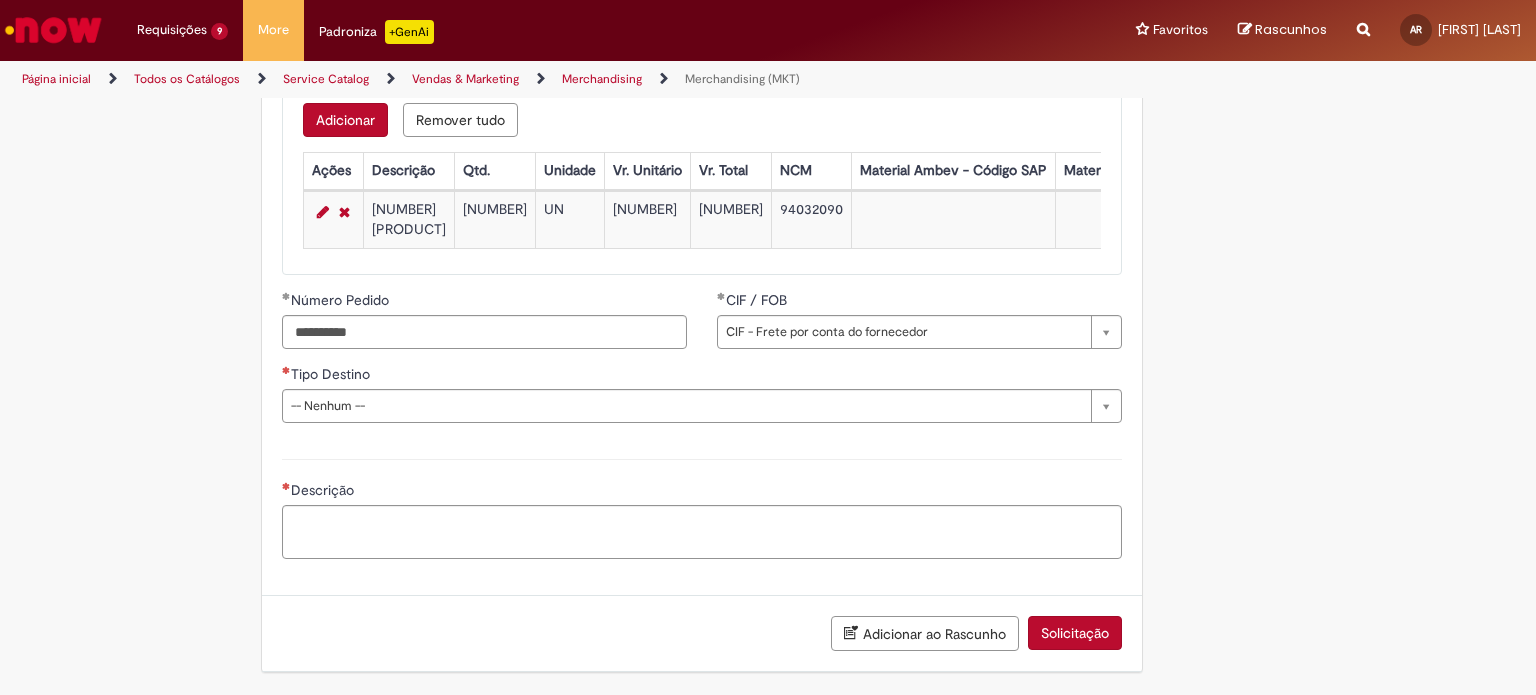drag, startPoint x: 1120, startPoint y: 536, endPoint x: 1106, endPoint y: 533, distance: 14.3178215 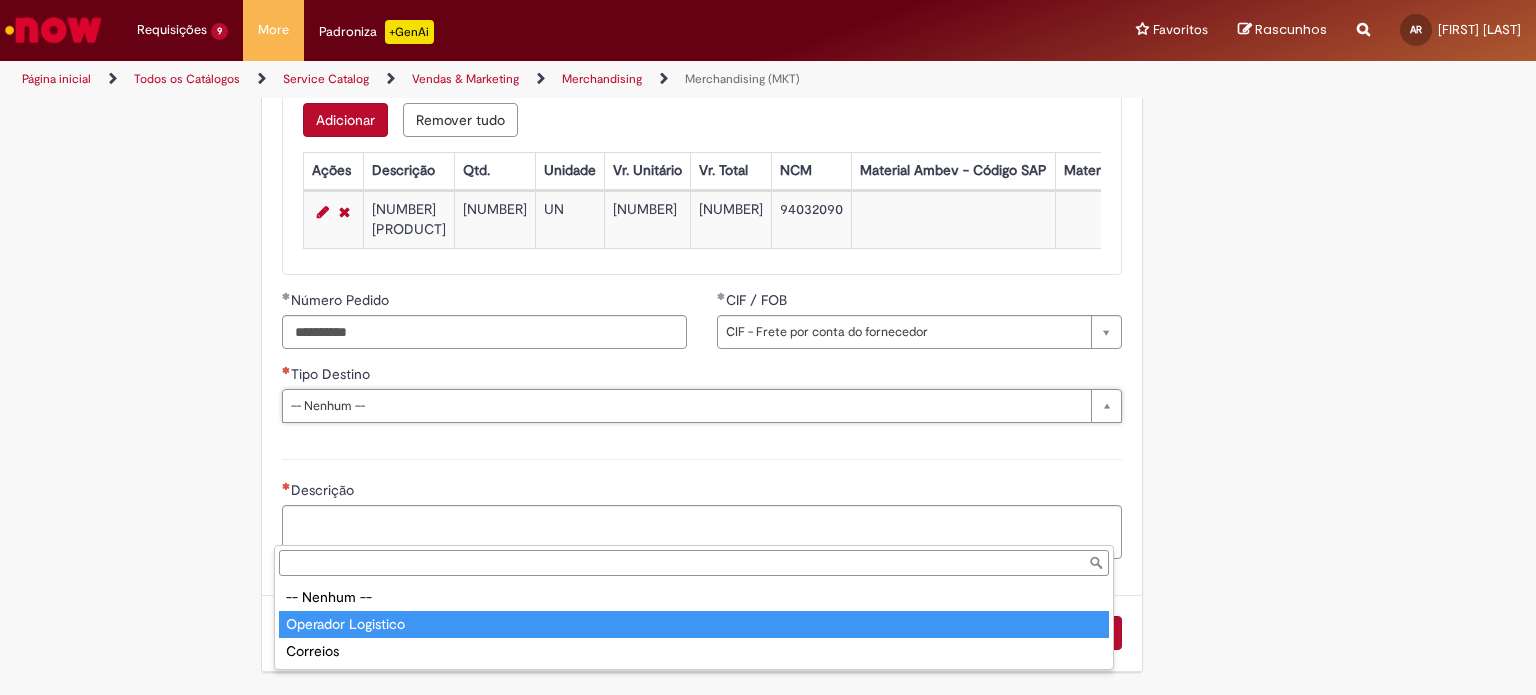 type on "**********" 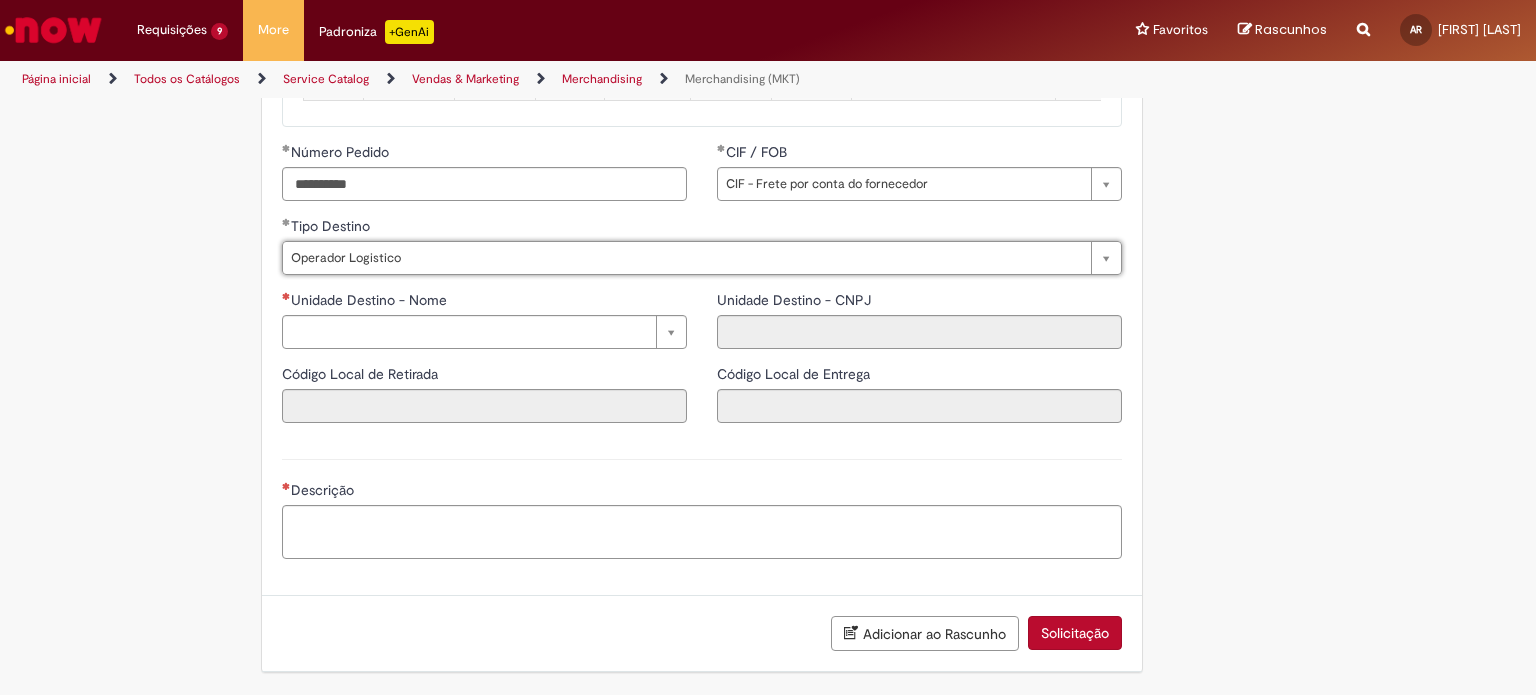 scroll, scrollTop: 2572, scrollLeft: 0, axis: vertical 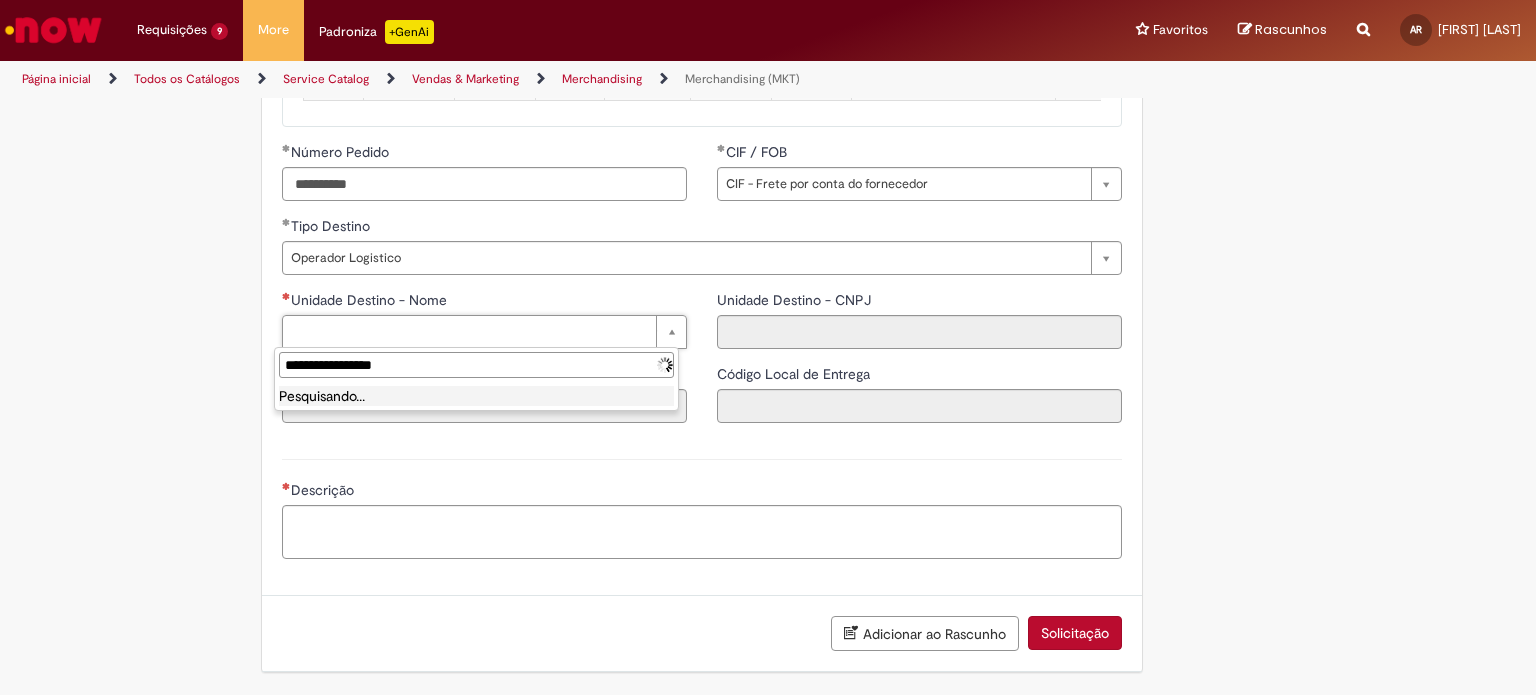 click on "**********" at bounding box center (476, 365) 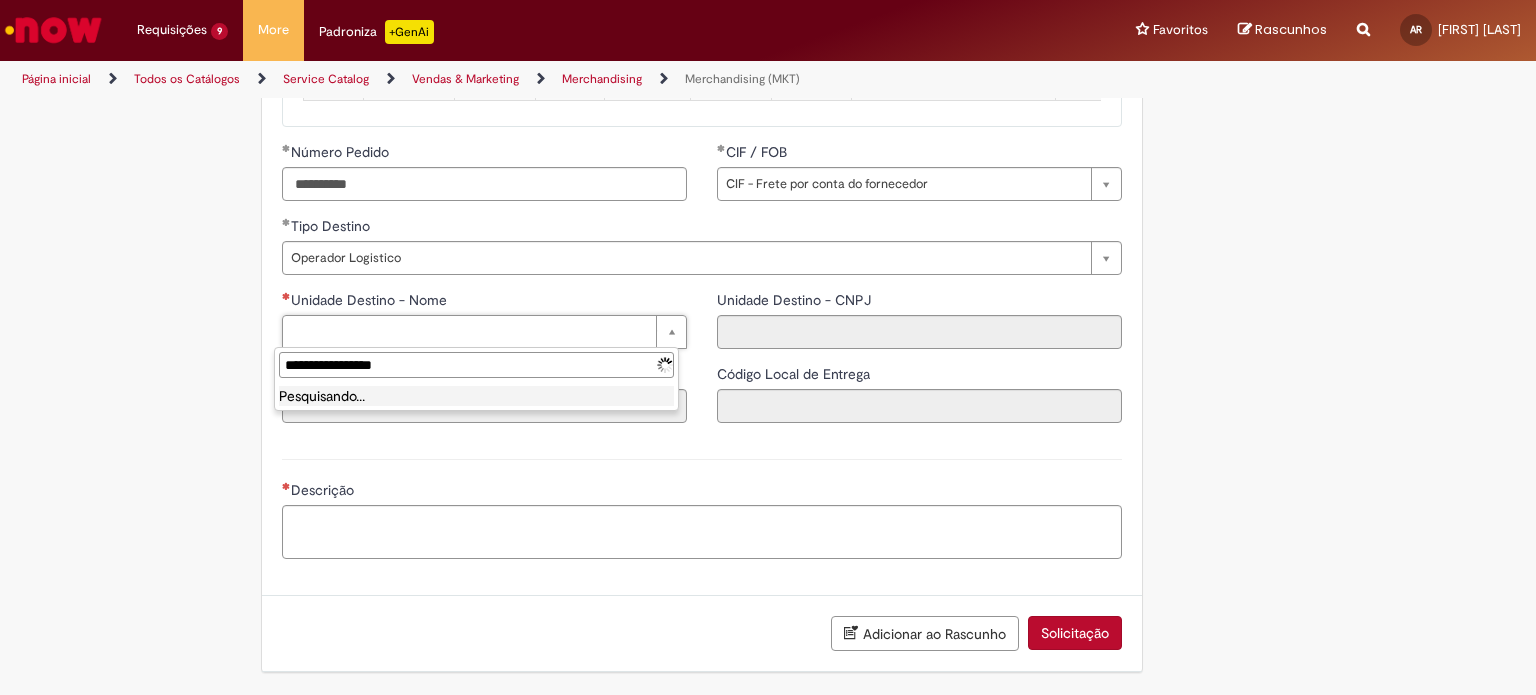 type on "**********" 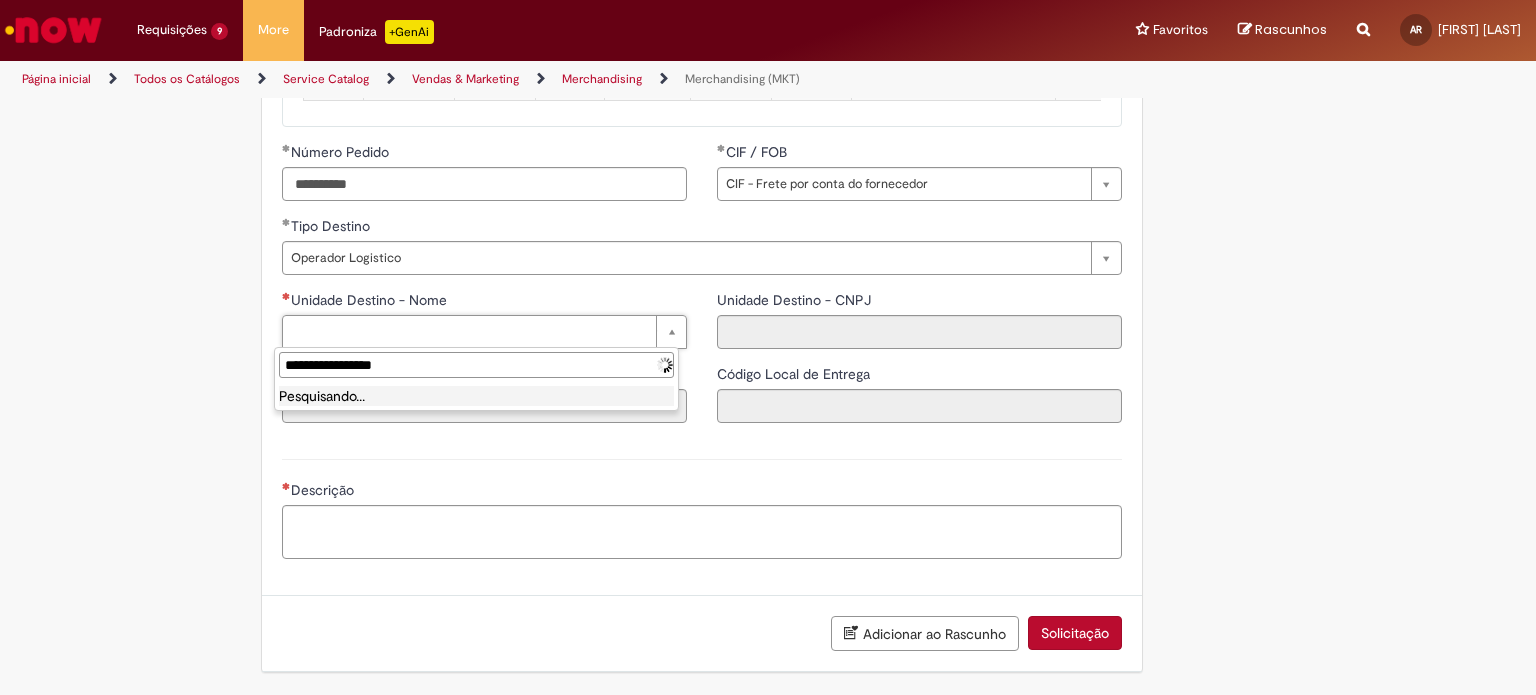 drag, startPoint x: 422, startPoint y: 369, endPoint x: 105, endPoint y: 364, distance: 317.03943 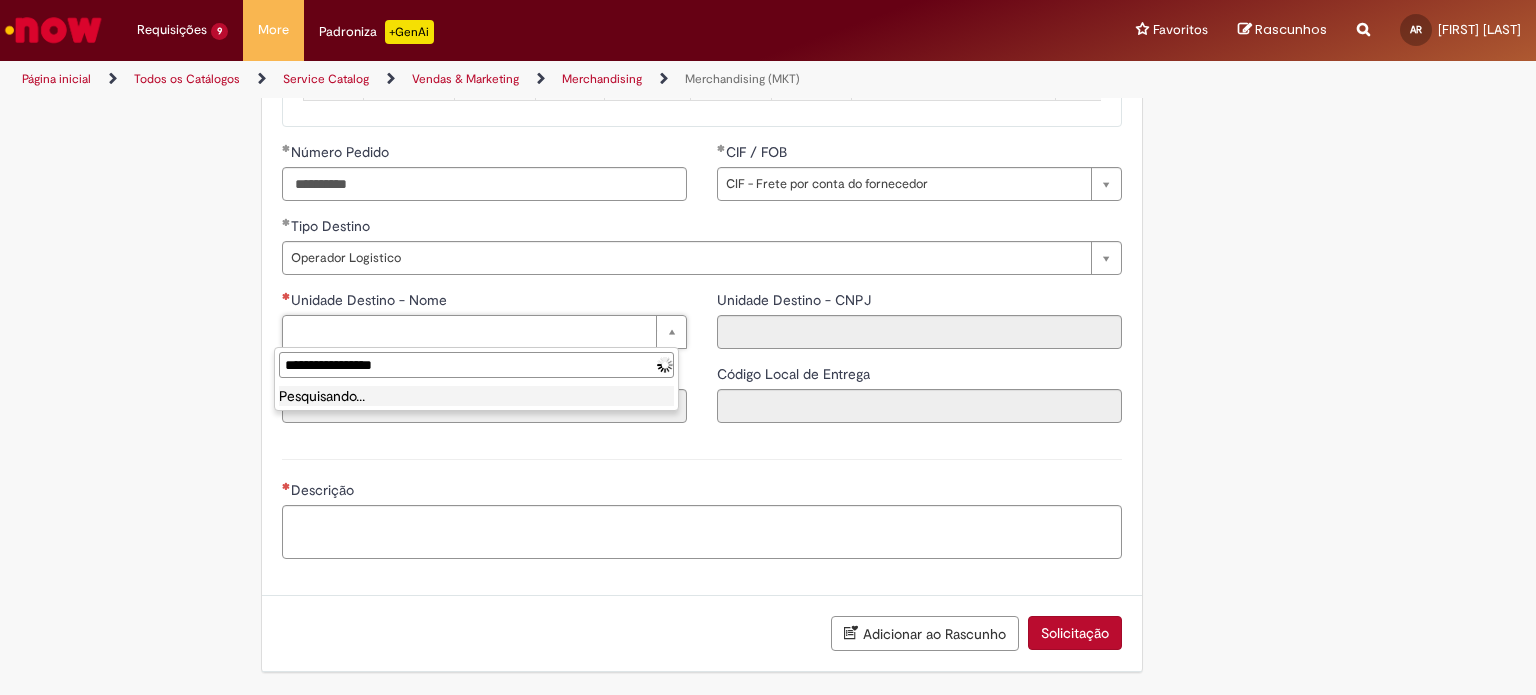 click on "Pular para o conteúdo da página
Requisições   9
Exibir Todas as Solicitações
Merchandising (MKT)
2m atrás 2 minutos atrás  R13355279
Merchandising (MKT)
um dia atrás um dia atrás  R13350063
Merchandising (MKT)
um dia atrás um dia atrás  R13349928
Merchandising (MKT)
4d atrás 4 dias atrás  R13346079
Merchandising (MKT)
4d atrás 4 dias atrás  R13346068
Merchandising (MKT)
5d atrás 5 dias atrás  R13342684
Merchandising (MKT)
5d atrás 5 dias atrás  R13342661
Merchandising (MKT)
5d atrás 5 dias atrás  R13342643
Merchandising (MKT)
6d atrás 6 dias atrás  R13337824
Requisições   9
Exibir Todas as Solicitações" at bounding box center (768, 347) 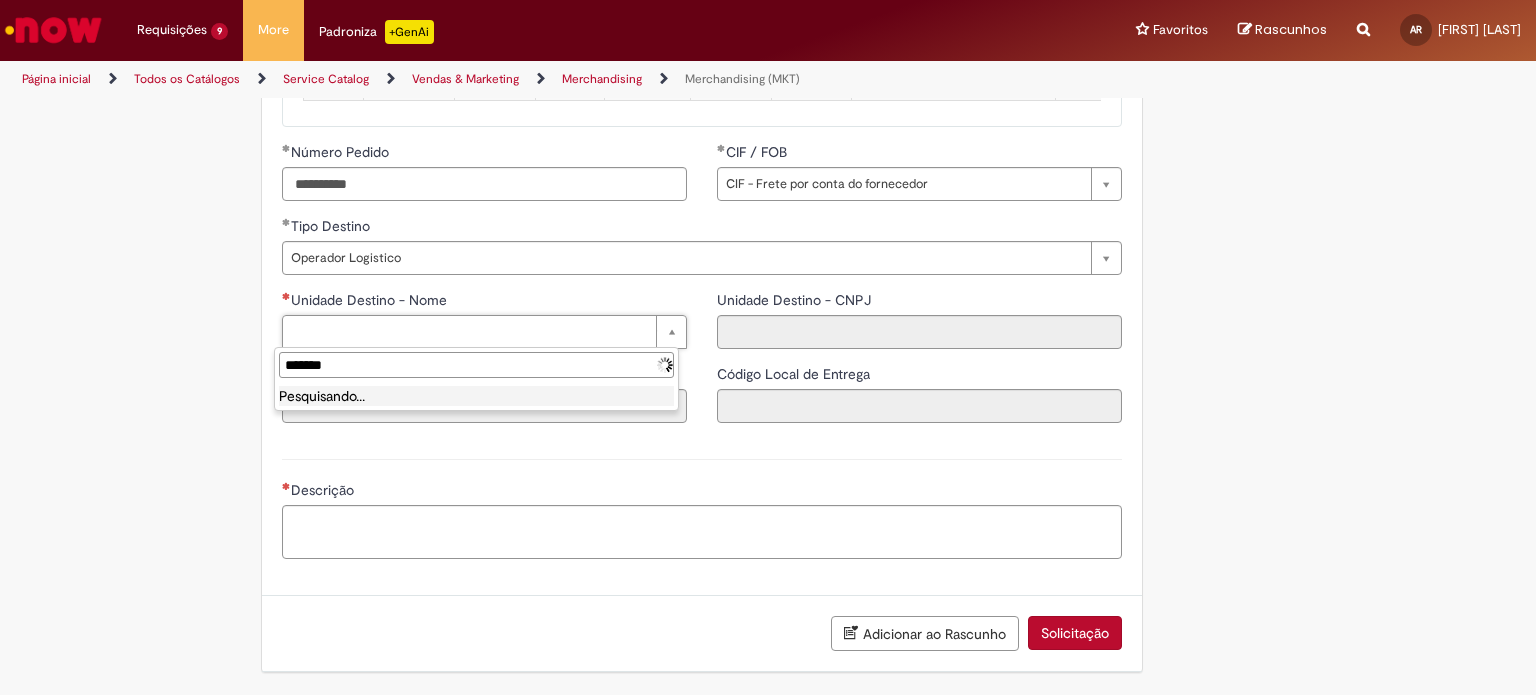 type on "********" 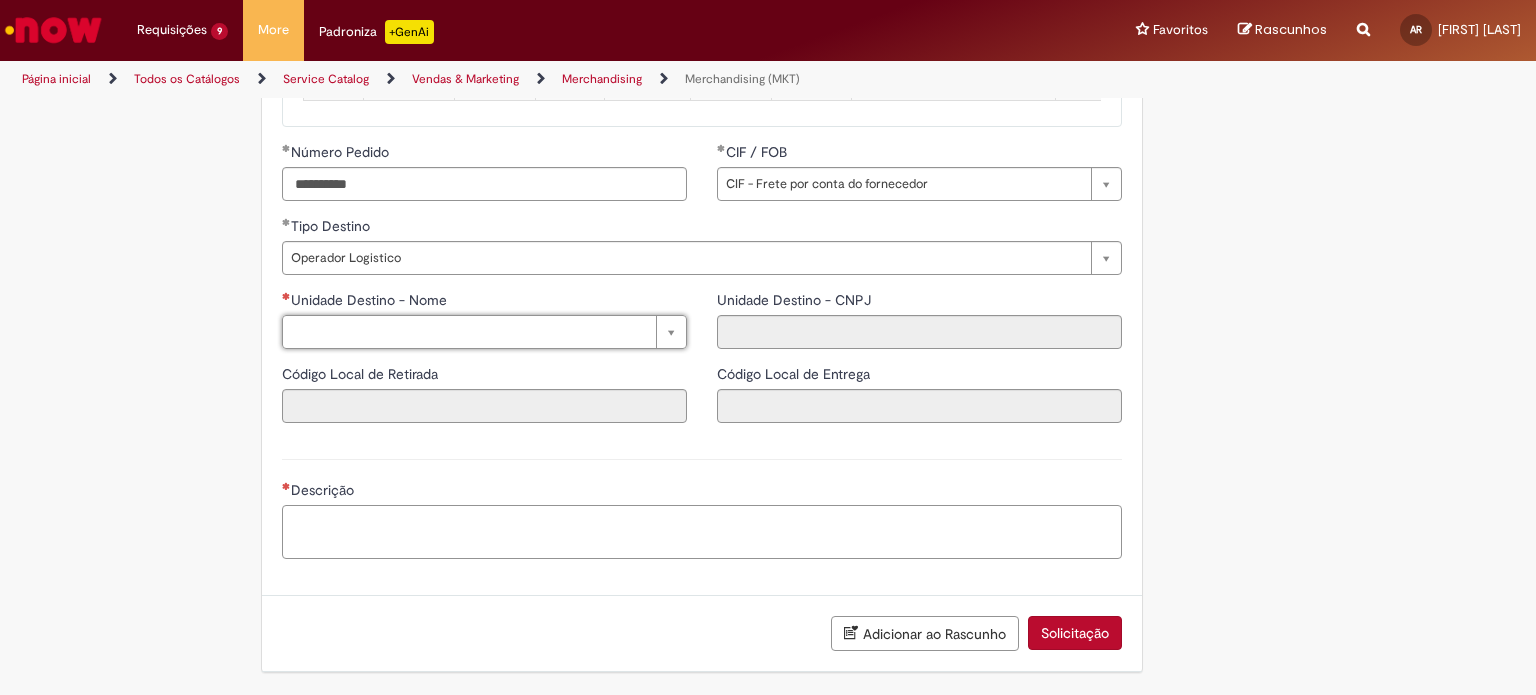 click on "Descrição" at bounding box center (702, 532) 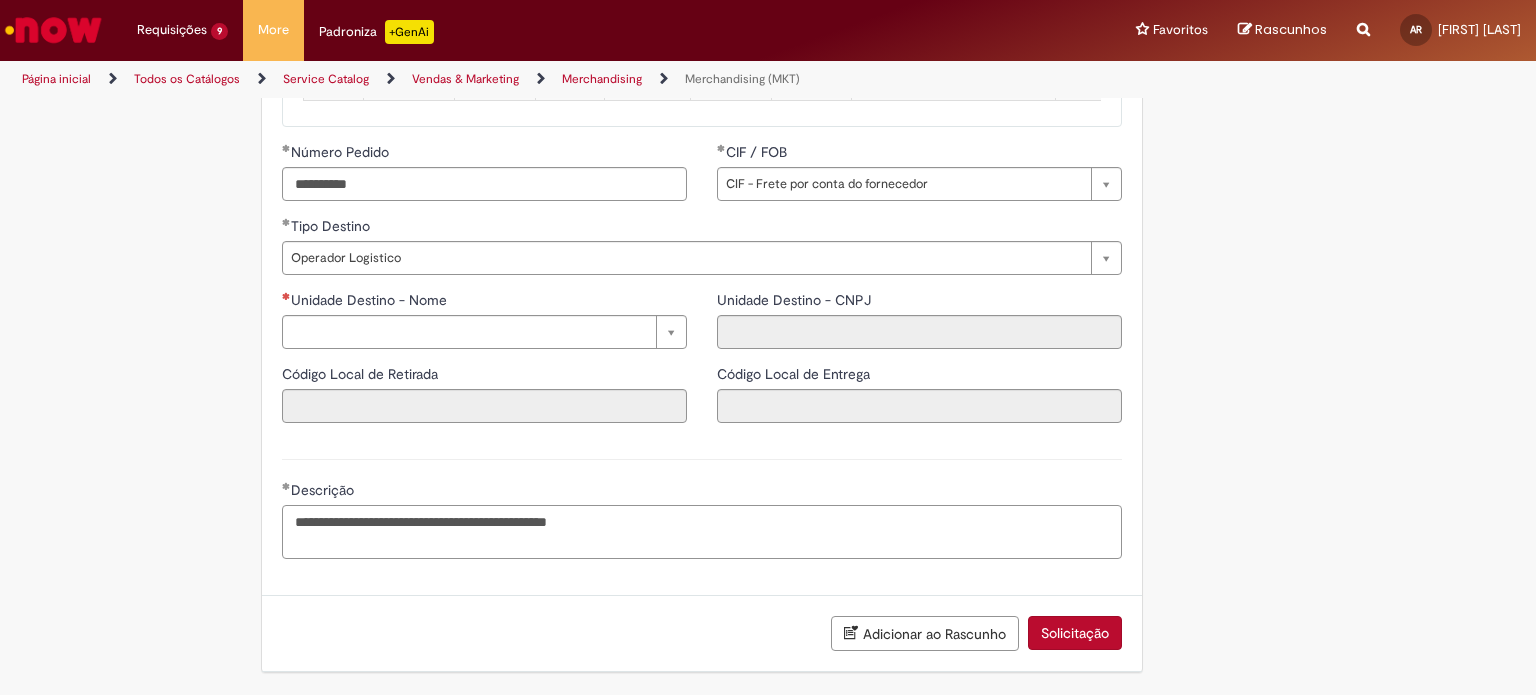 type on "**********" 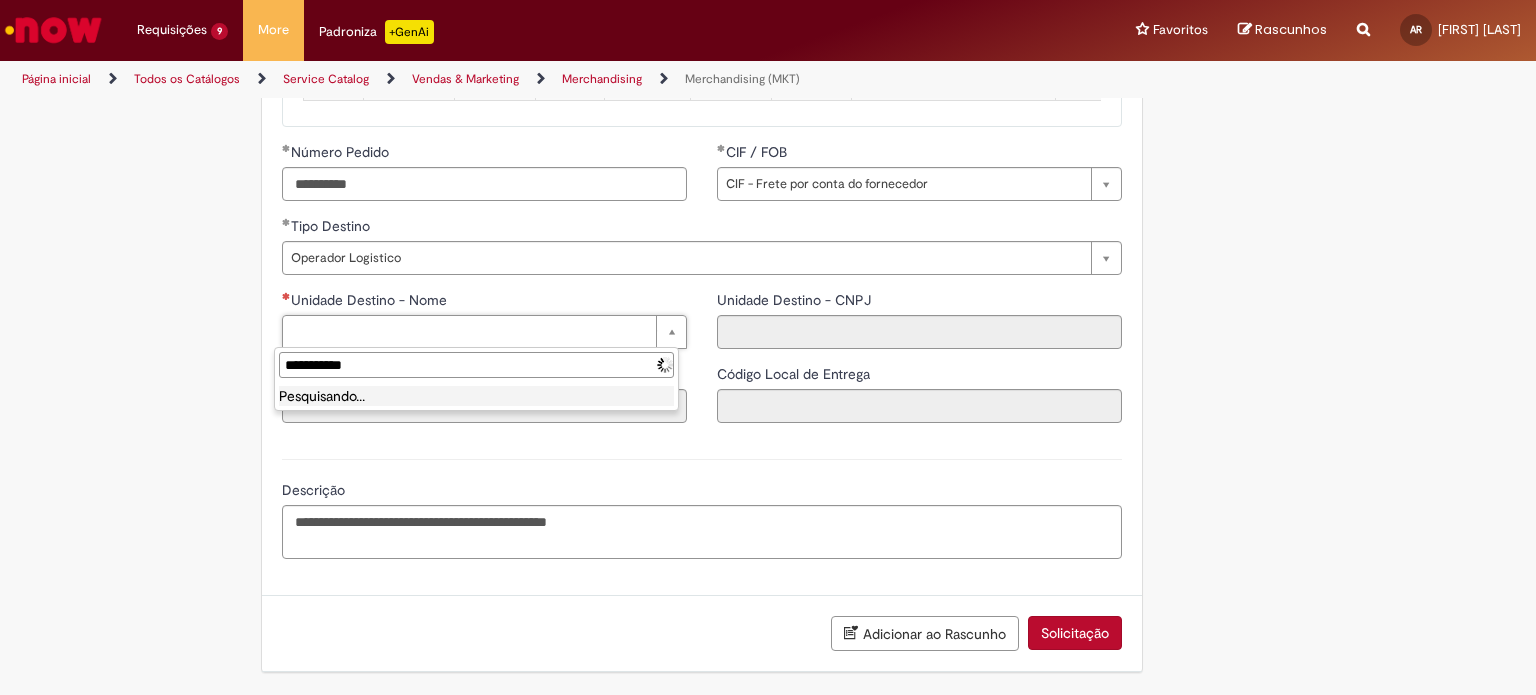 click on "**********" at bounding box center [476, 365] 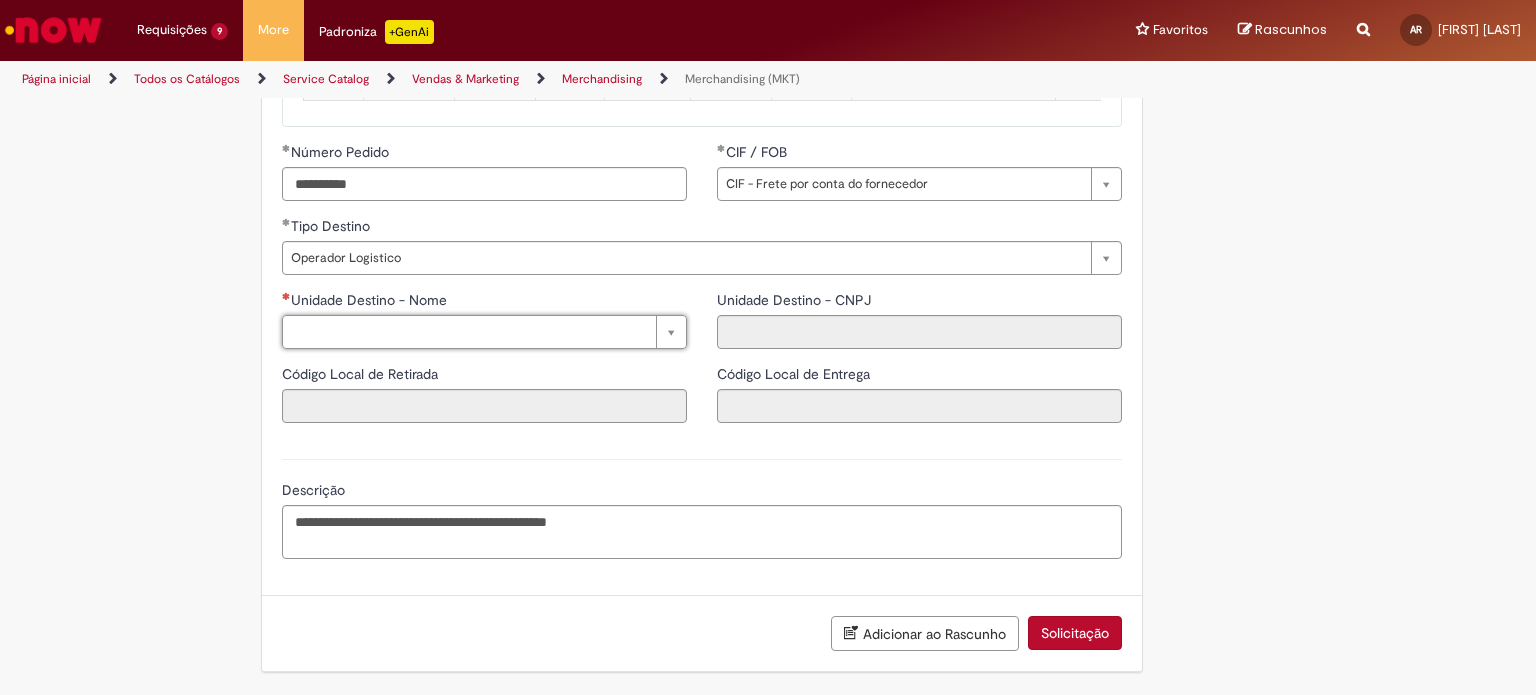 scroll, scrollTop: 2572, scrollLeft: 0, axis: vertical 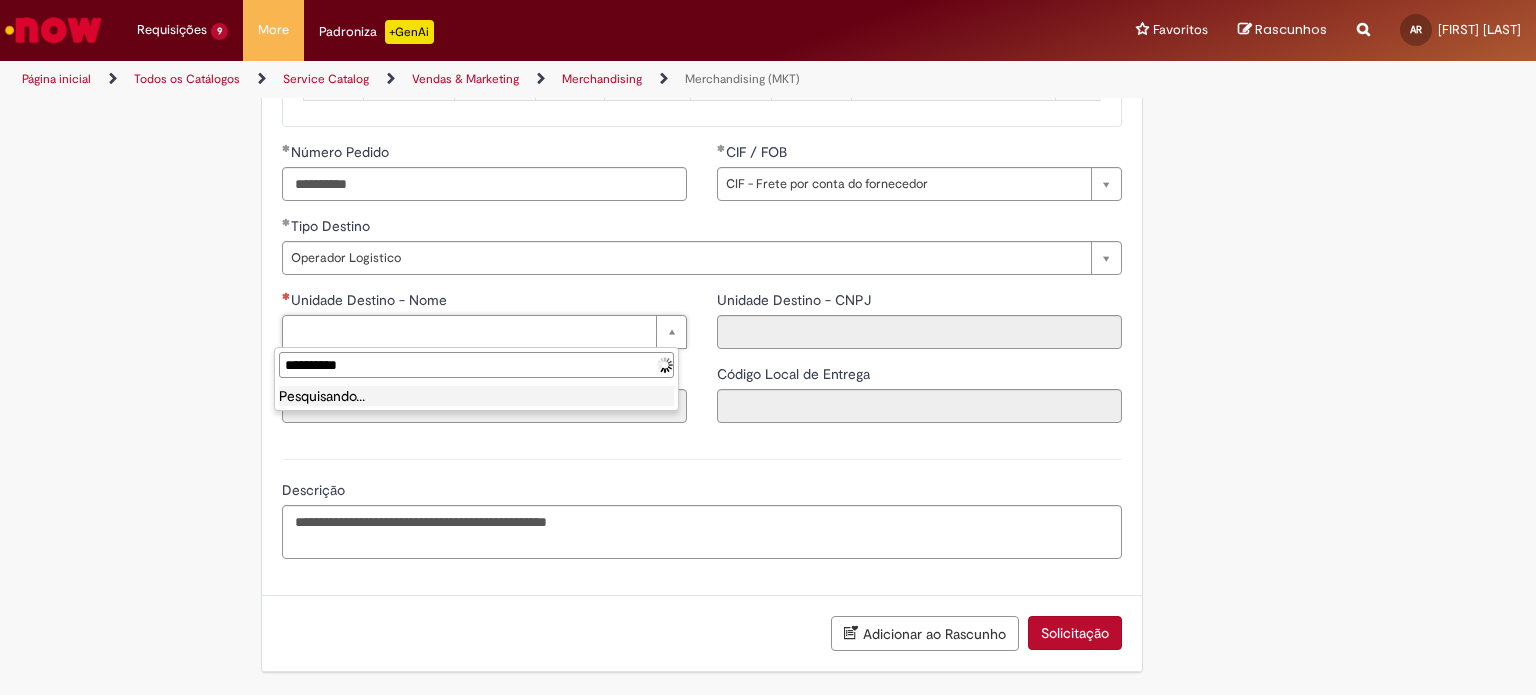 type on "**********" 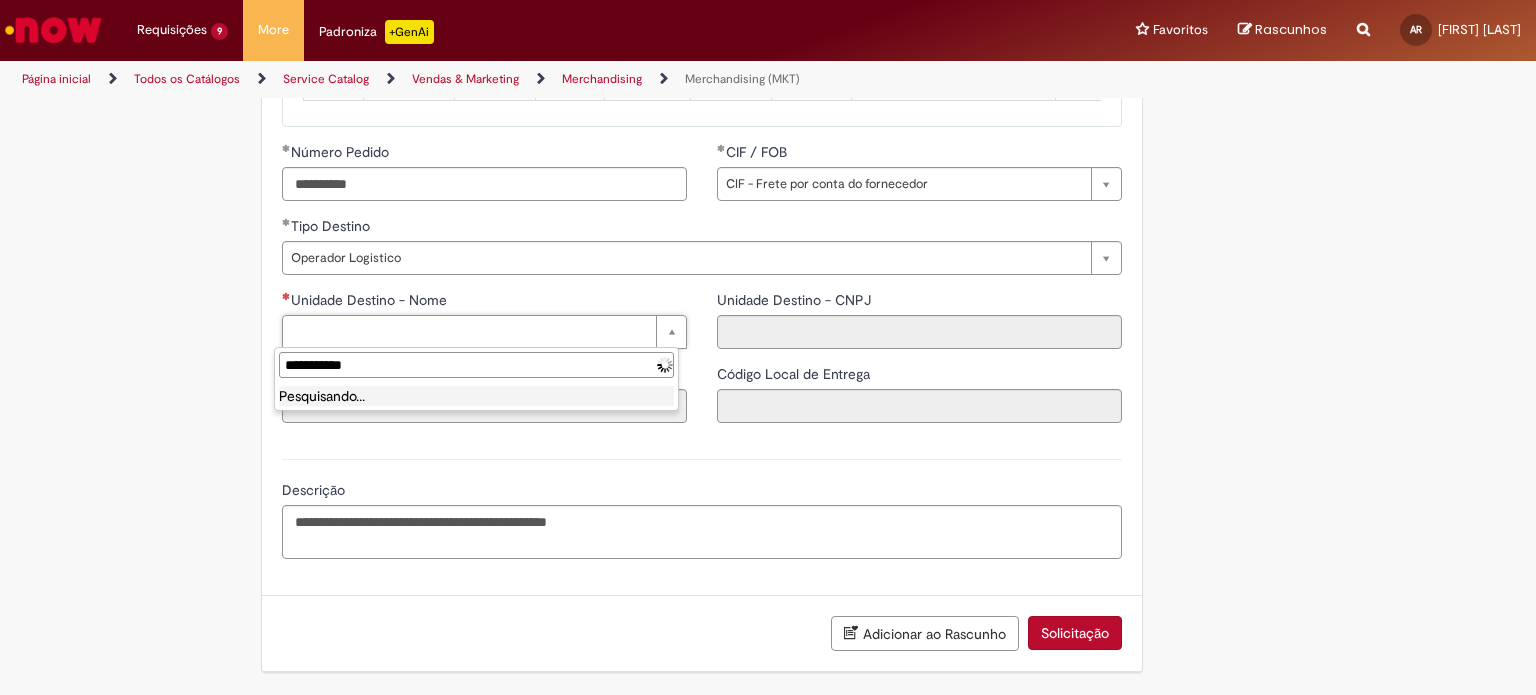 click on "**********" at bounding box center (476, 365) 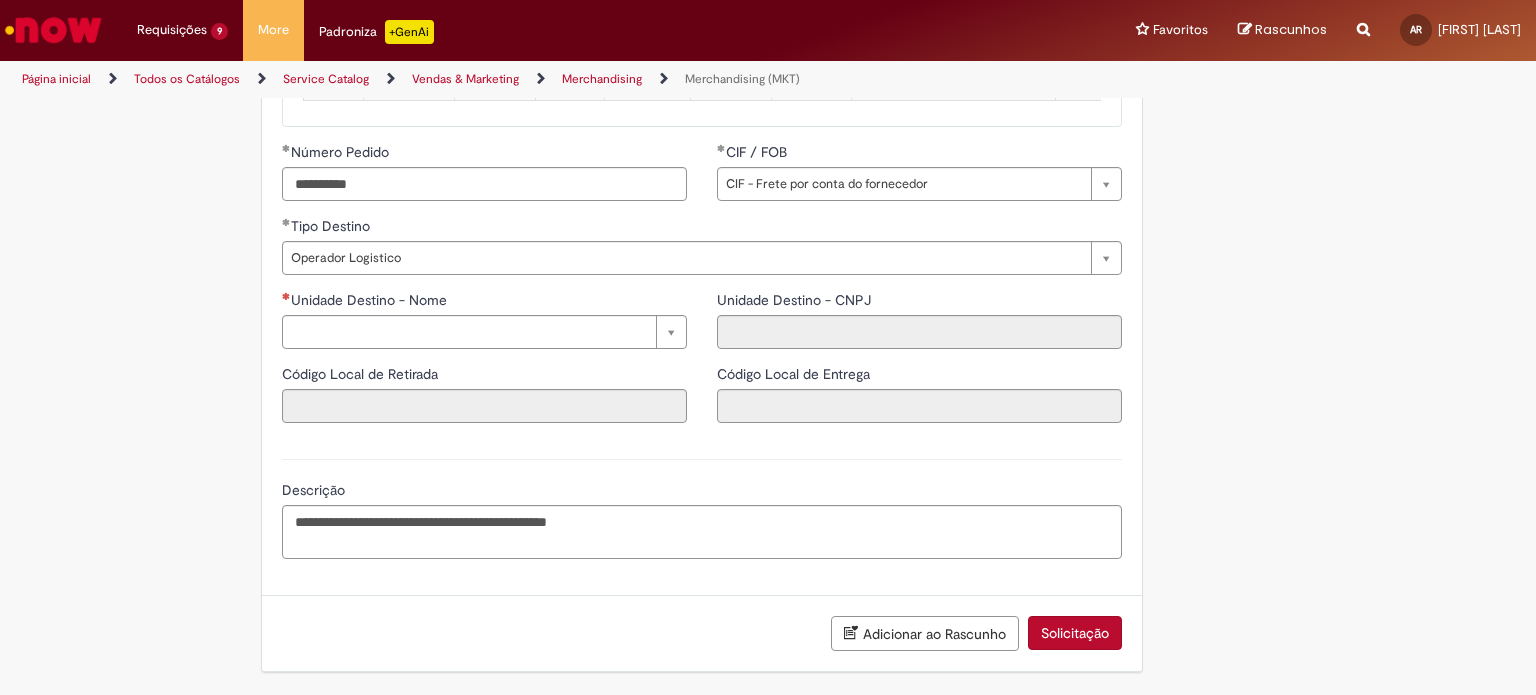 click on "Adicionar a Favoritos
Merchandising (MKT)
Oferta utilizada por fornecedores de materiais da linha Merchandising Ambev, tais como: copos, taças, porta copos, cervegelas, guarda sol, luminosos, faixas, entre outros.
Nesta oferta você poderá solicitar a triangulação de materiais de Merchandising dos produtos Ambev (copos, taças, porta copos, baldes, cervegelas, guarda sol, luminosos, faixas, mesas e cadeiras, cartazetes, entre outros) através da emissão da NF de Remessa de Materiais Próprios para Merchandising.
Fluxo da Operação:
Verificar antes da abertura do chamado:
AC  -  Se o   projeto  está alinhado com a gerência Invoice;
AC  - Se o  código   SAP  do material está criado corretamente e cadastrado no SAP (não utilizamos material genérico);
AC  - Se o  pedido  atrelado ao chamado possui: saldo, preenchimento do tipo de frete ( CIF/FOB ), código  NCM" at bounding box center (768, -809) 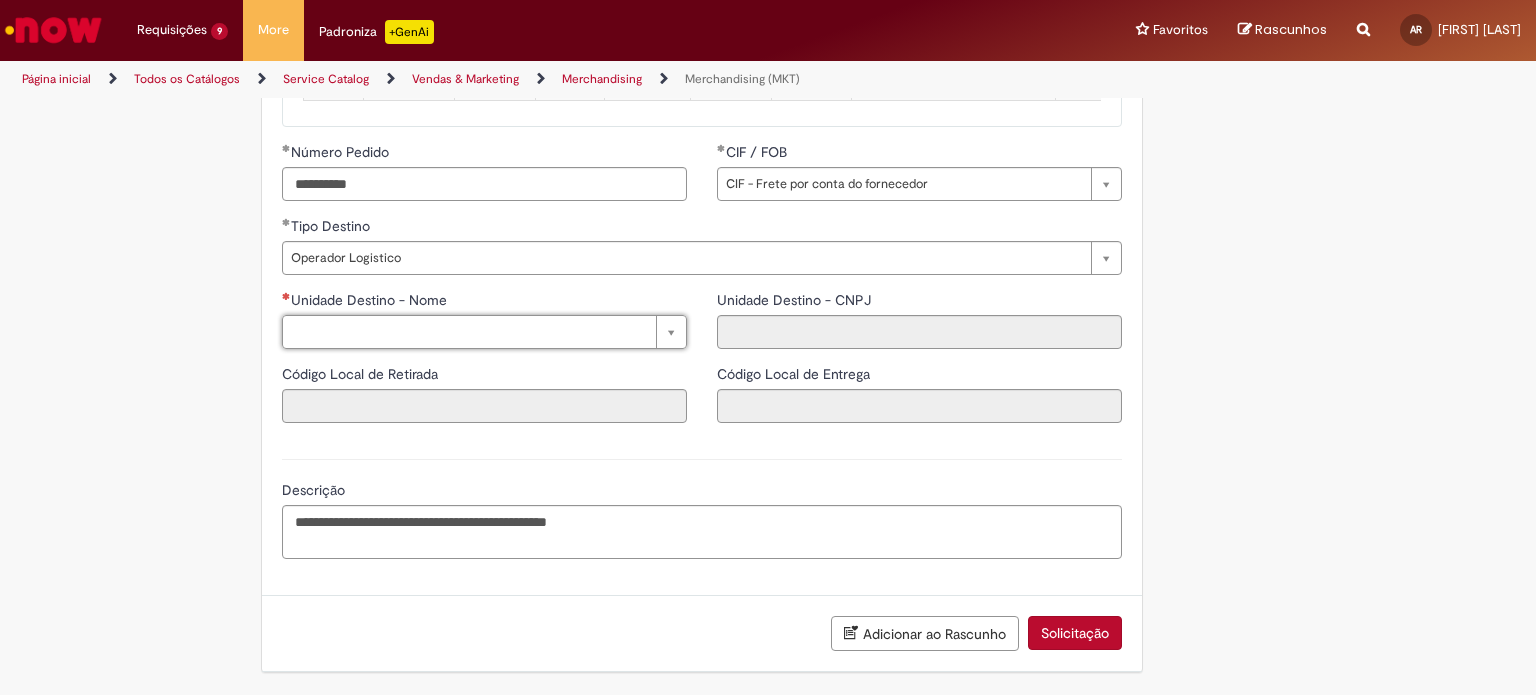 scroll, scrollTop: 2572, scrollLeft: 0, axis: vertical 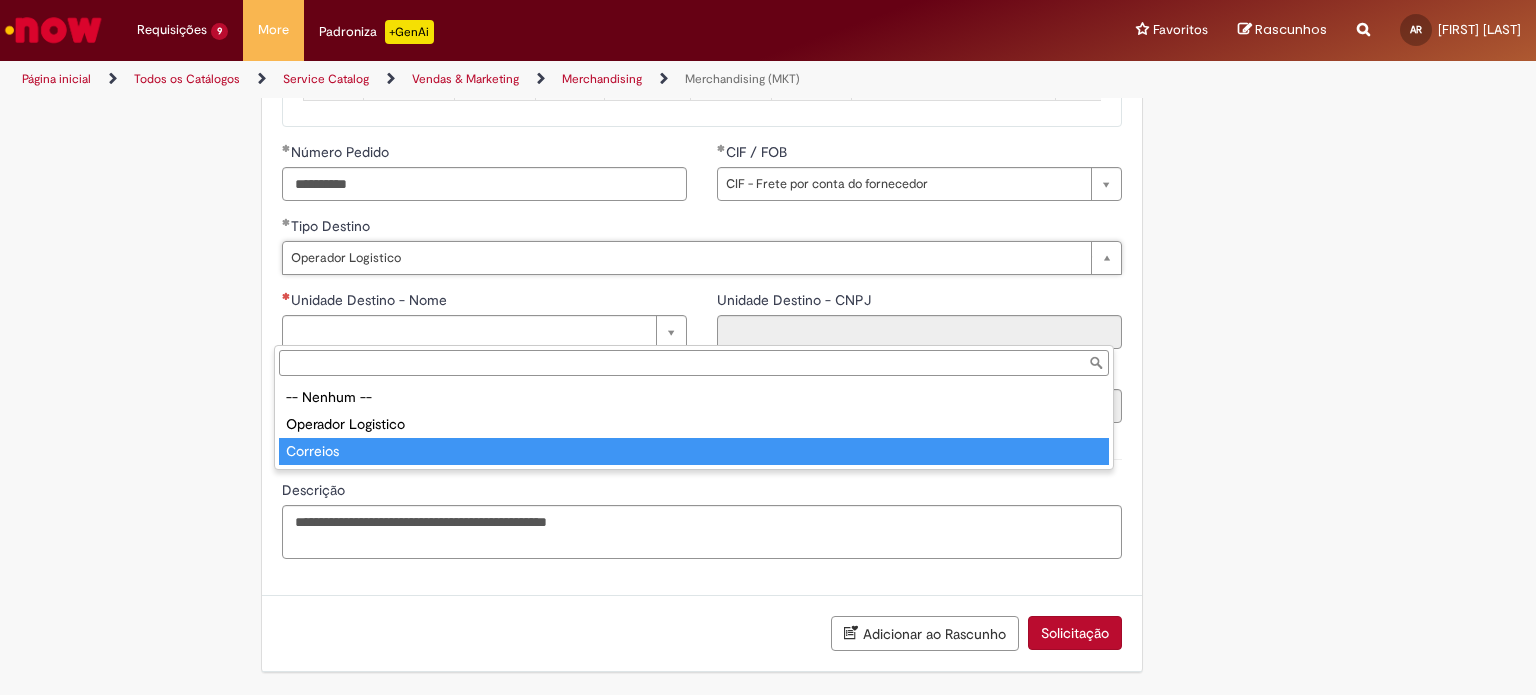 type on "********" 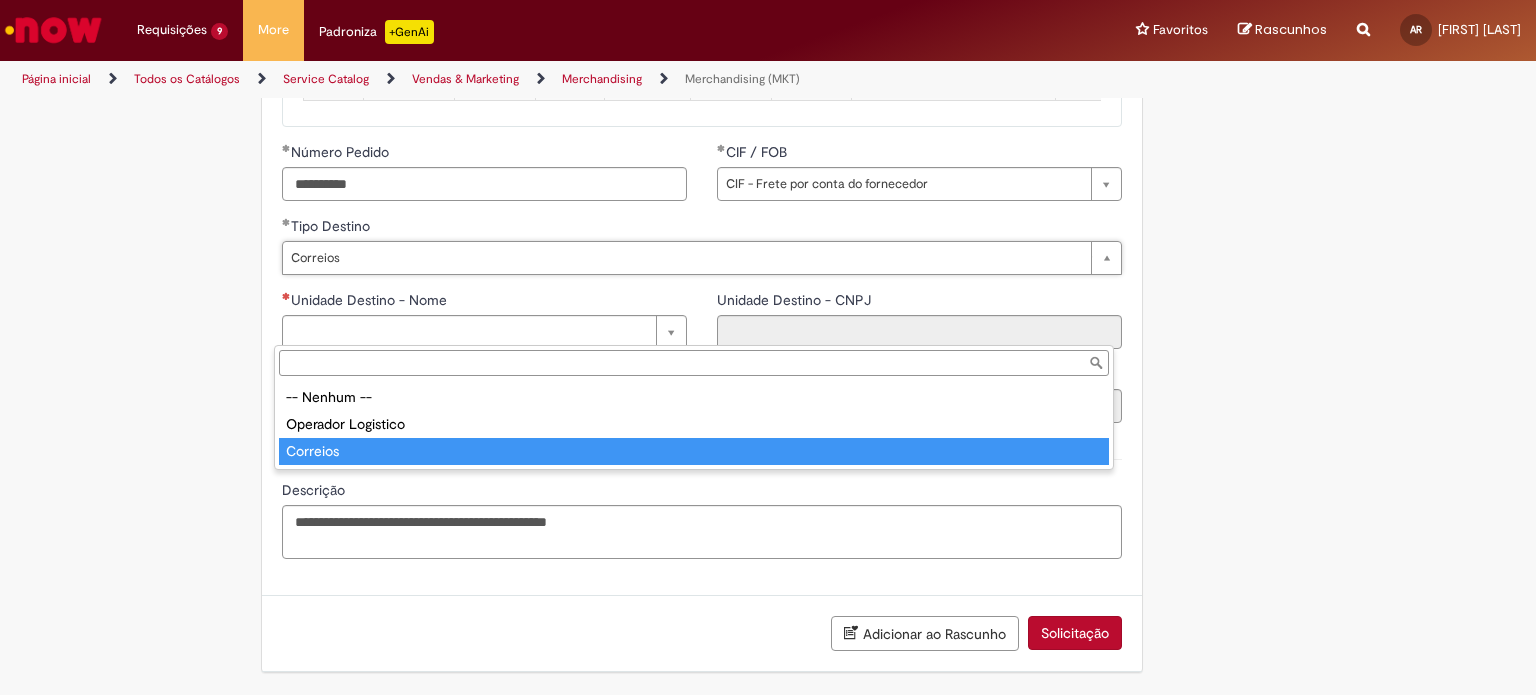 scroll, scrollTop: 0, scrollLeft: 0, axis: both 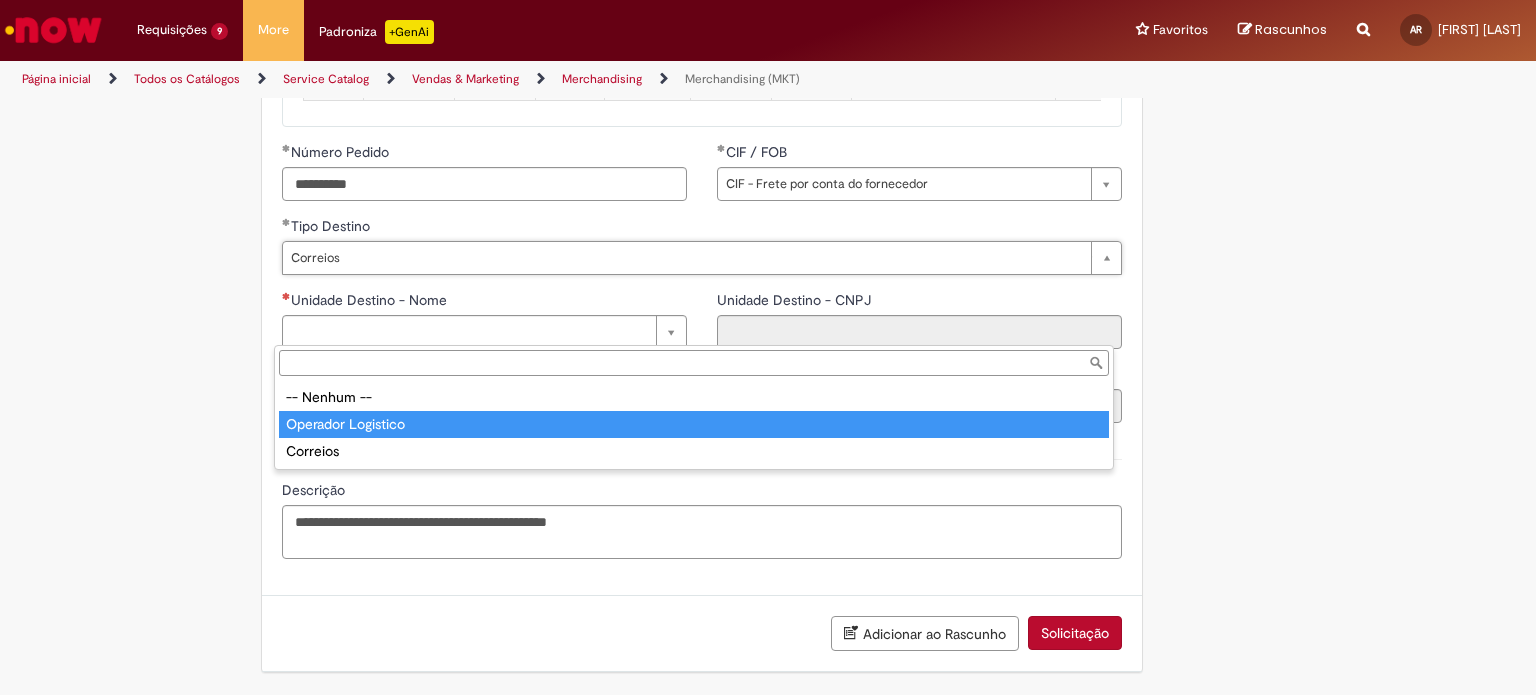 type on "**********" 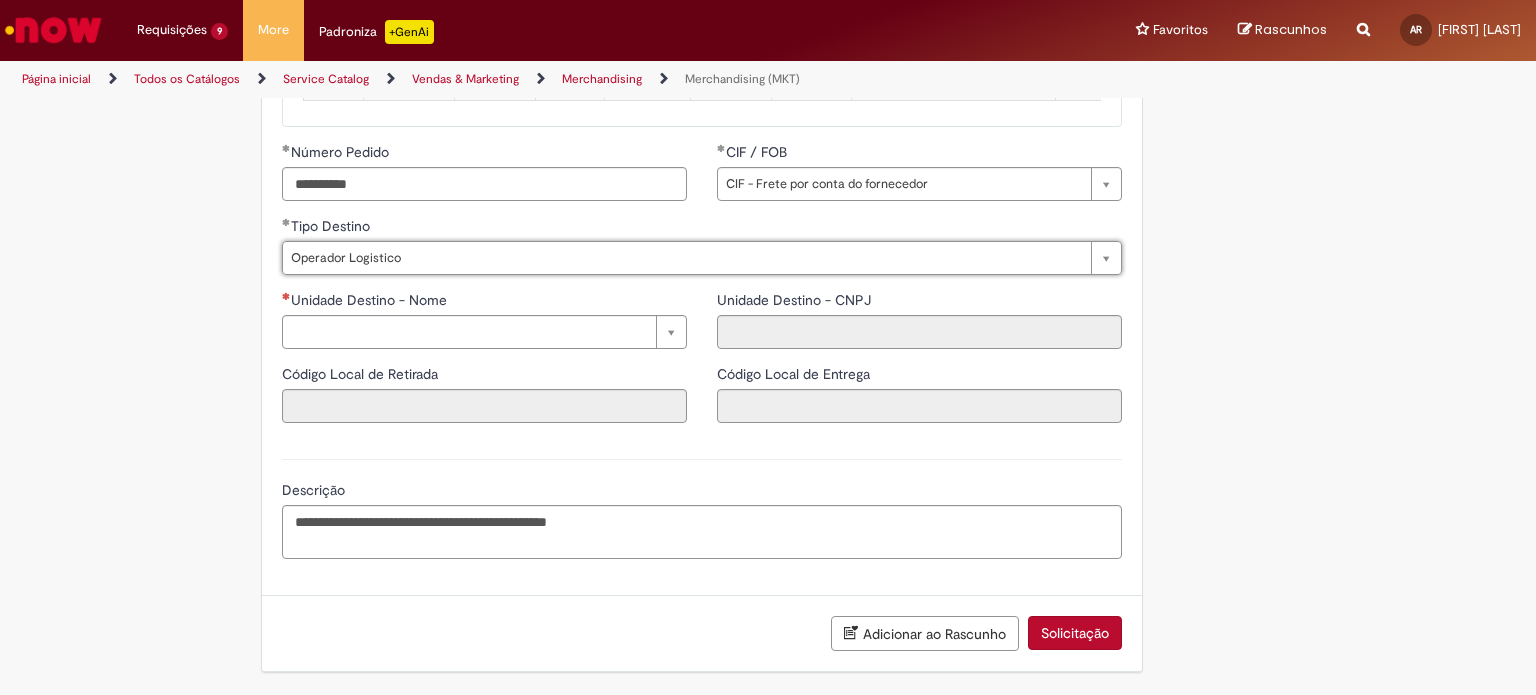 scroll, scrollTop: 0, scrollLeft: 52, axis: horizontal 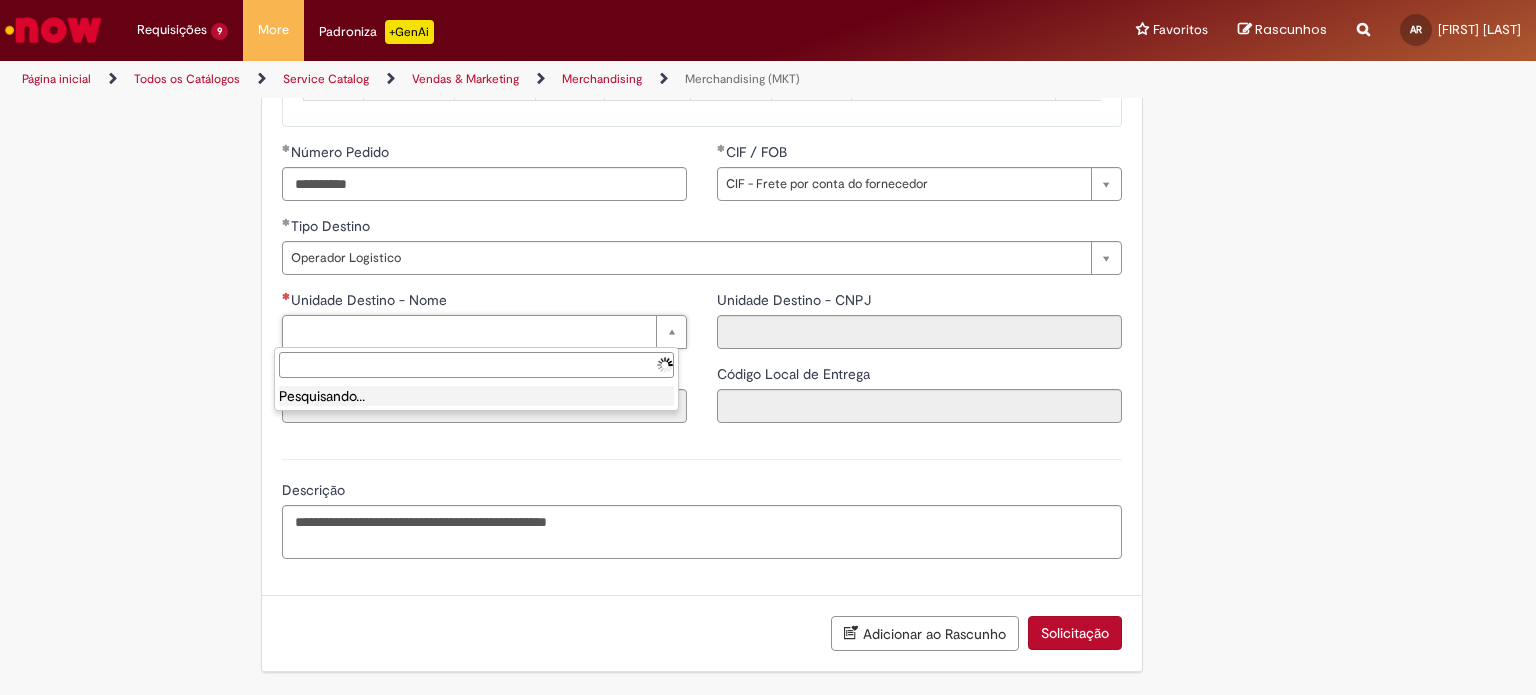 click on "Pesquisando..." at bounding box center (476, 396) 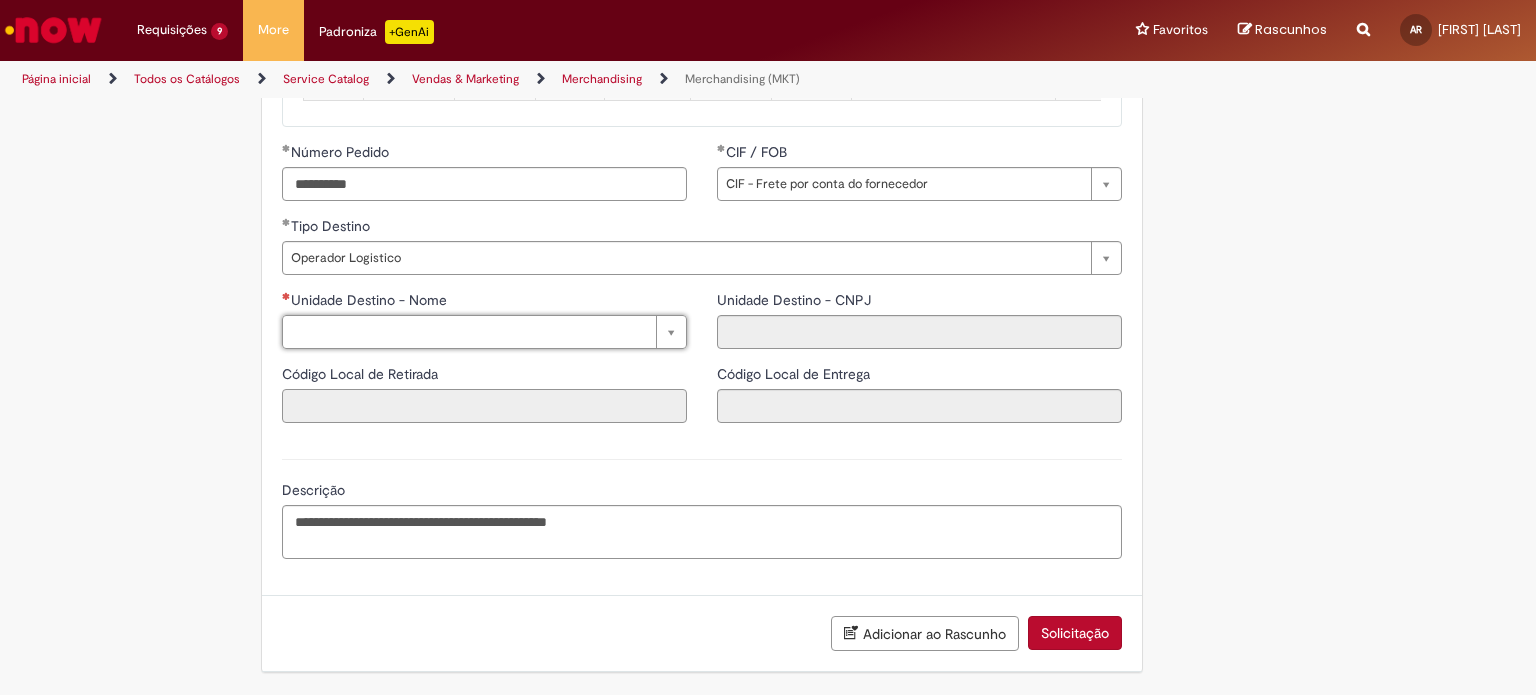 click on "Código Local de Retirada" at bounding box center (484, 406) 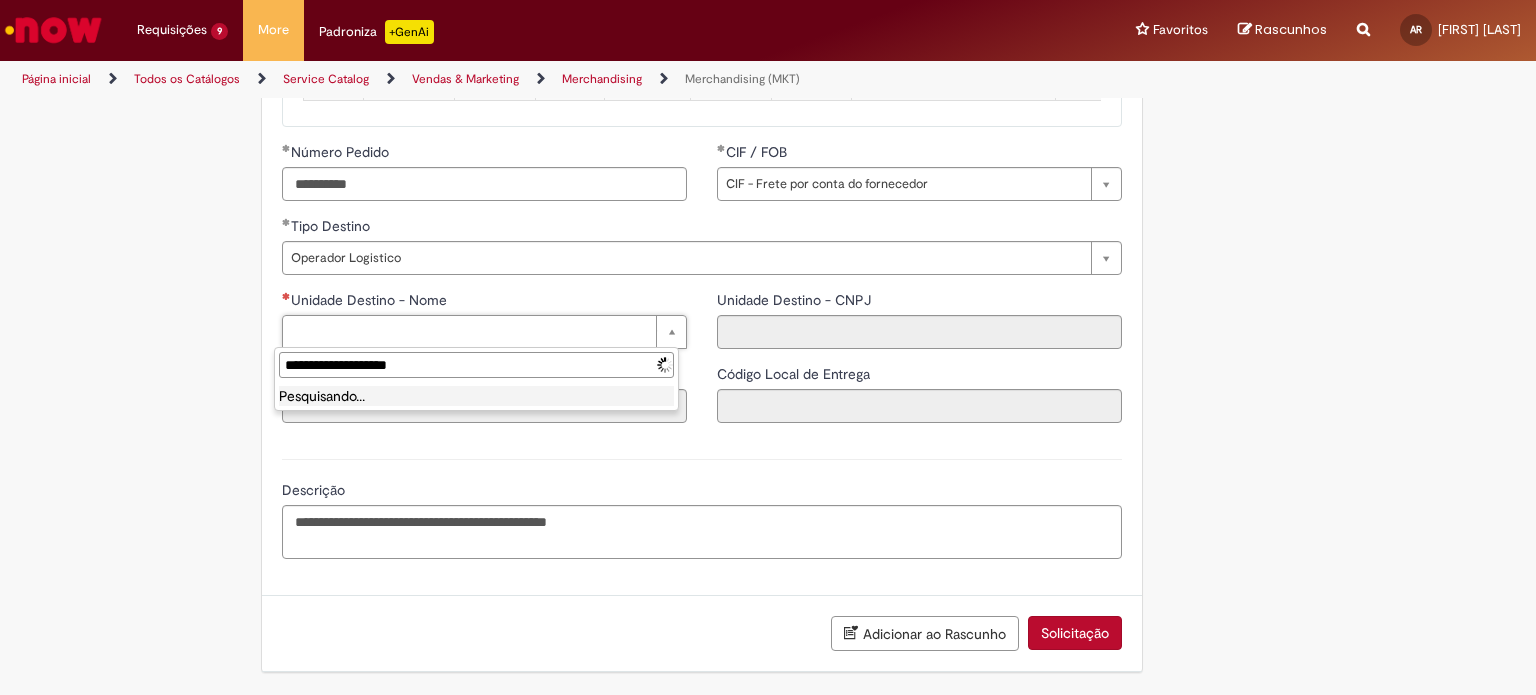 type on "**********" 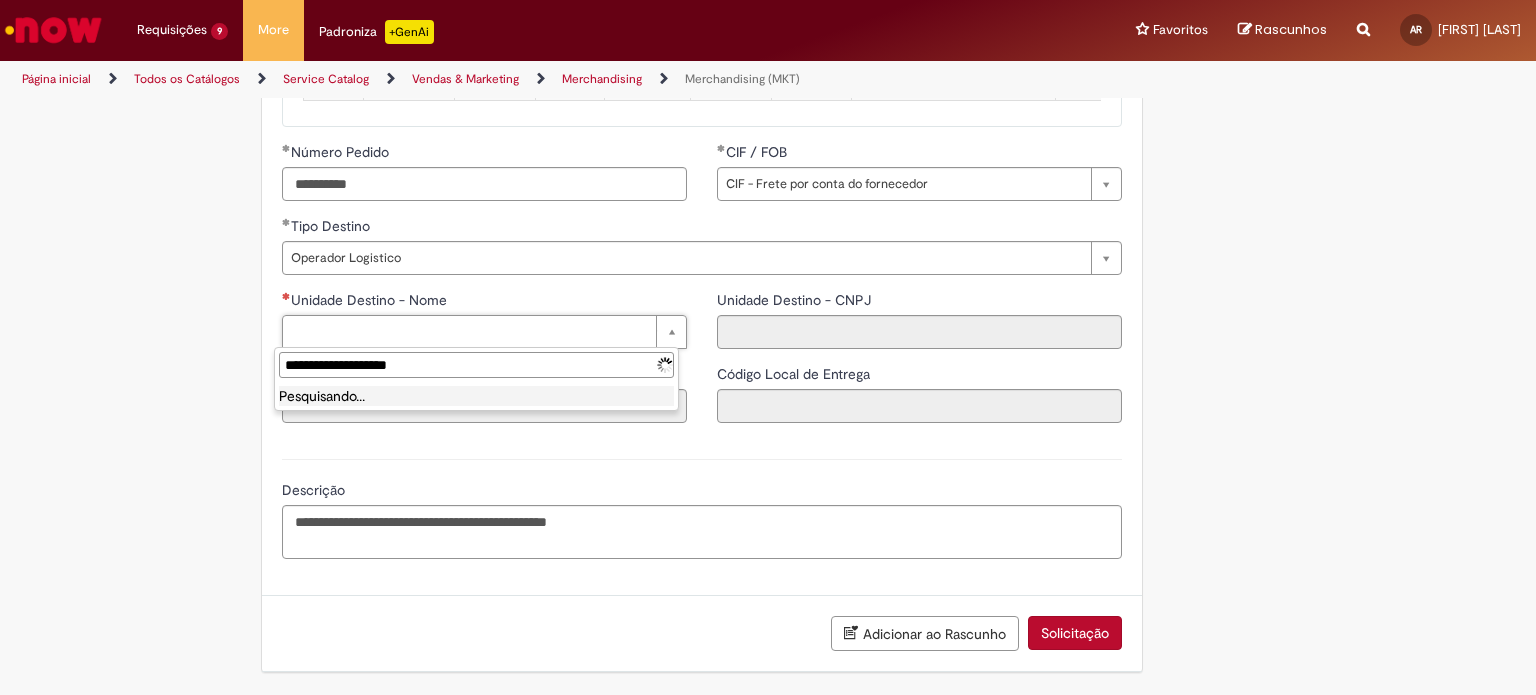 click on "Pesquisando..." at bounding box center [476, 396] 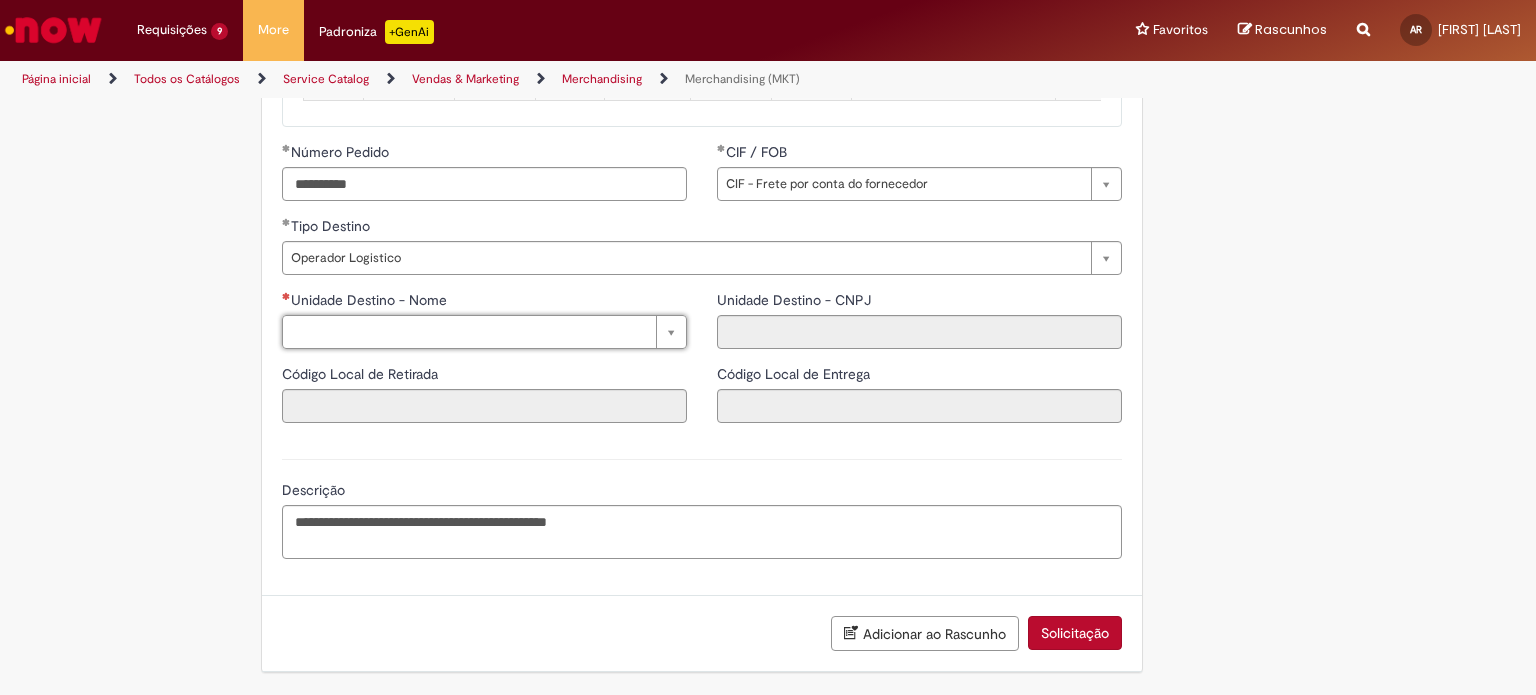 scroll, scrollTop: 2572, scrollLeft: 0, axis: vertical 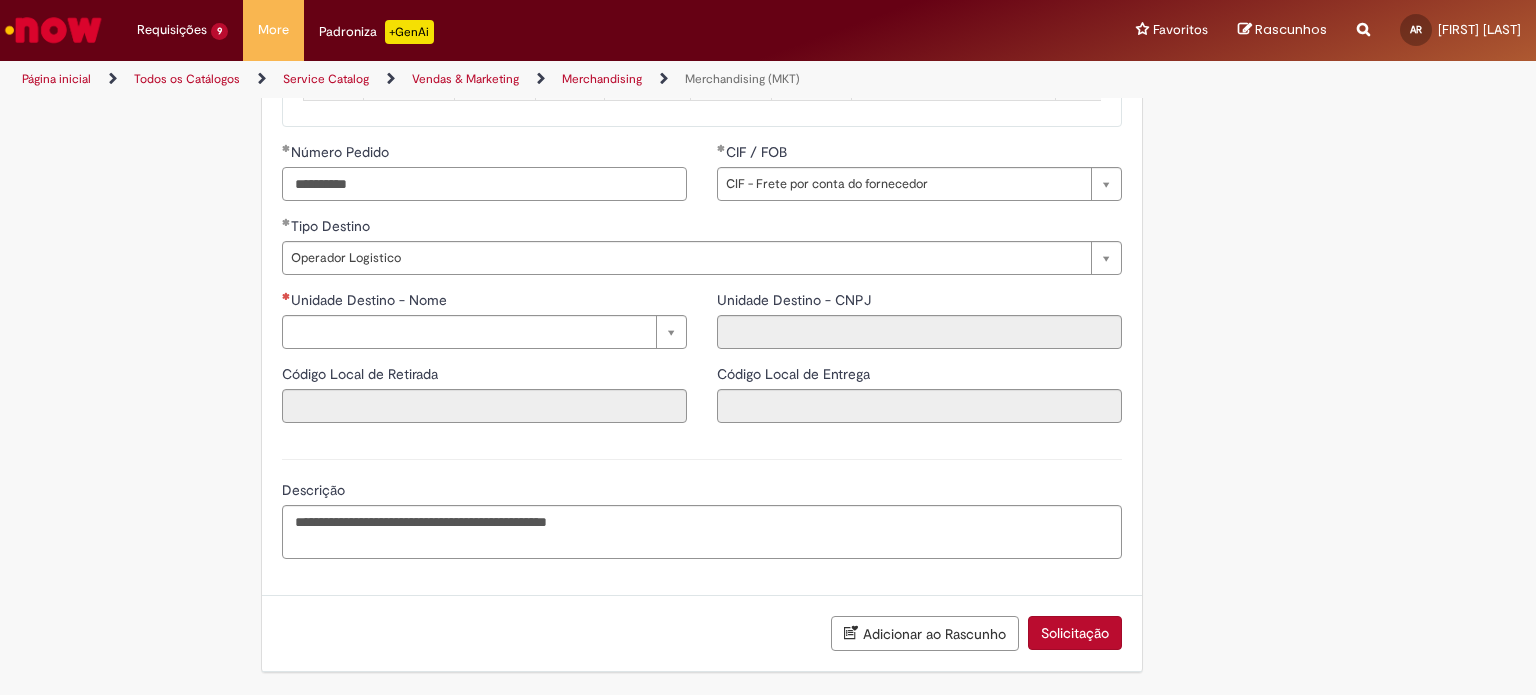 drag, startPoint x: 471, startPoint y: 179, endPoint x: 185, endPoint y: 179, distance: 286 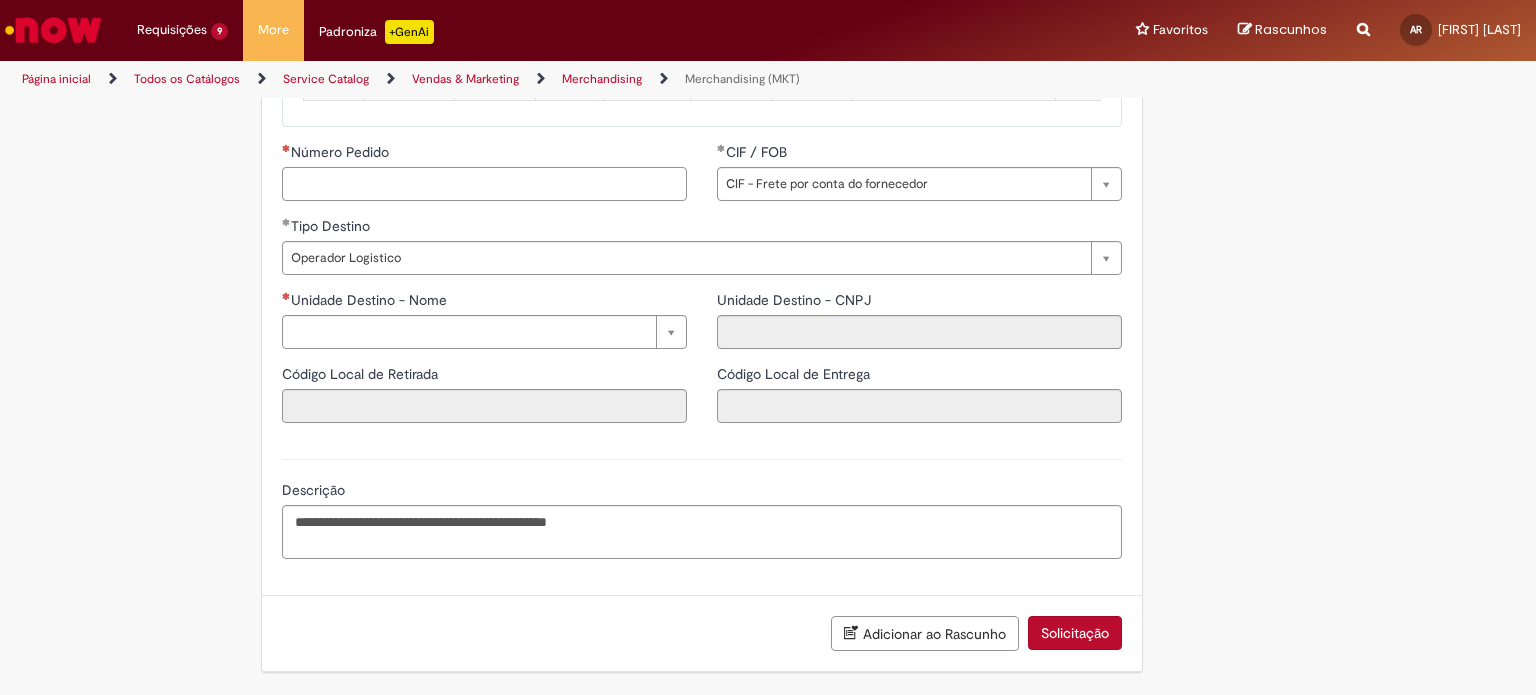 type 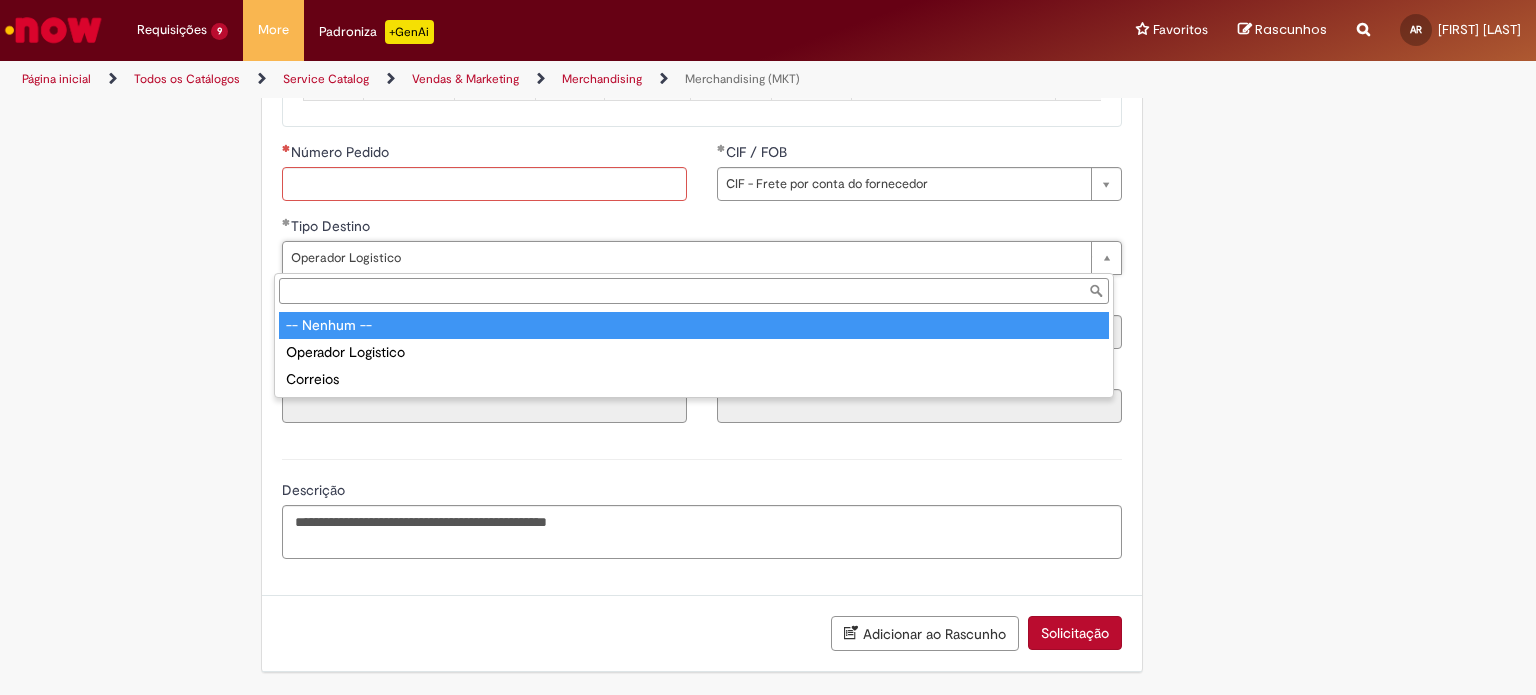 type on "**********" 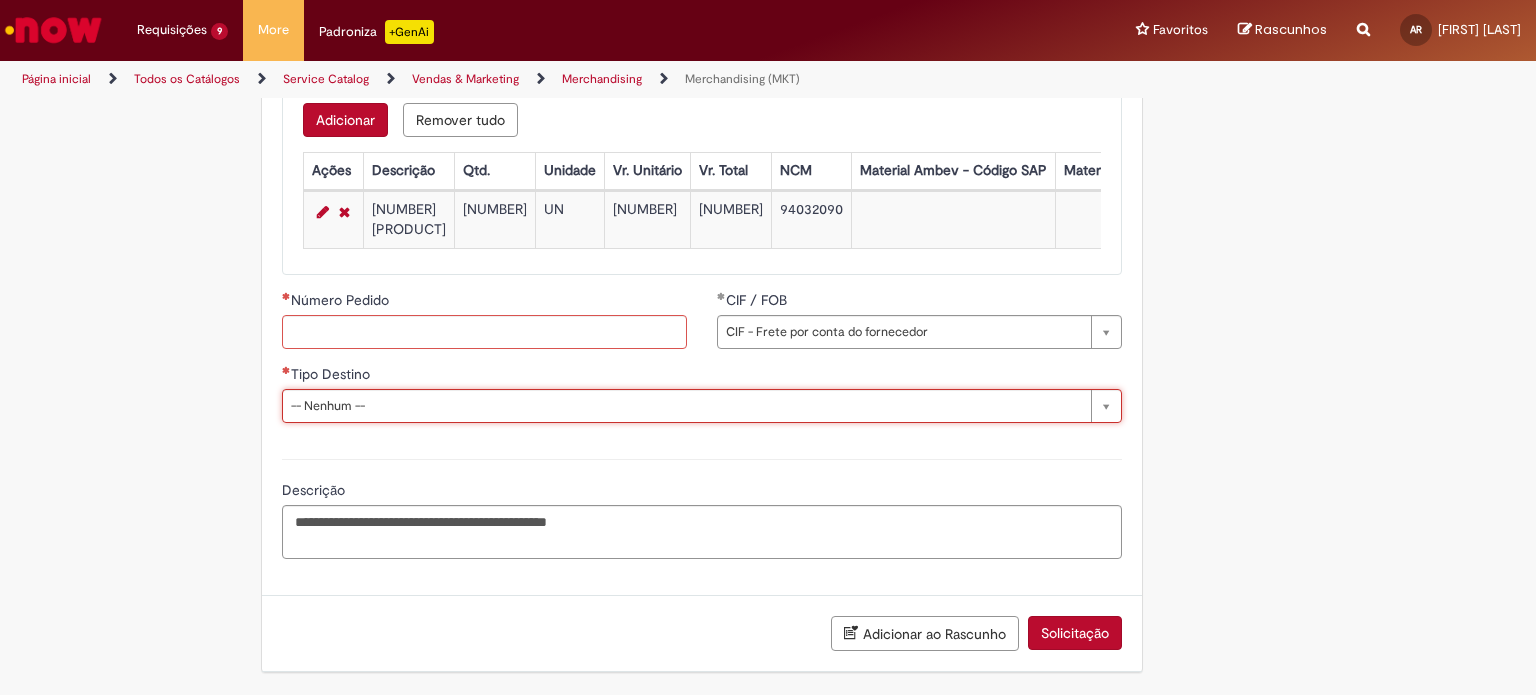 scroll, scrollTop: 0, scrollLeft: 83, axis: horizontal 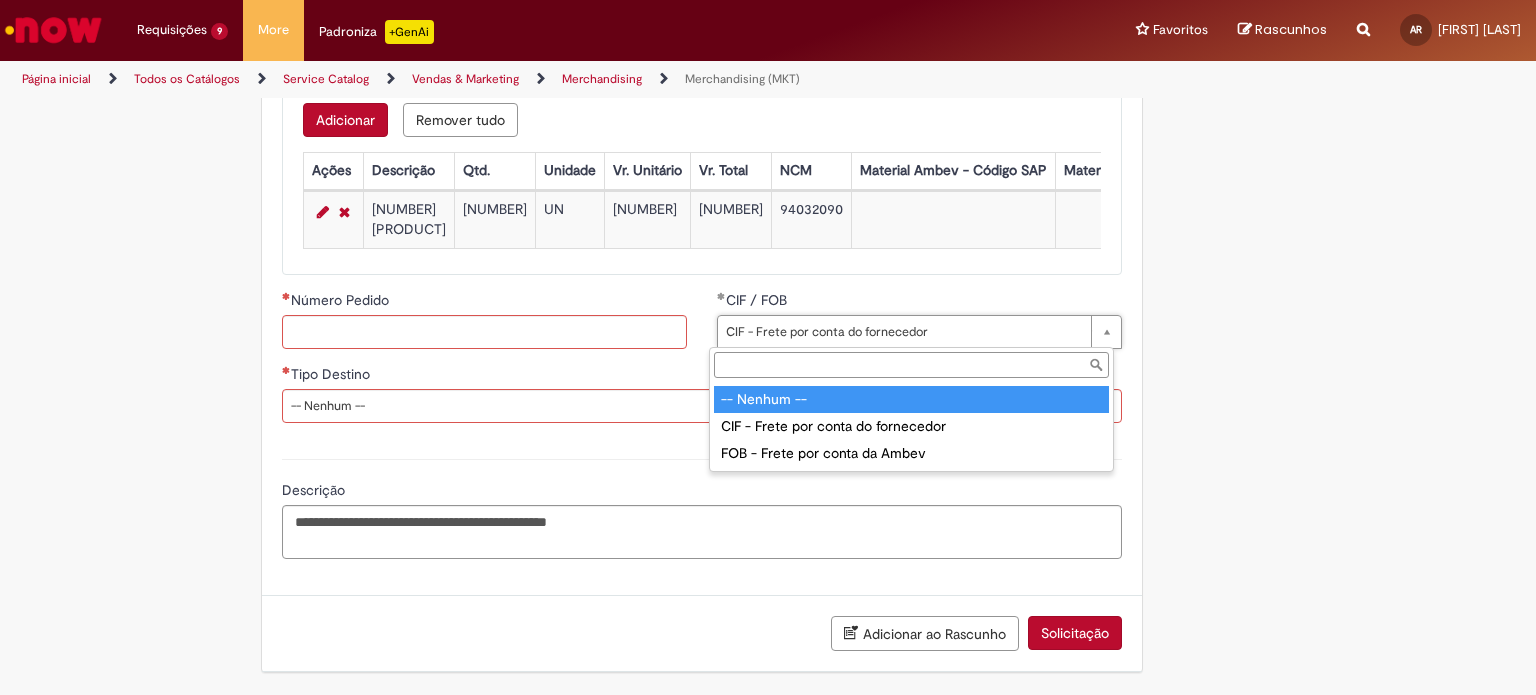 type on "**********" 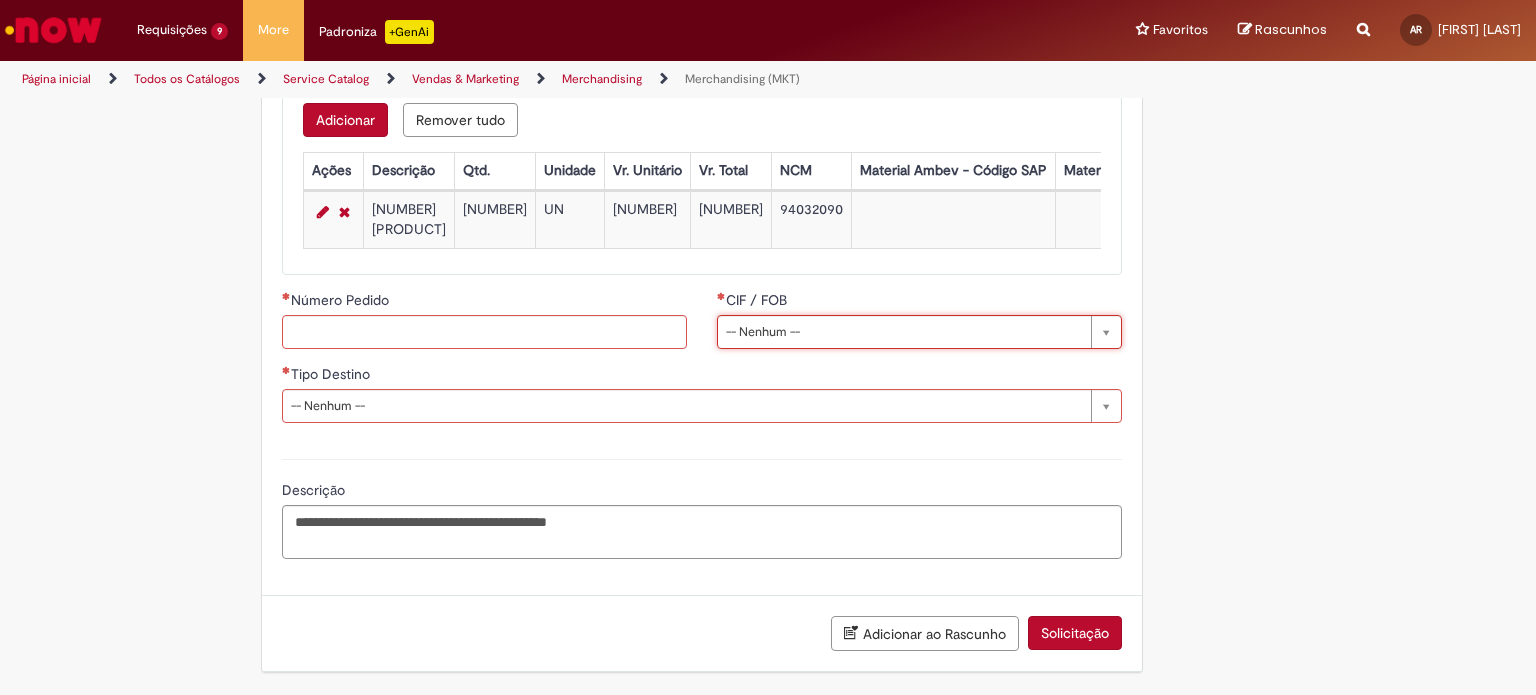 scroll, scrollTop: 0, scrollLeft: 83, axis: horizontal 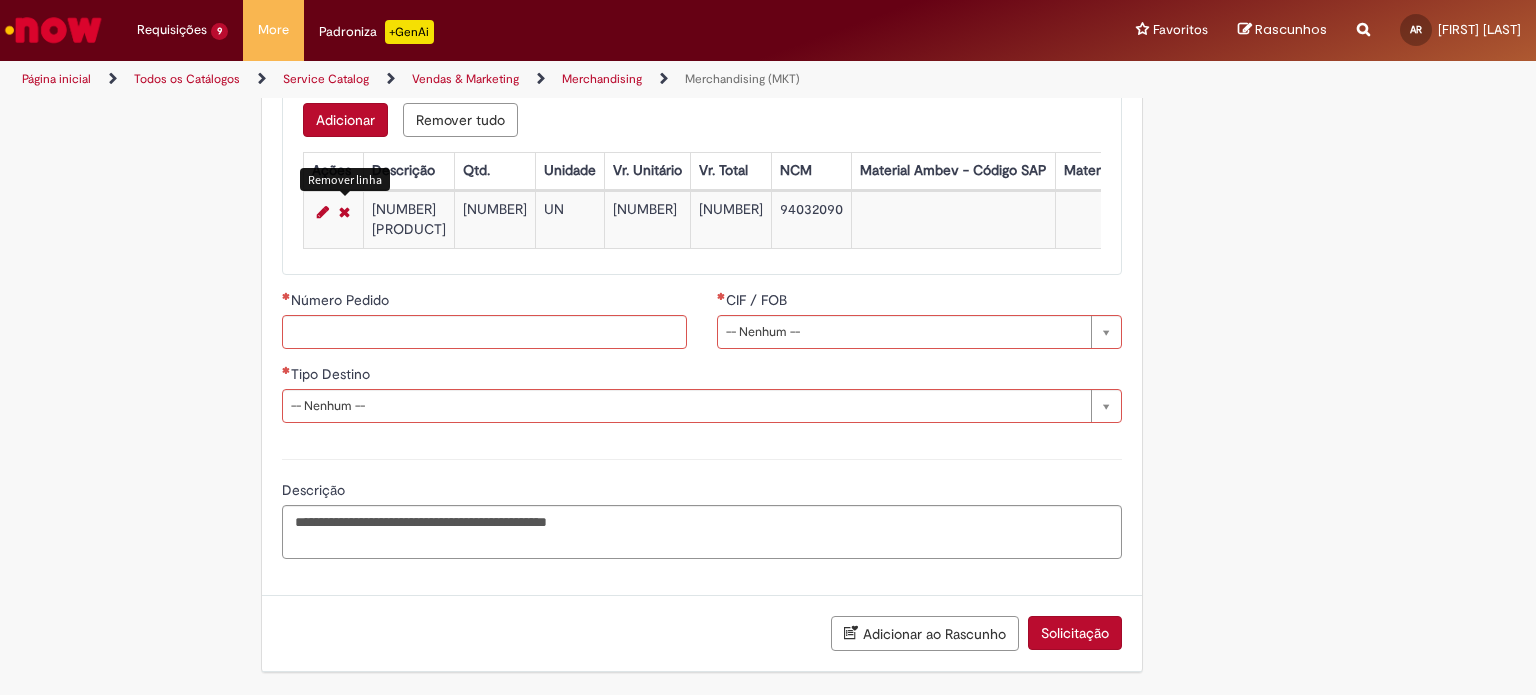 click at bounding box center (344, 212) 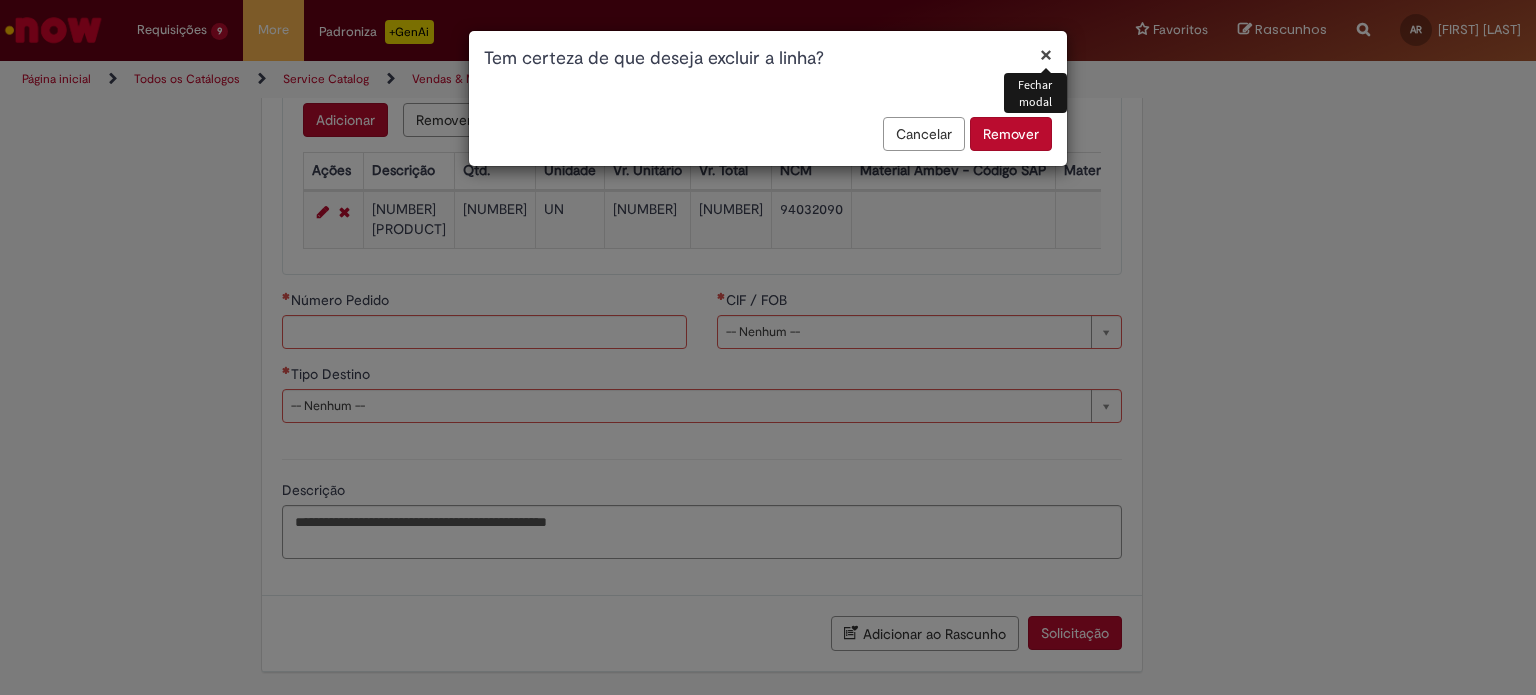 click on "Remover" at bounding box center (1011, 134) 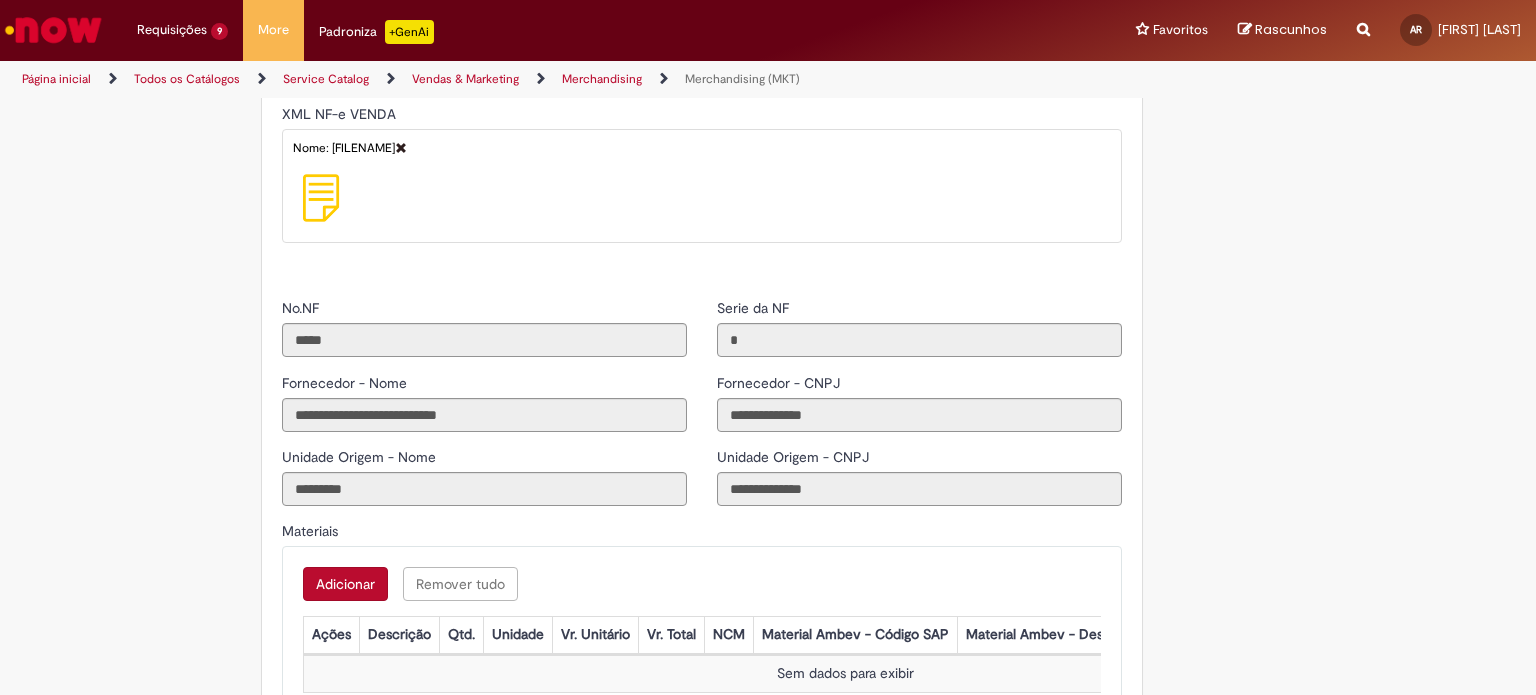 scroll, scrollTop: 1796, scrollLeft: 0, axis: vertical 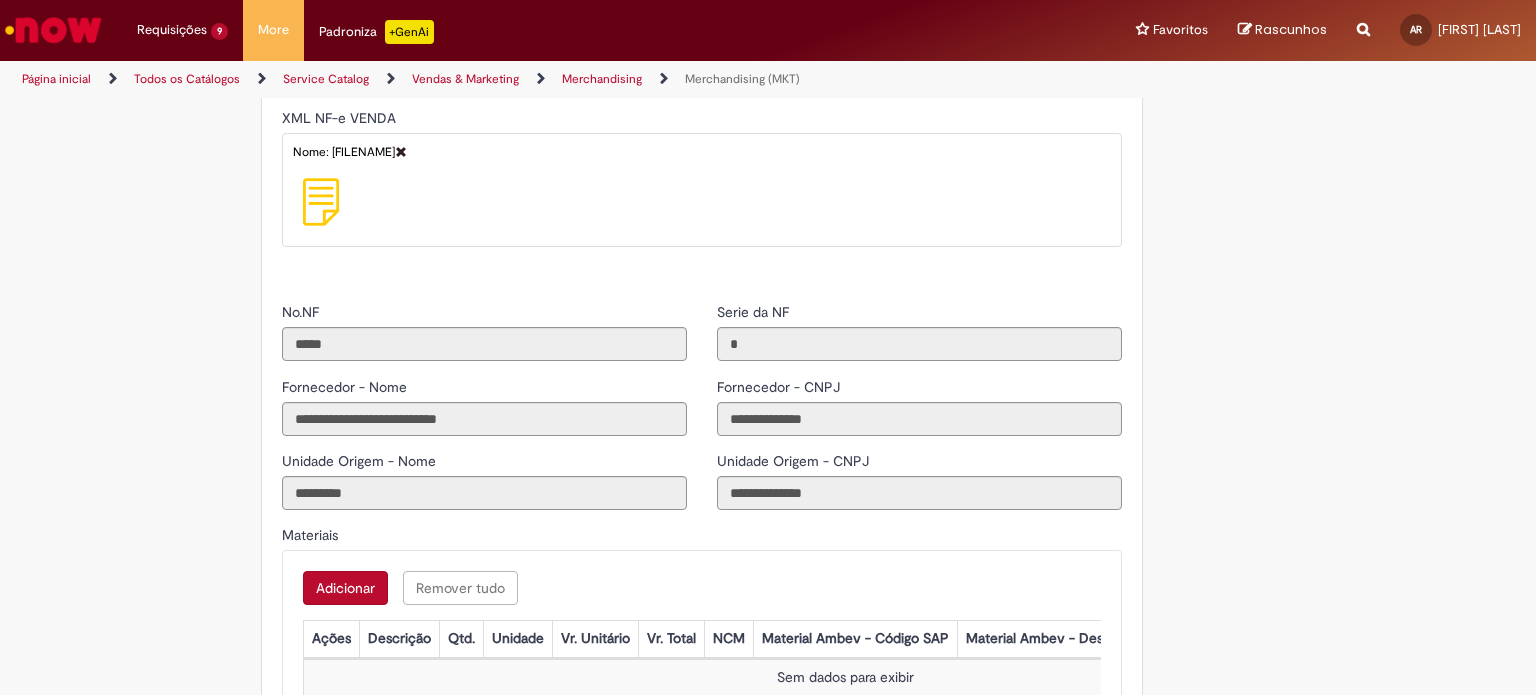 click at bounding box center [401, 151] 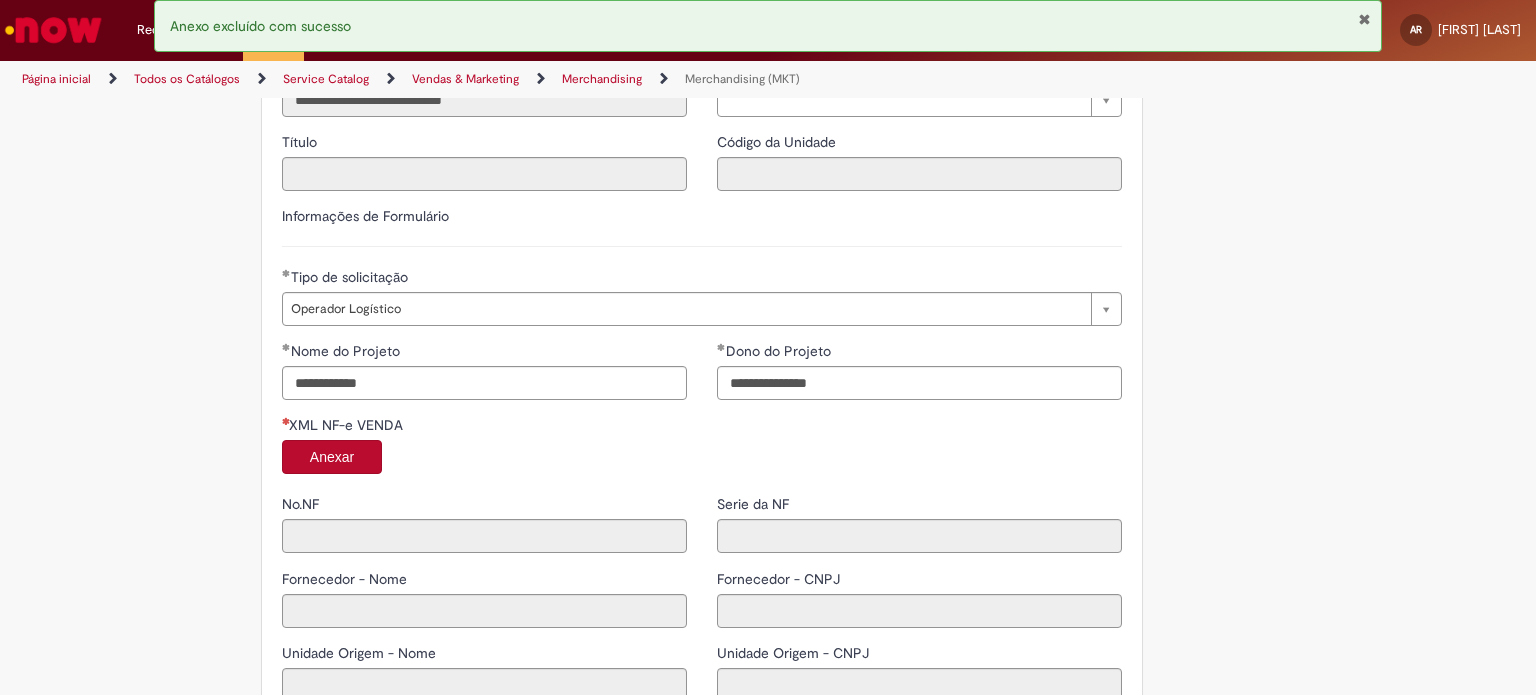 scroll, scrollTop: 1487, scrollLeft: 0, axis: vertical 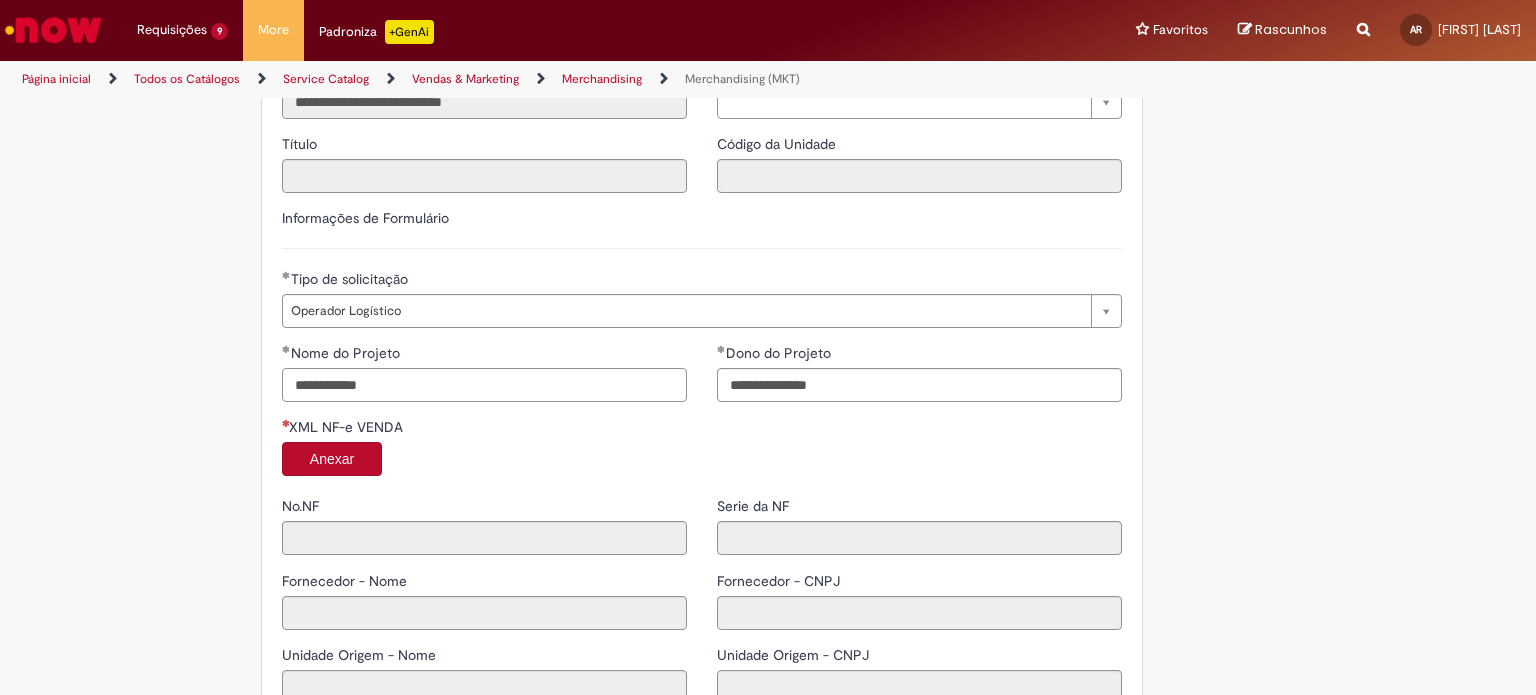 drag, startPoint x: 422, startPoint y: 493, endPoint x: 208, endPoint y: 493, distance: 214 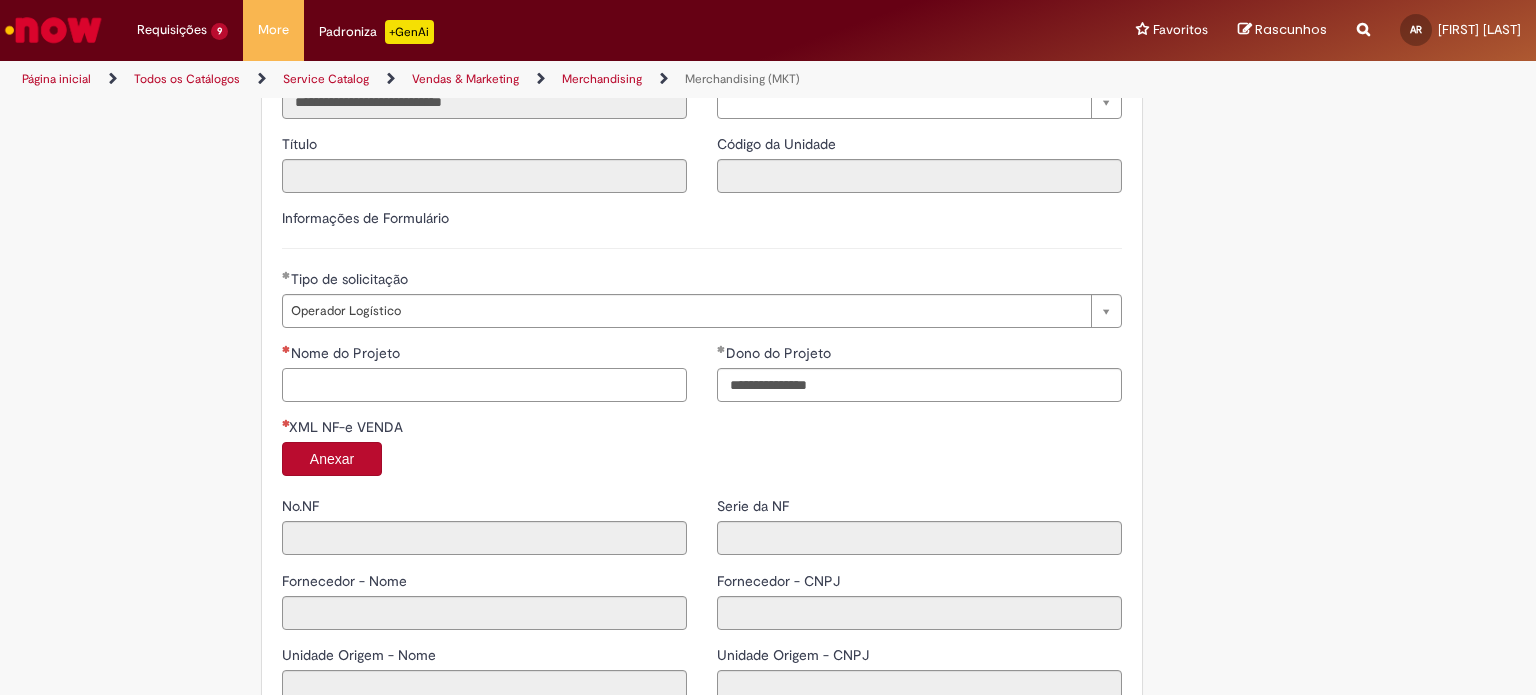 type 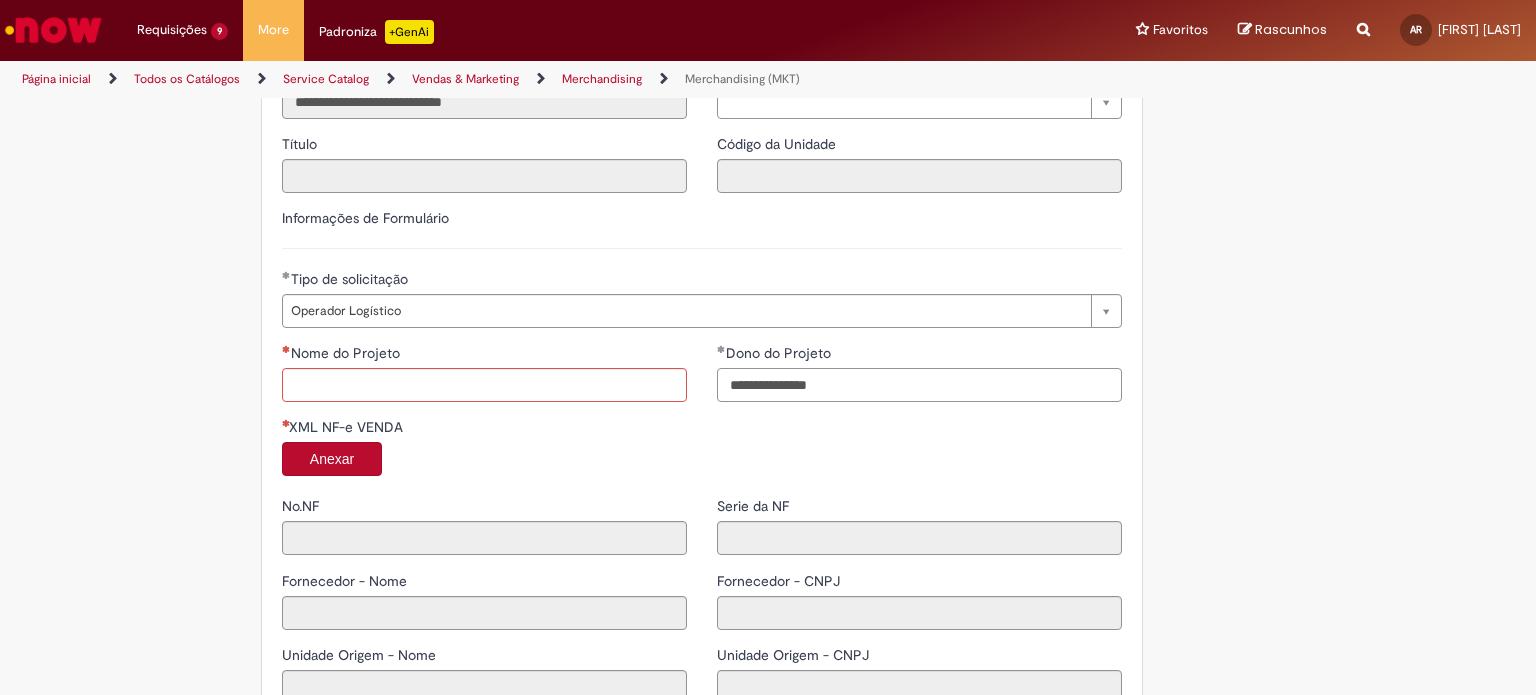 drag, startPoint x: 866, startPoint y: 495, endPoint x: 444, endPoint y: 483, distance: 422.1706 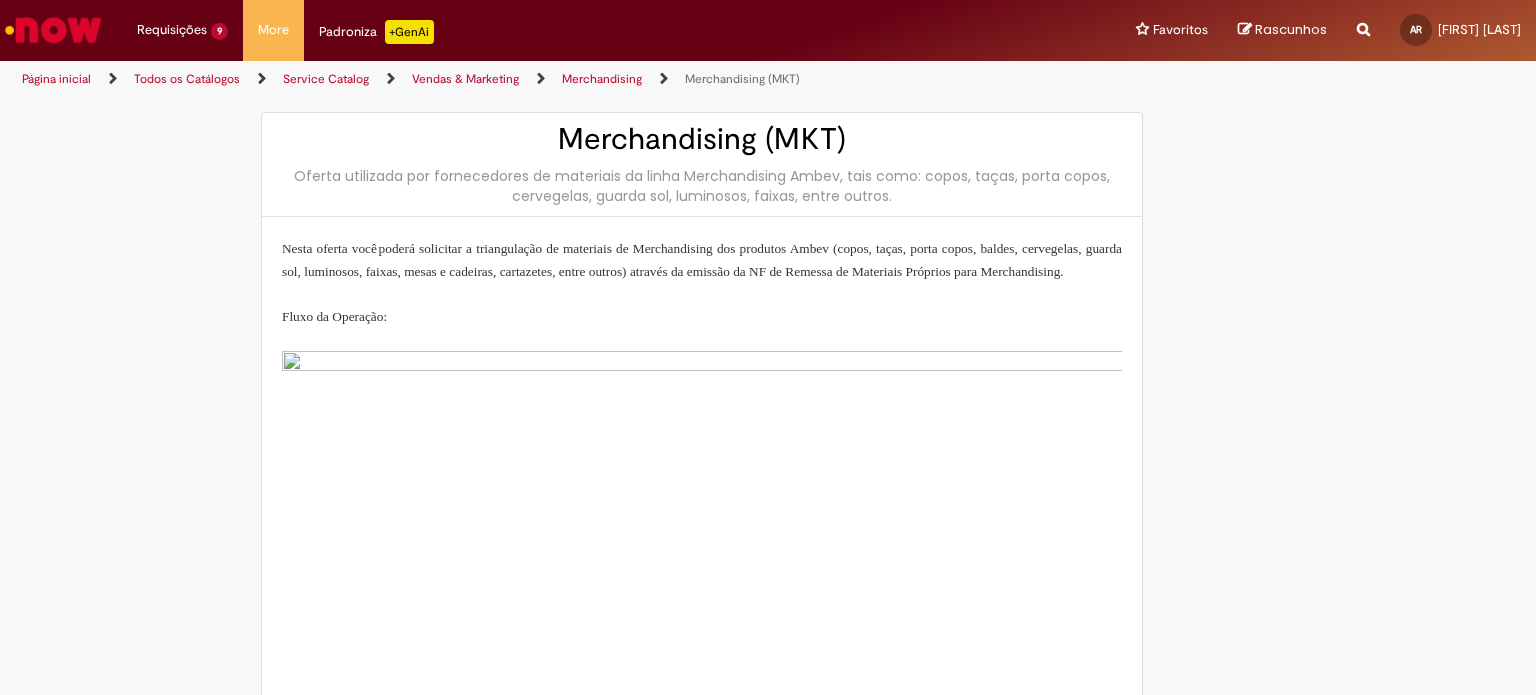 scroll, scrollTop: 0, scrollLeft: 0, axis: both 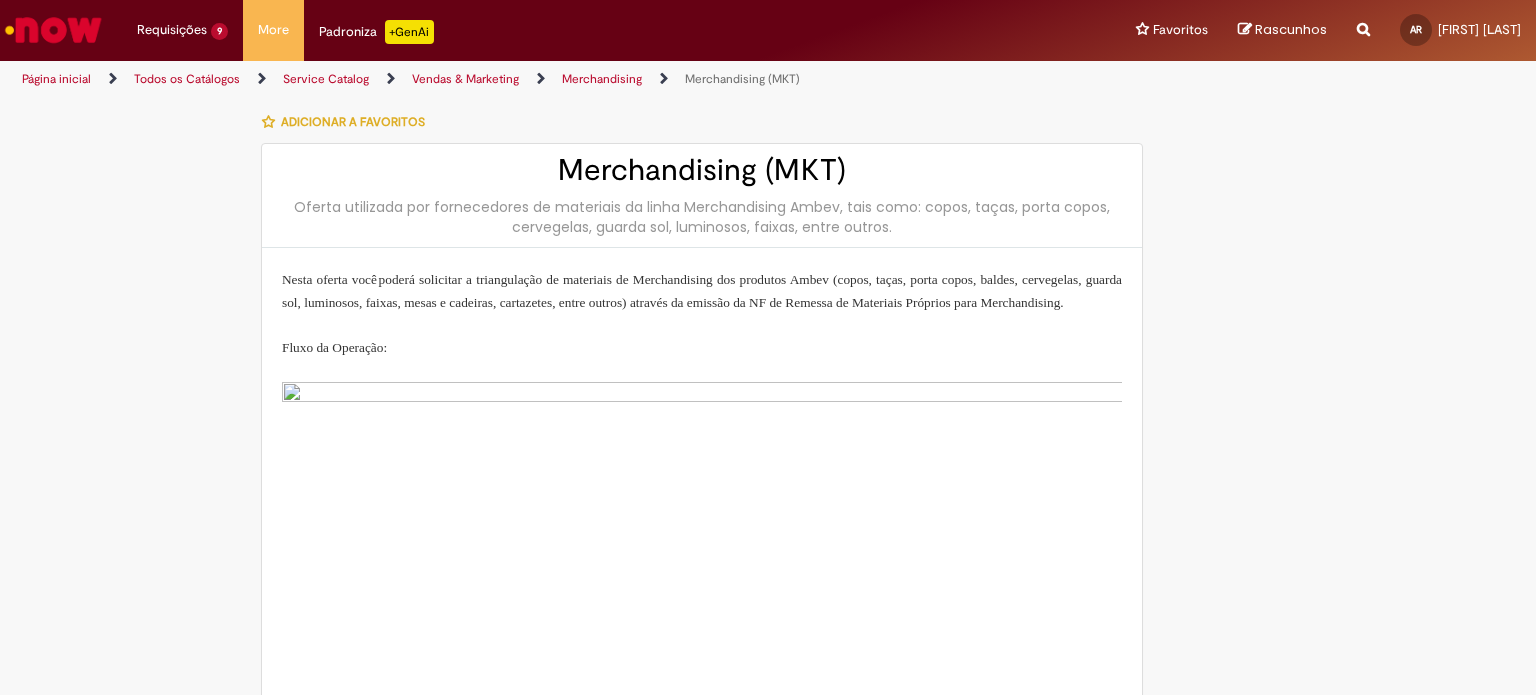type 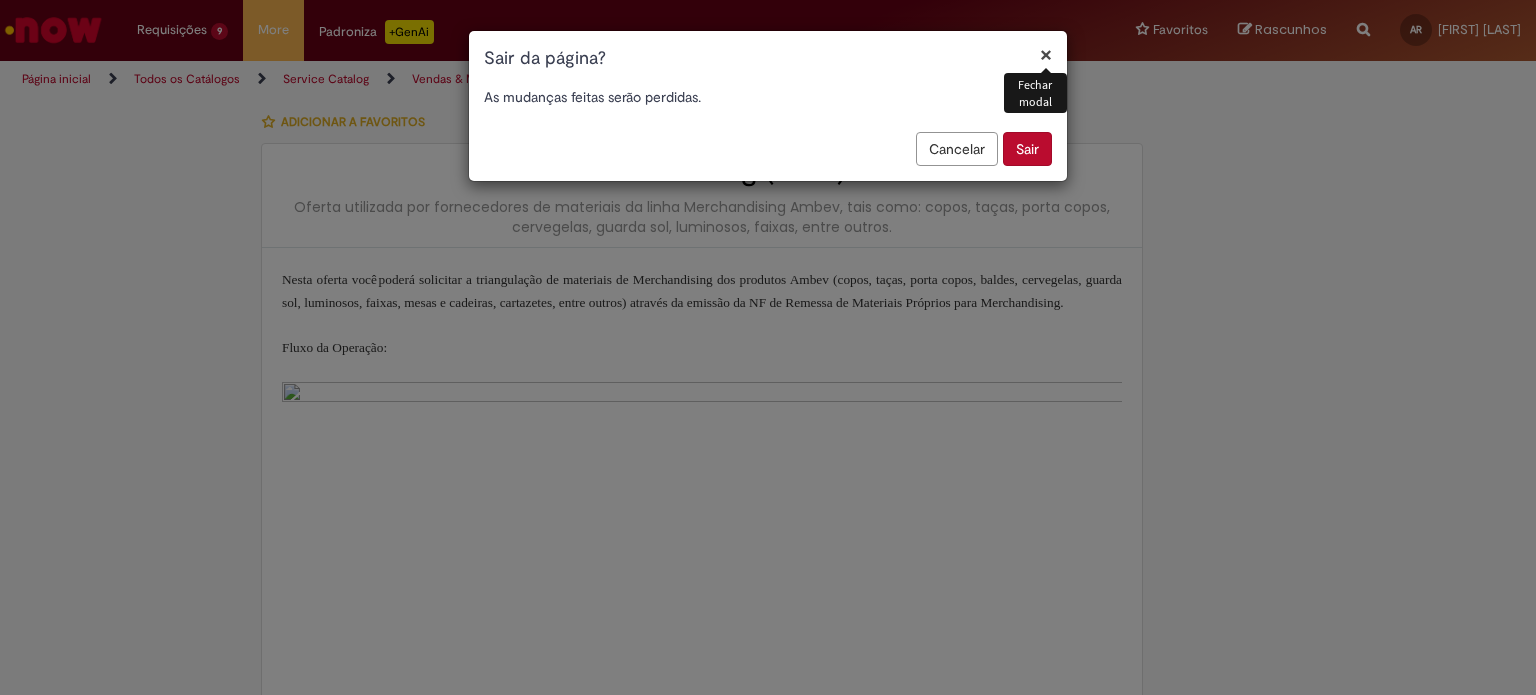 click on "Sair" at bounding box center [1027, 149] 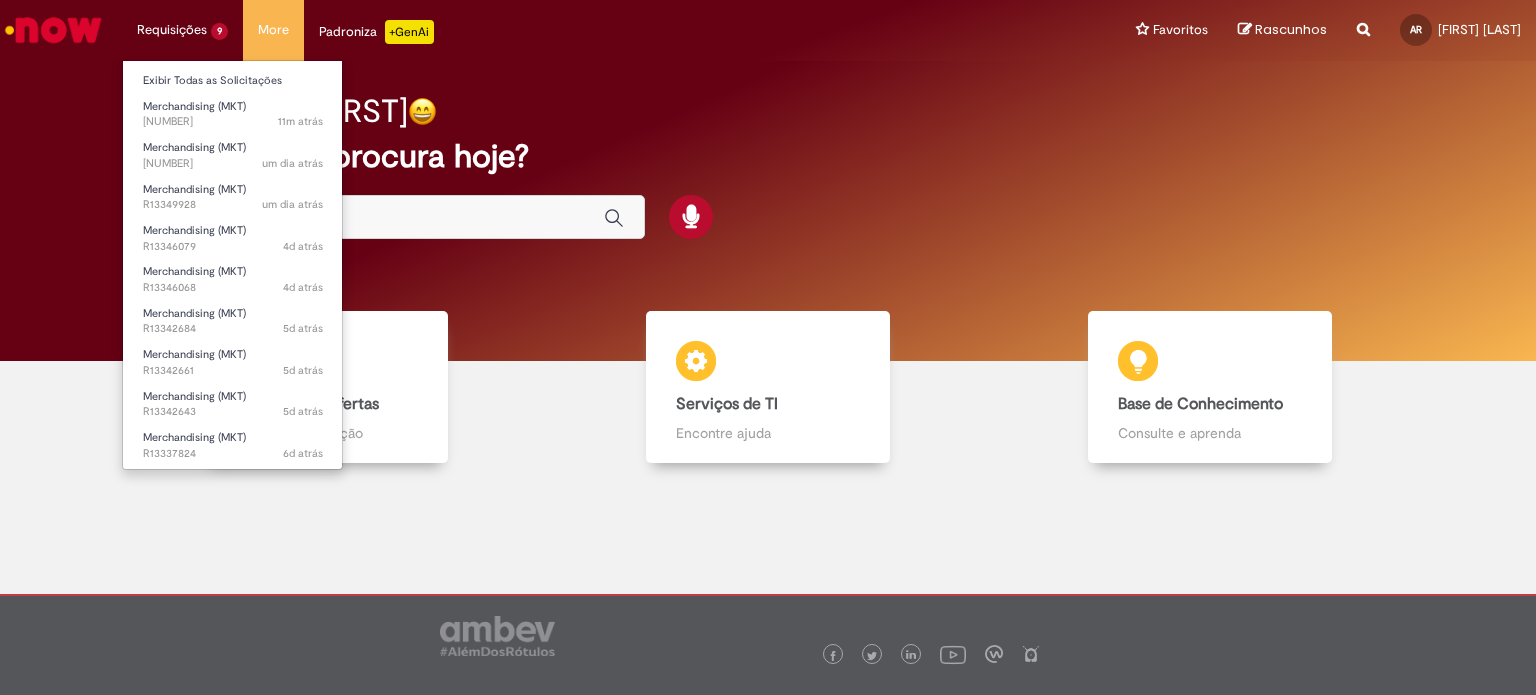 scroll, scrollTop: 0, scrollLeft: 0, axis: both 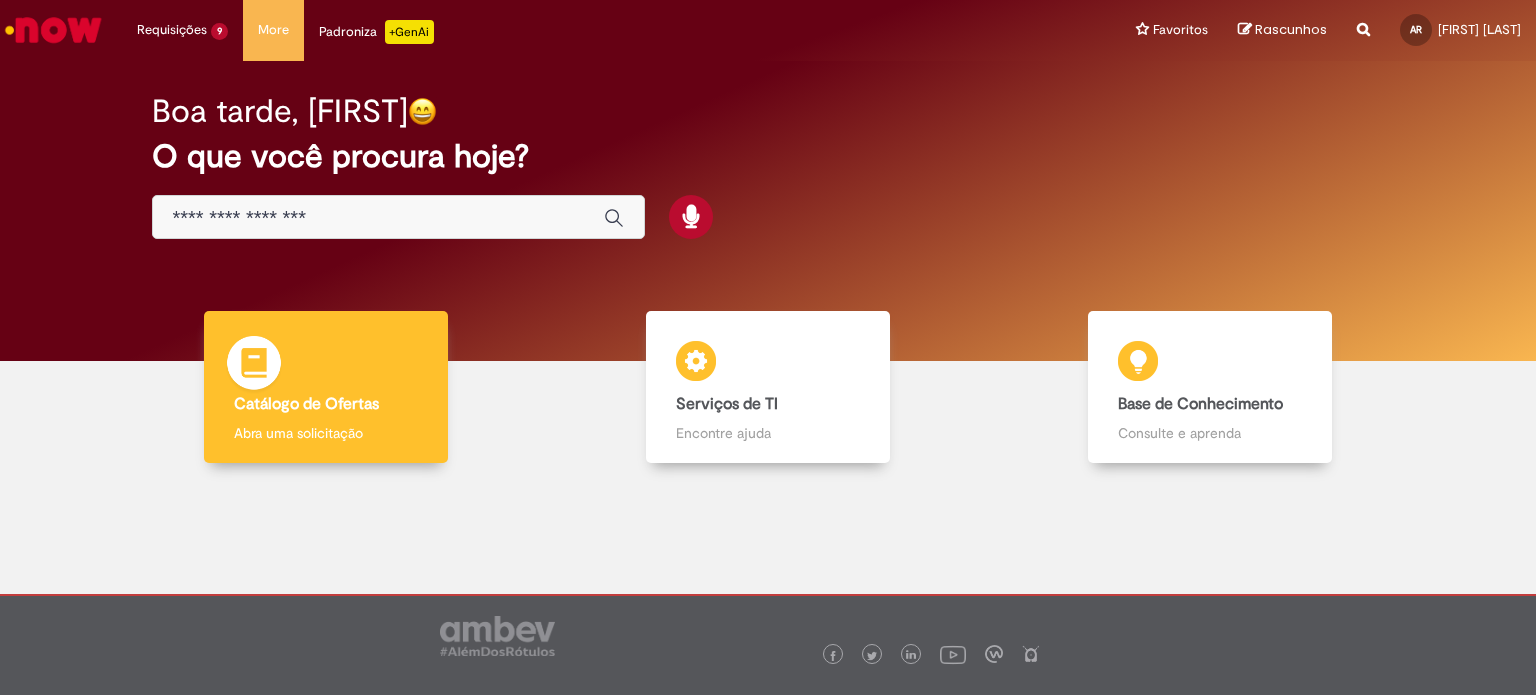 click on "Catálogo de Ofertas
Catálogo de Ofertas
Abra uma solicitação" at bounding box center (325, 387) 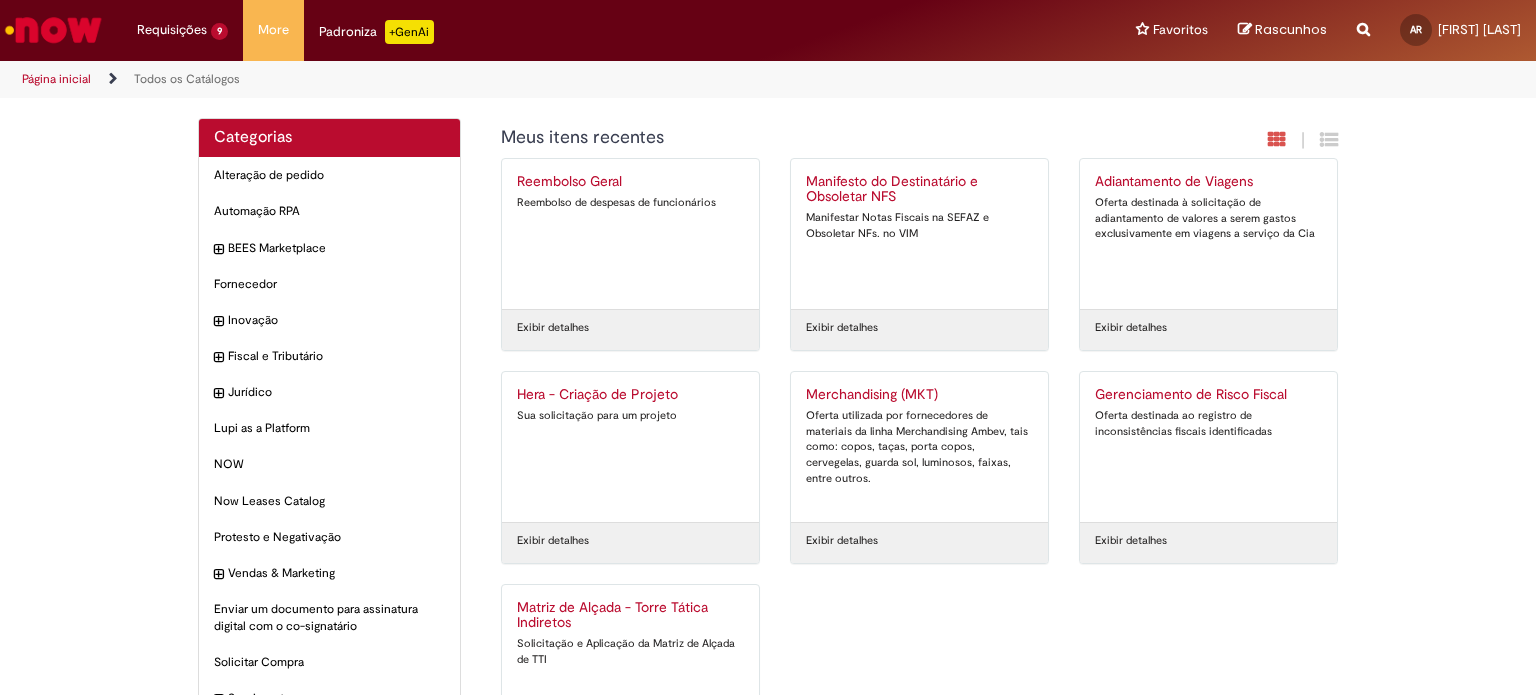 click on "Oferta utilizada por fornecedores de materiais da linha Merchandising Ambev, tais como: copos, taças, porta copos, cervegelas, guarda sol, luminosos, faixas, entre outros." at bounding box center (919, 447) 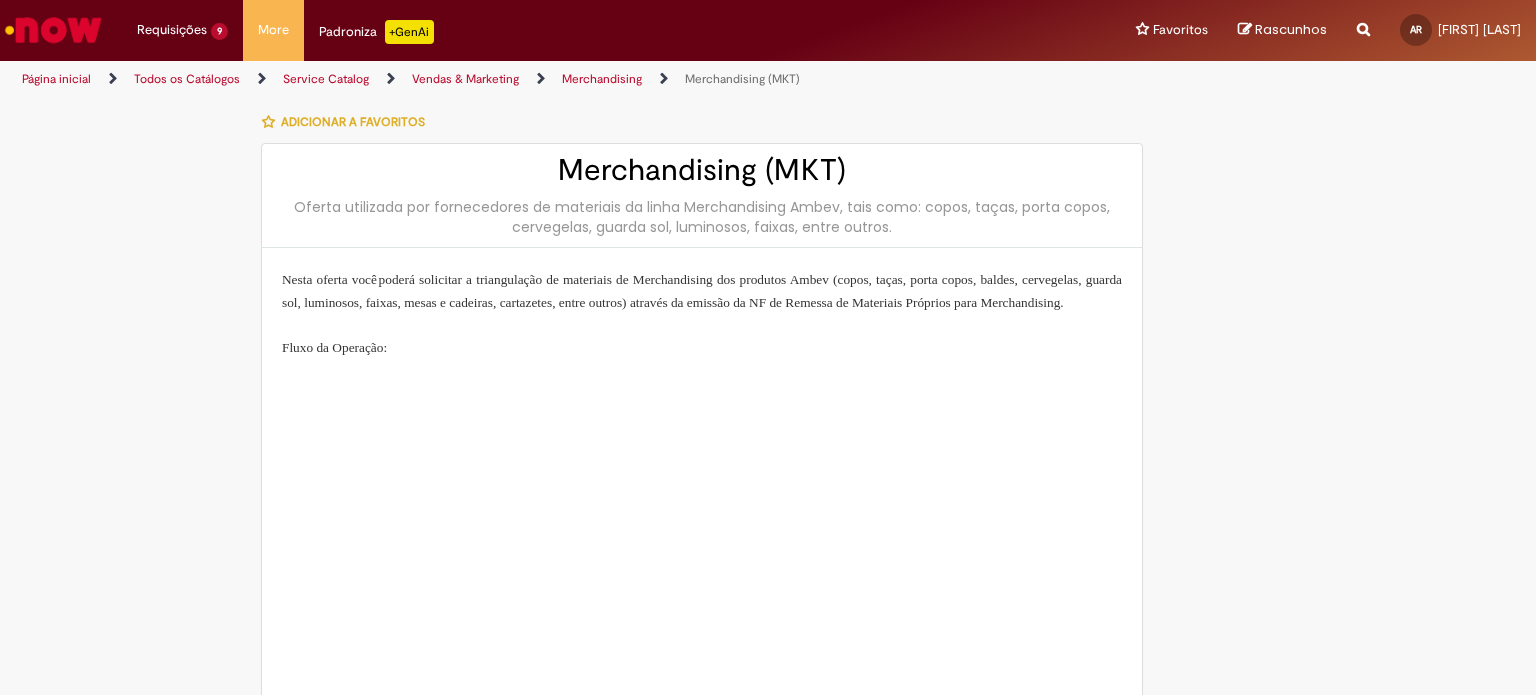 type on "**********" 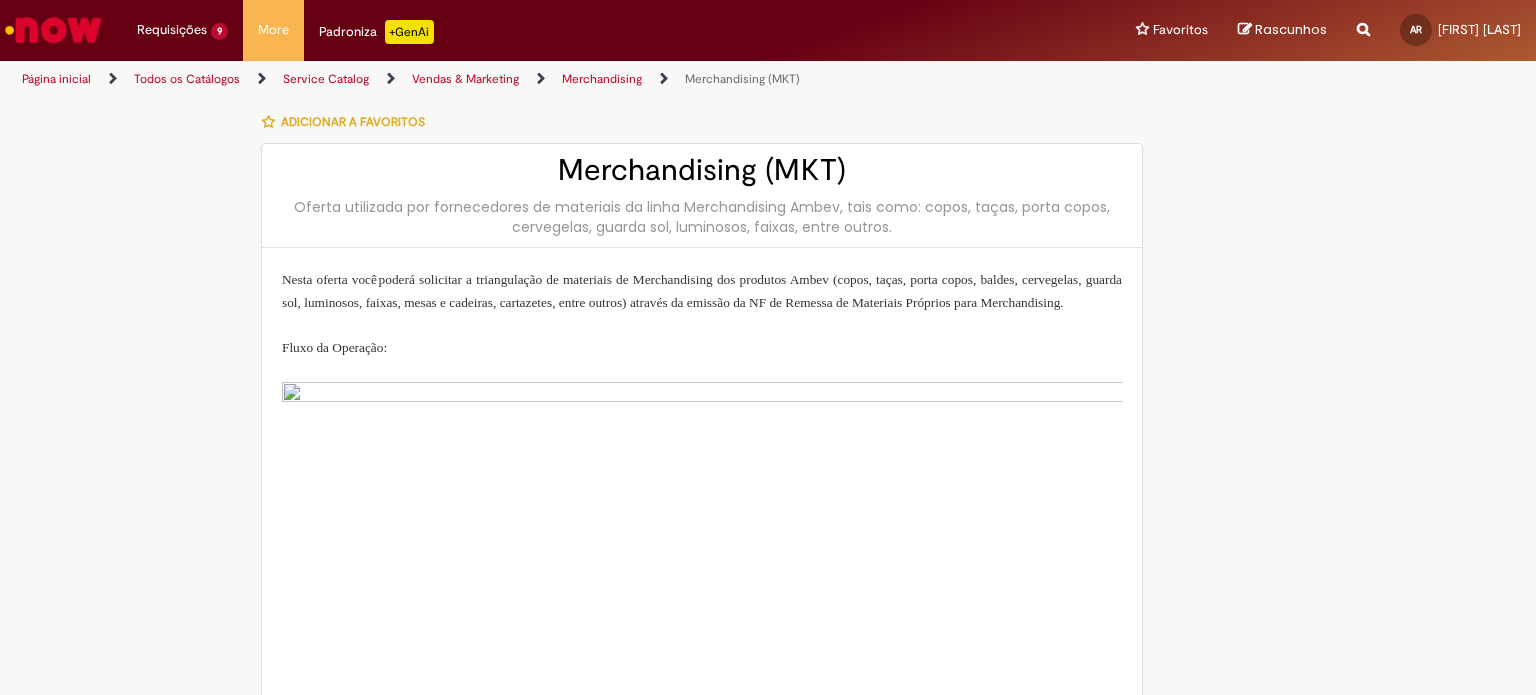 type on "**********" 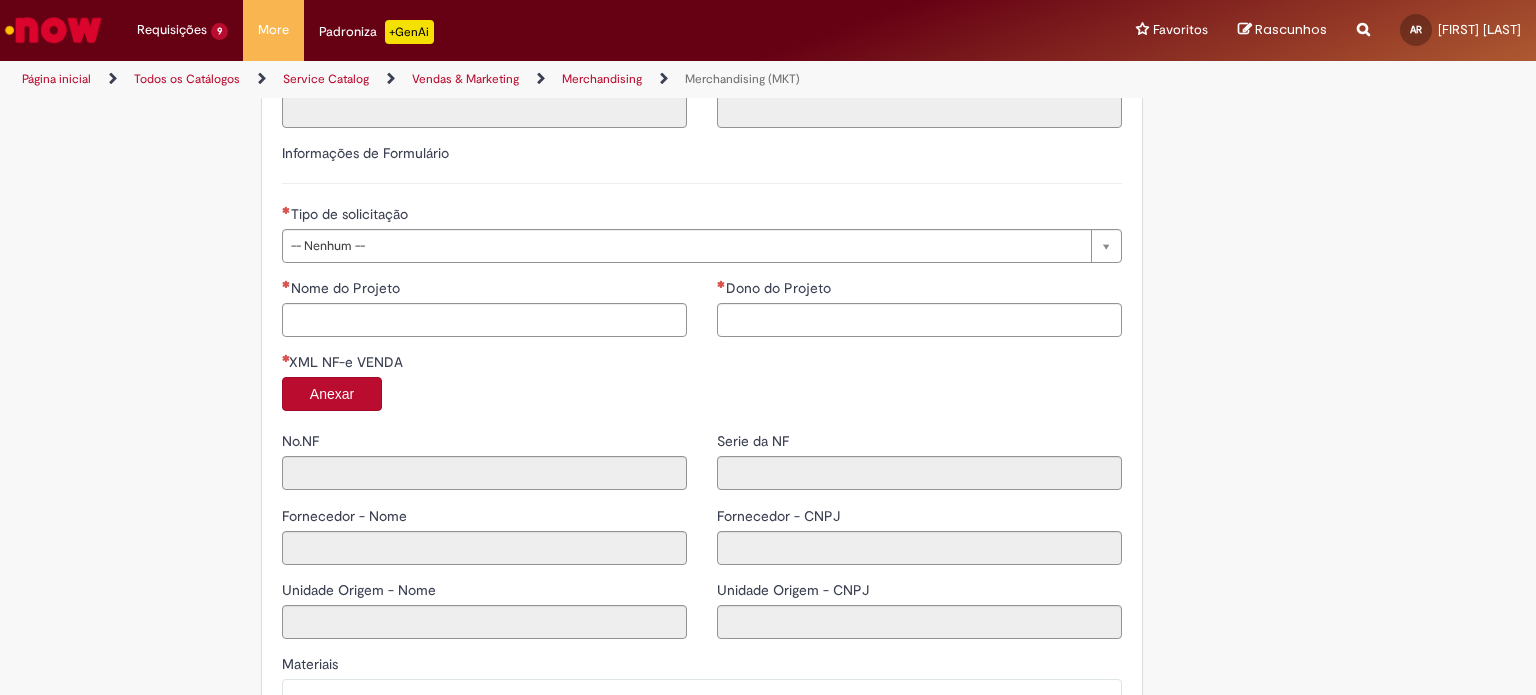 scroll, scrollTop: 1600, scrollLeft: 0, axis: vertical 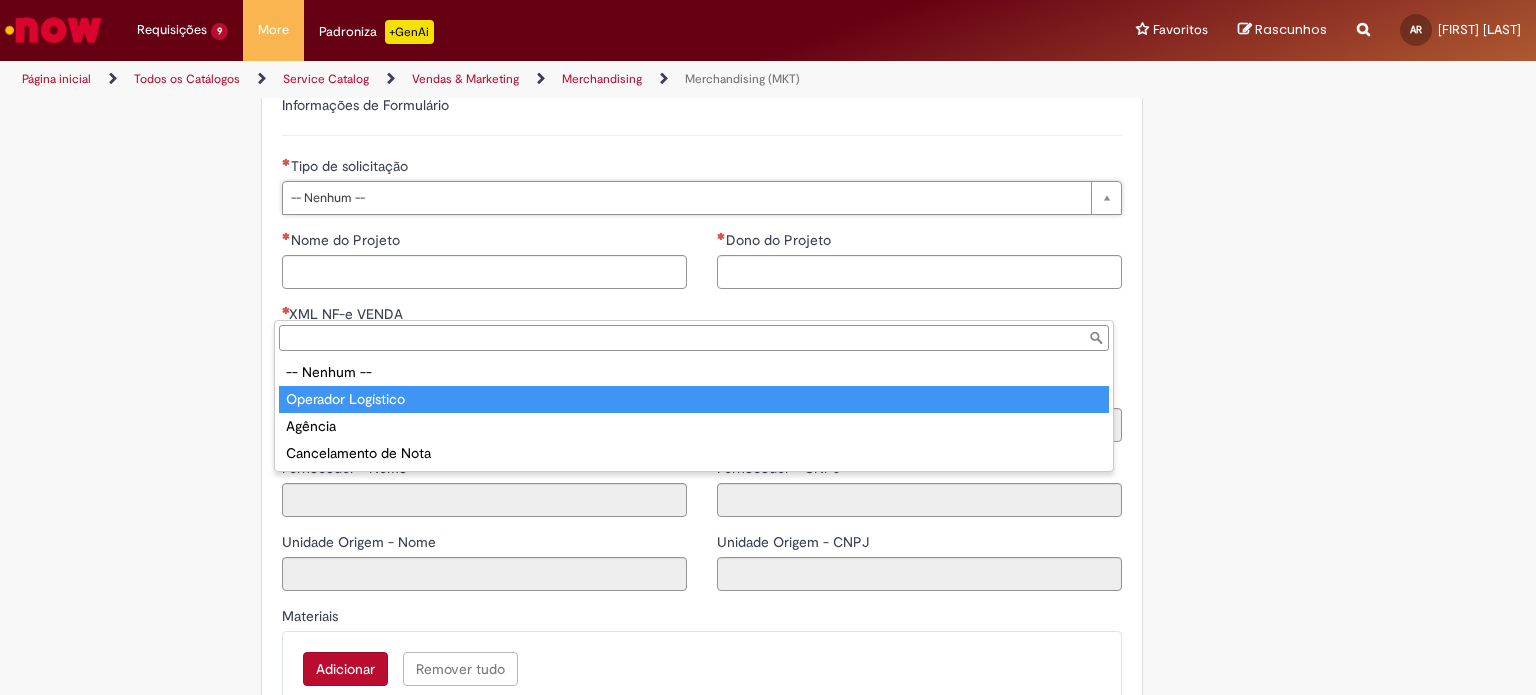 type on "**********" 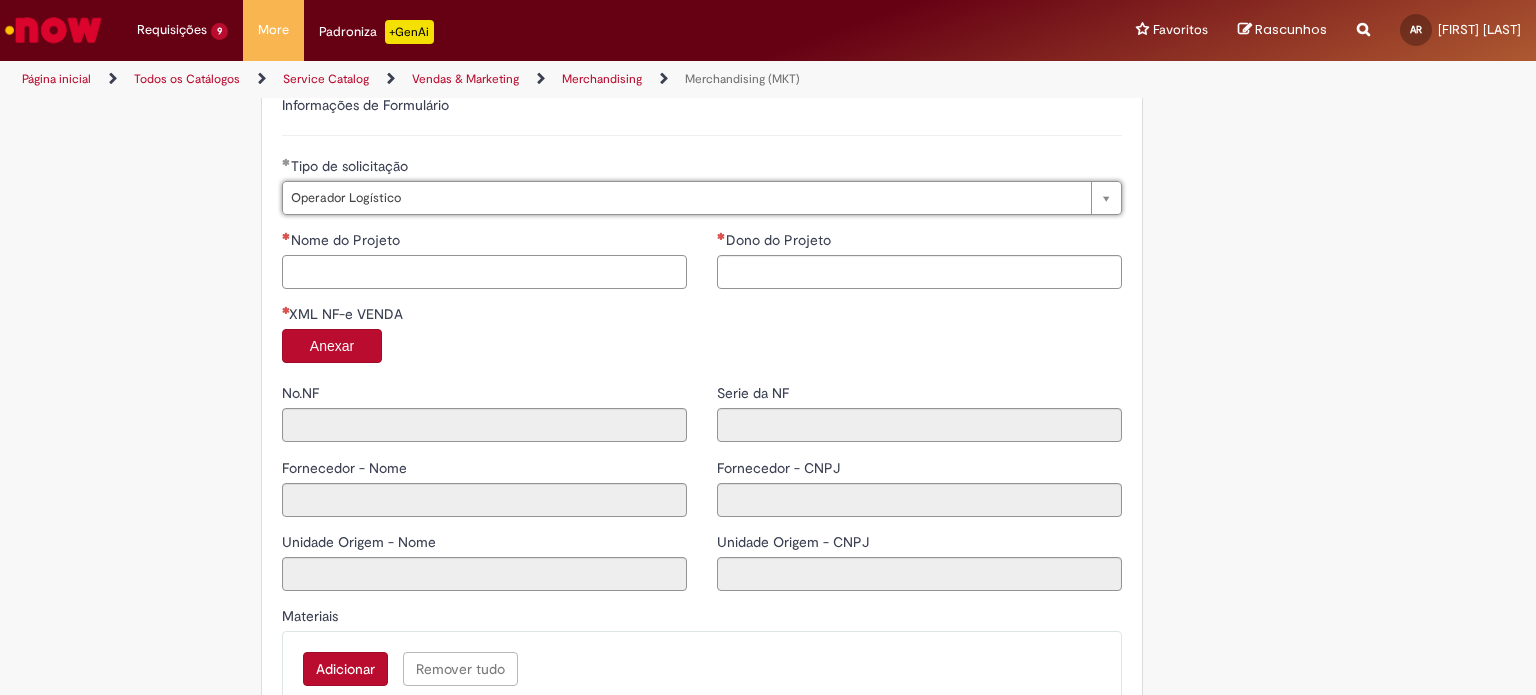 click on "Nome do Projeto" at bounding box center (484, 272) 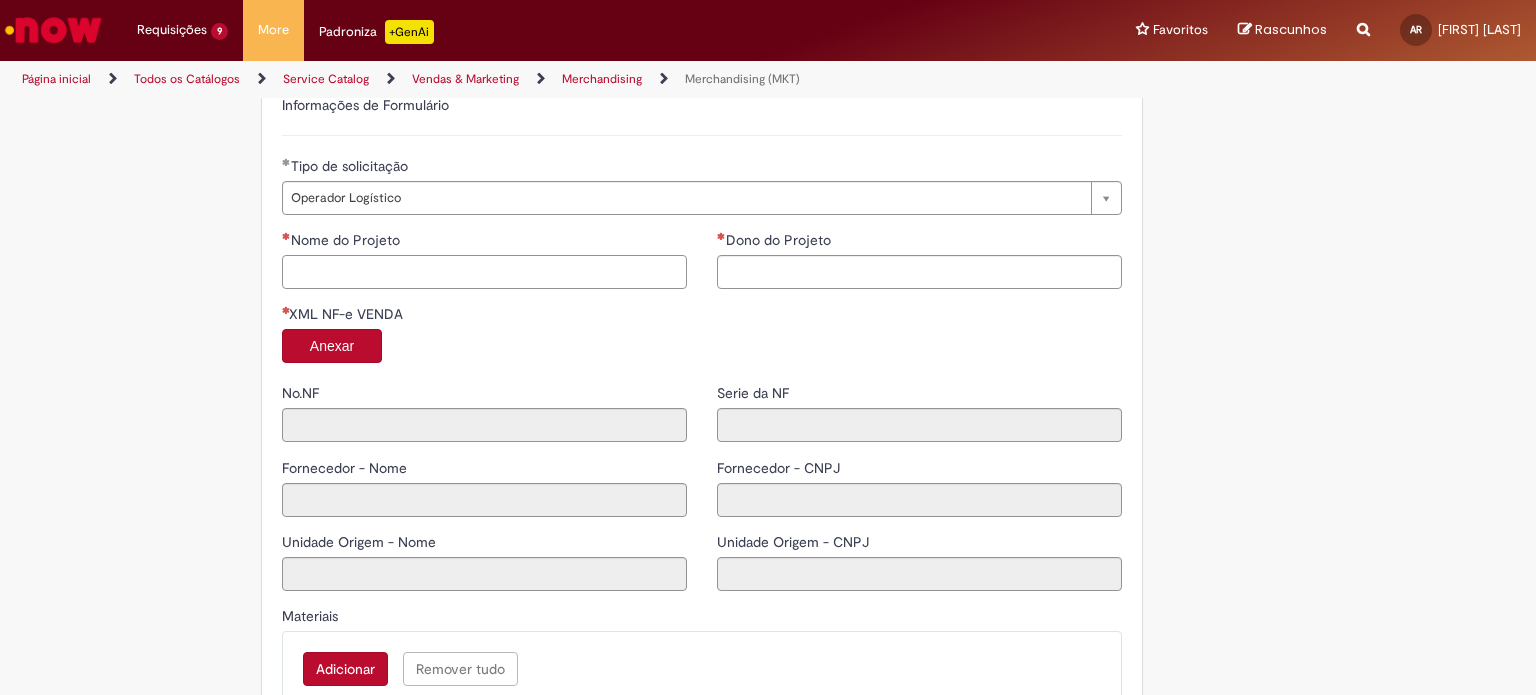 paste on "**********" 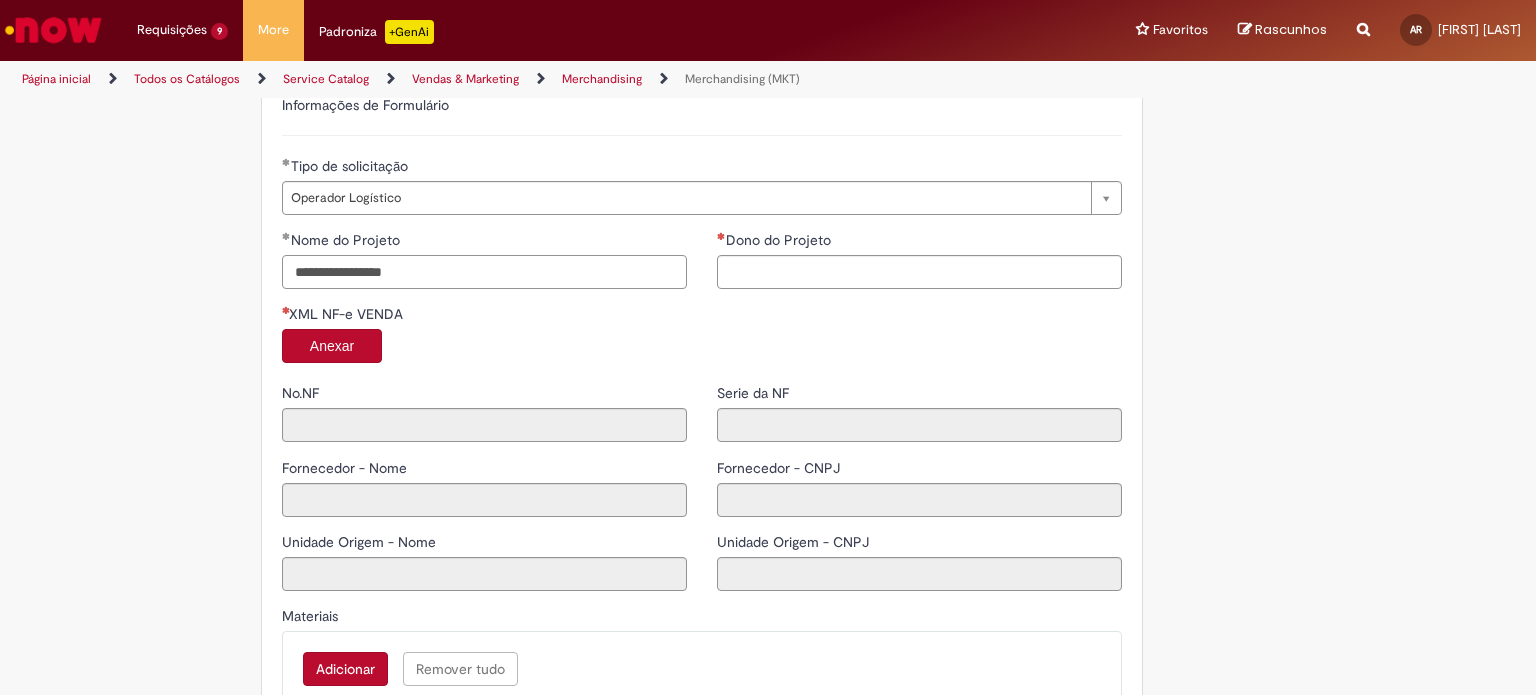 click on "**********" at bounding box center (484, 272) 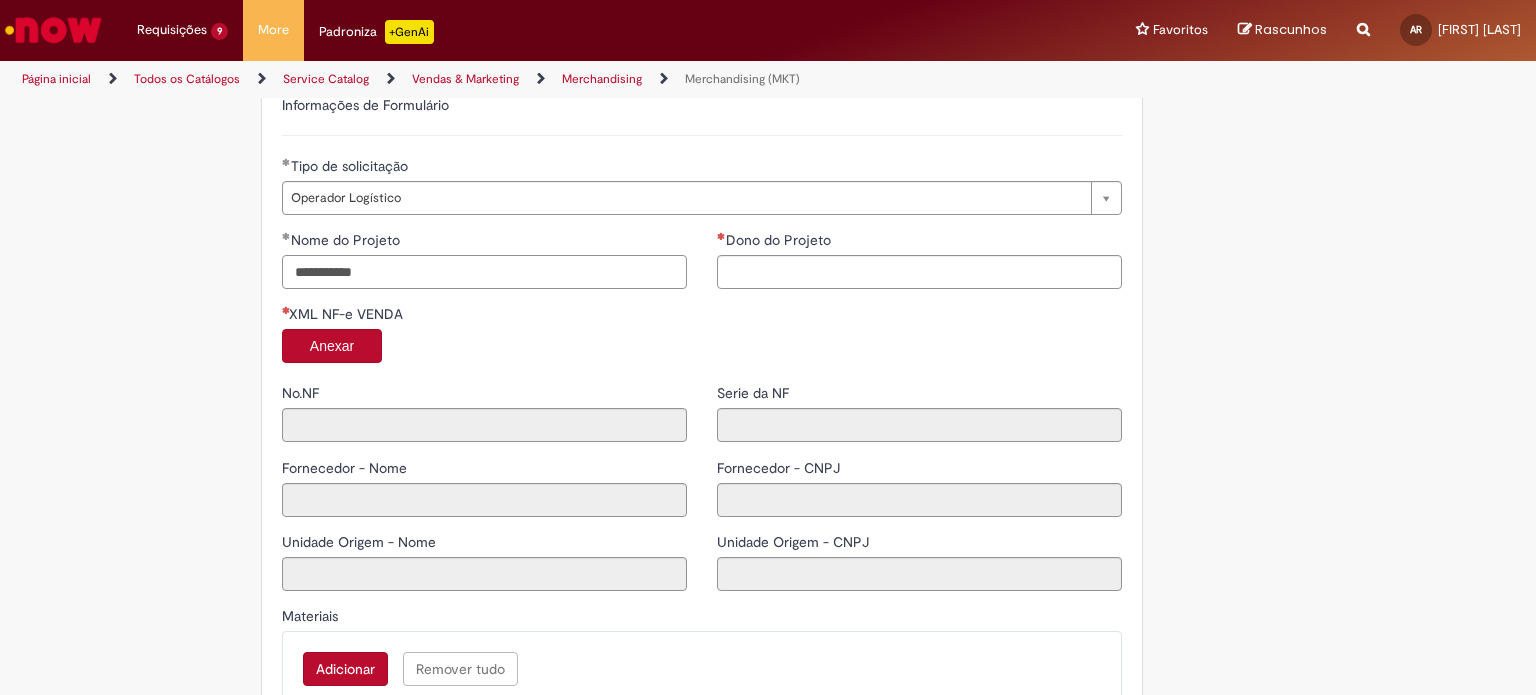 type on "**********" 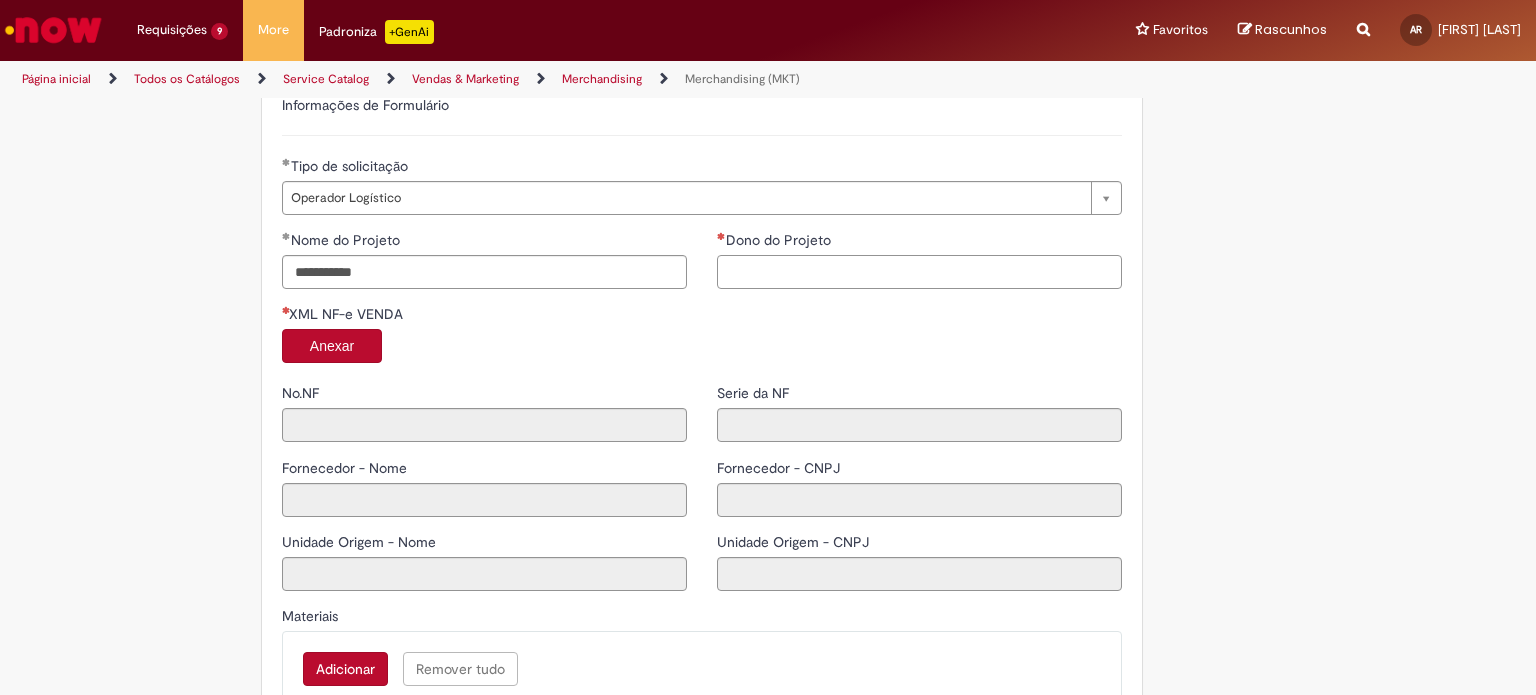 click on "Dono do Projeto" at bounding box center (919, 272) 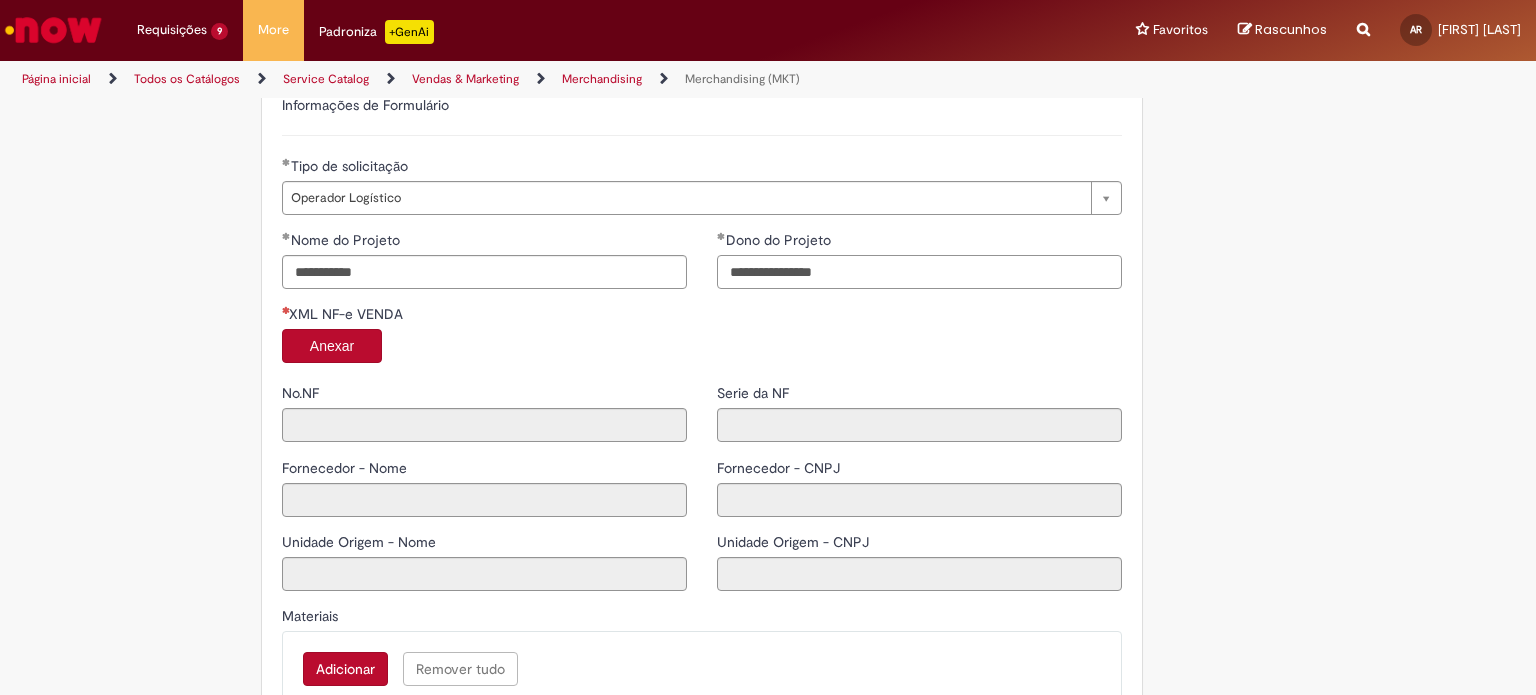 click on "**********" at bounding box center (919, 272) 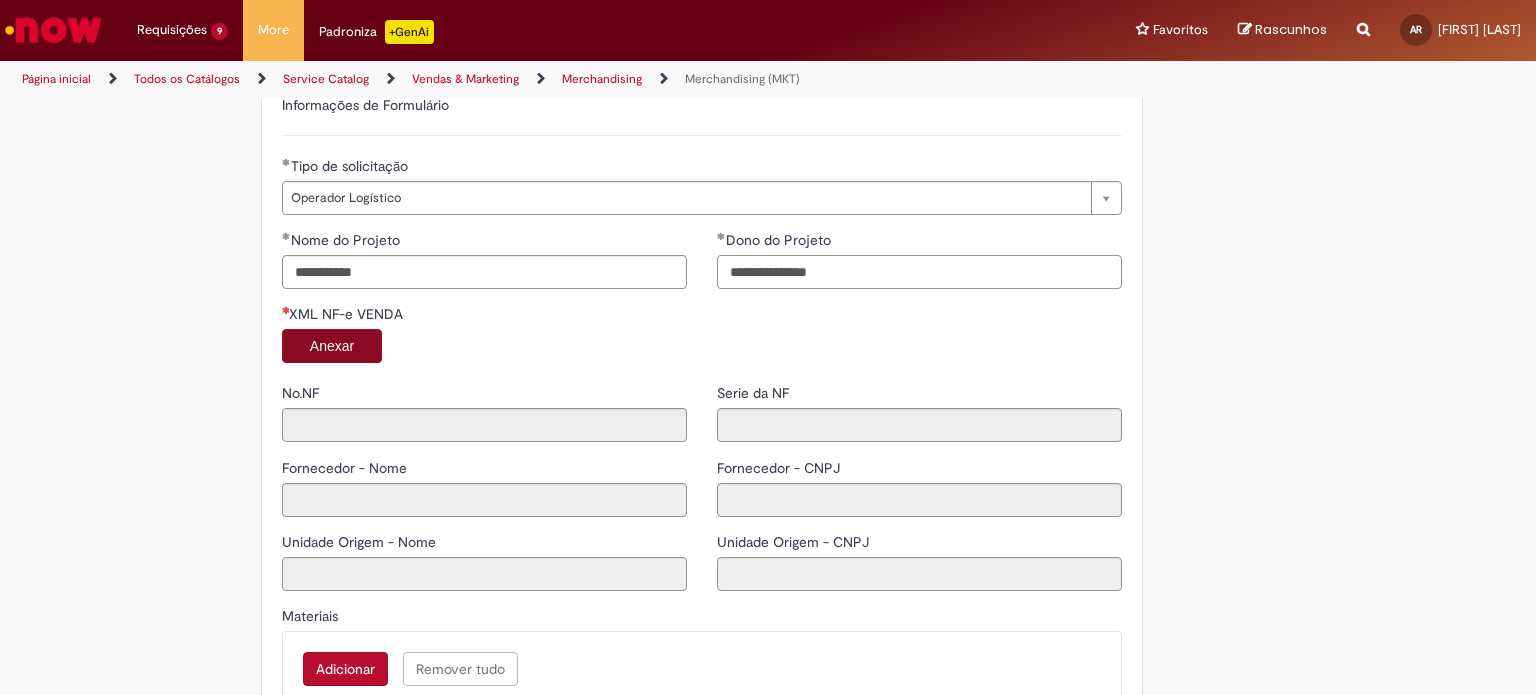 type on "**********" 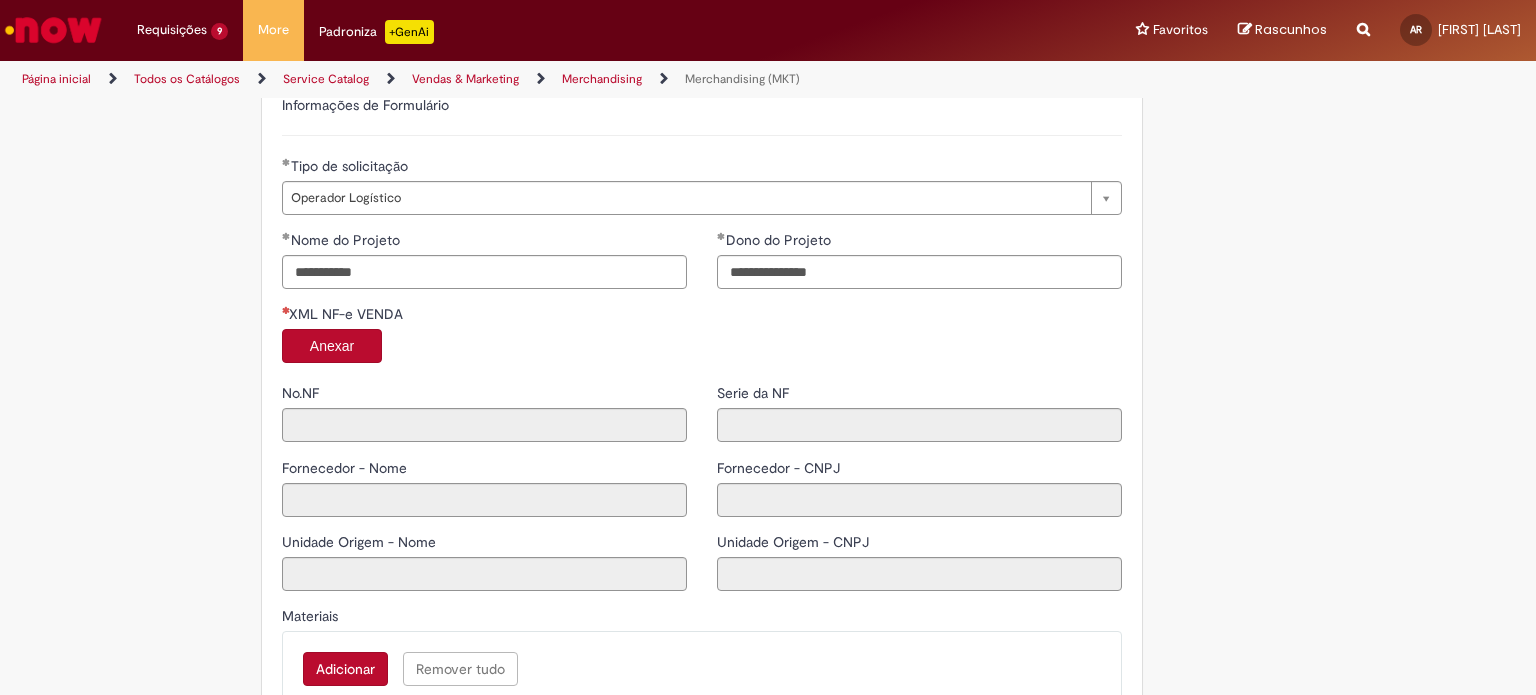 click on "Anexar" at bounding box center [332, 346] 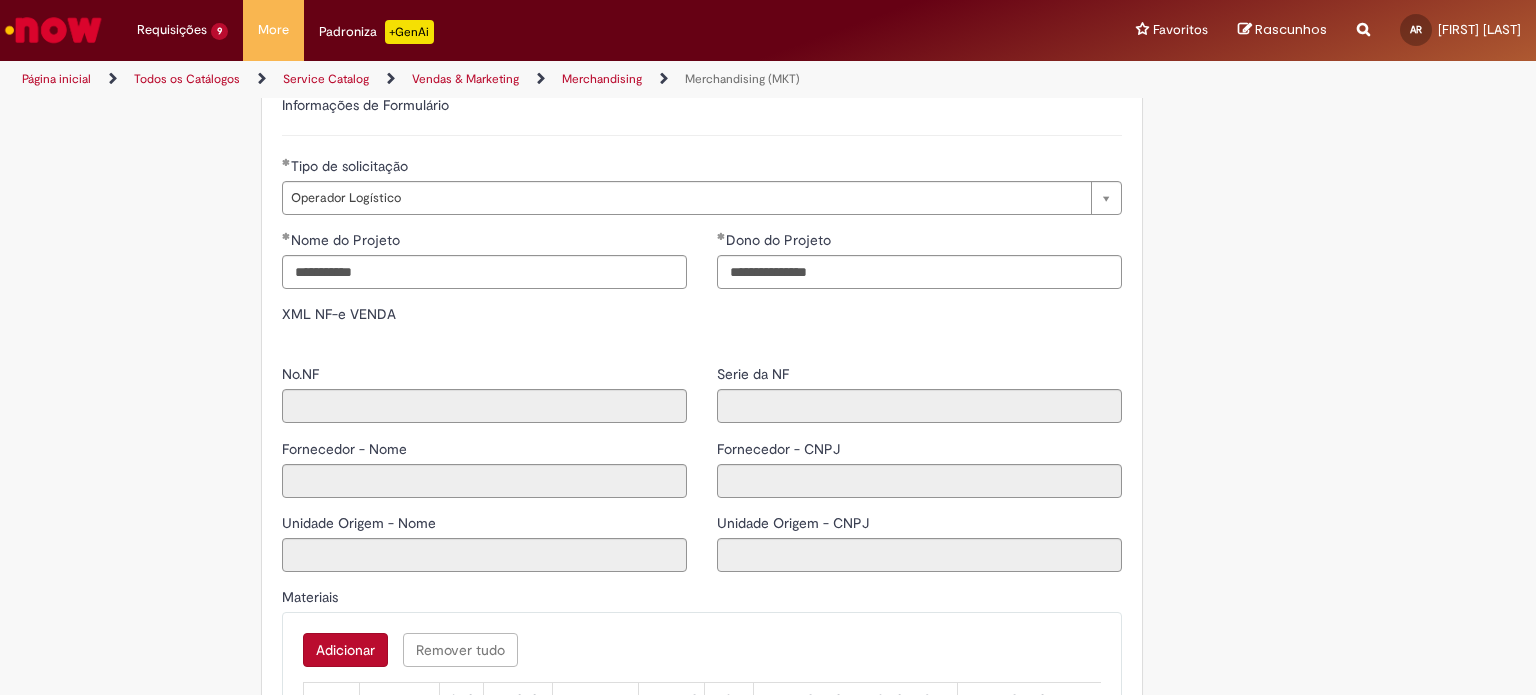 type on "*****" 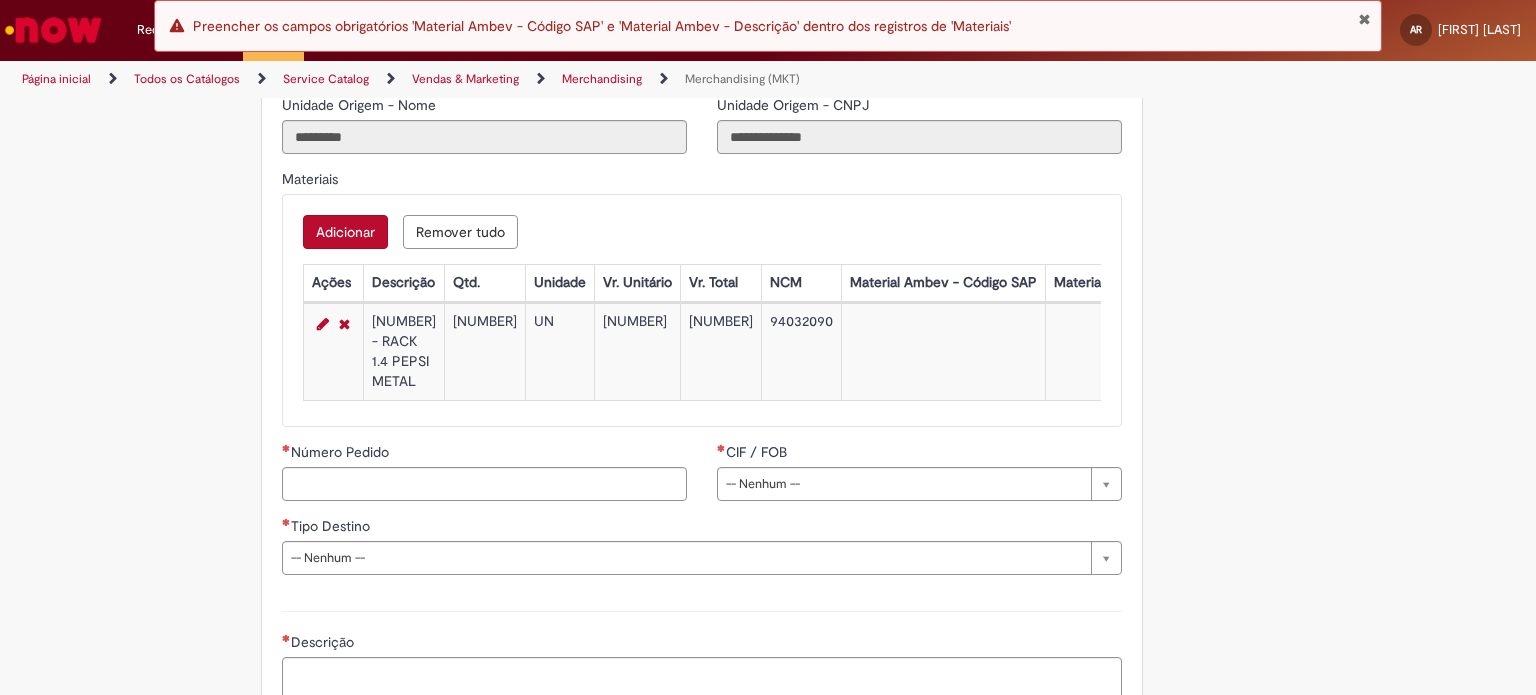 scroll, scrollTop: 2200, scrollLeft: 0, axis: vertical 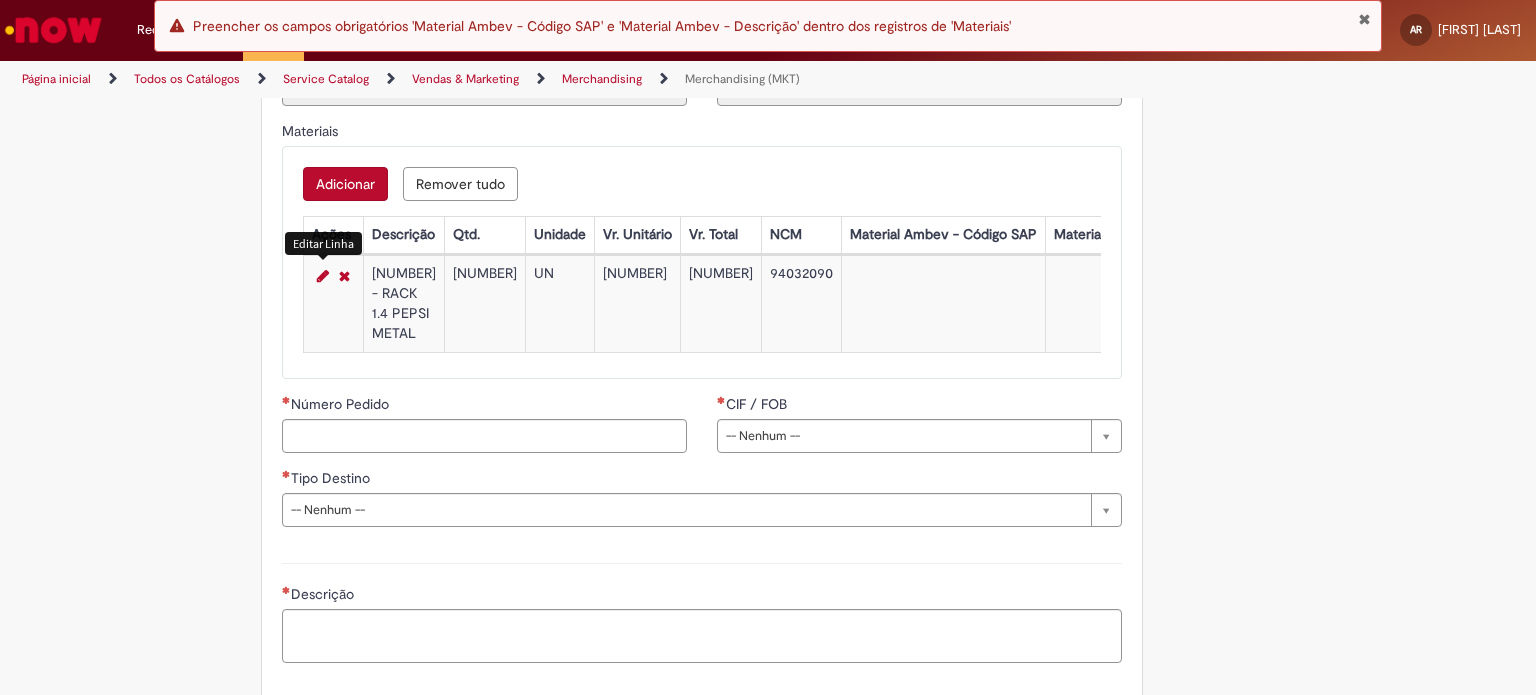 click at bounding box center [323, 276] 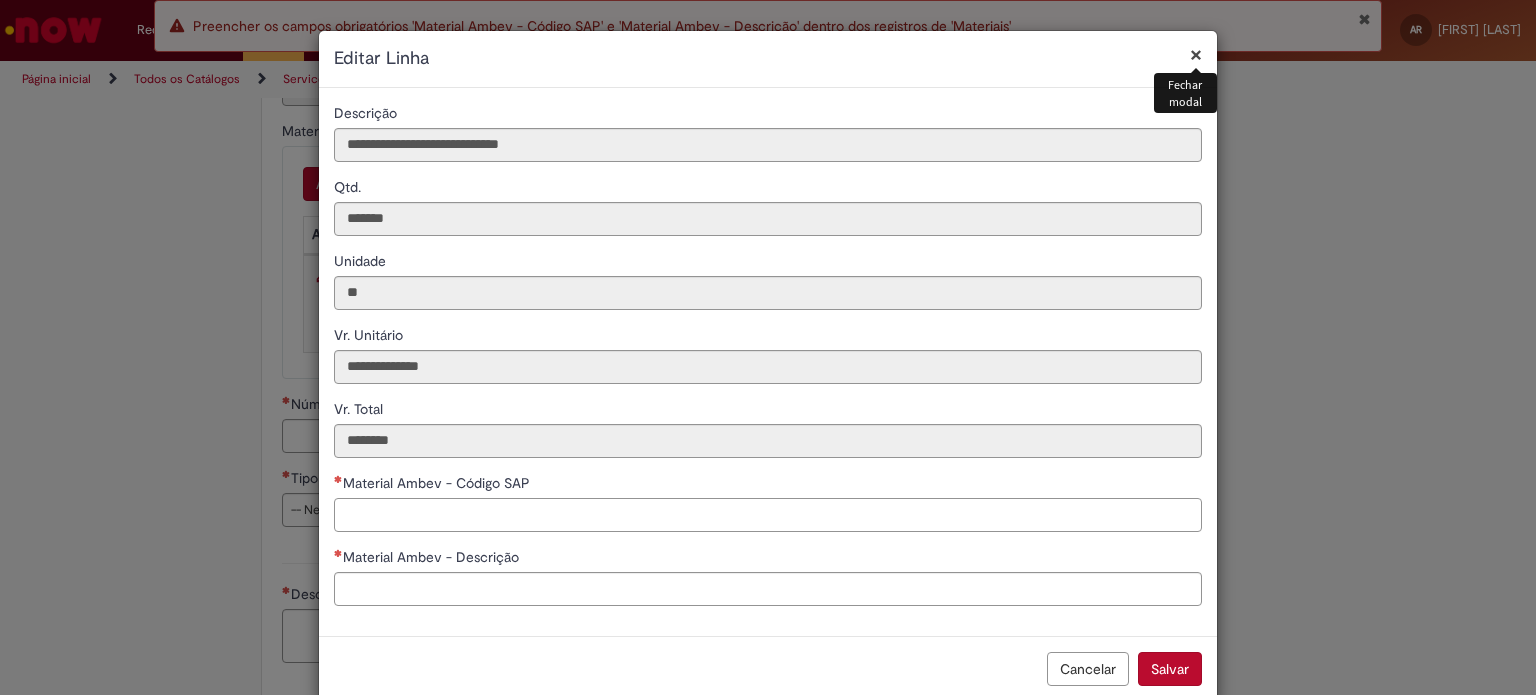 click on "Material Ambev - Código SAP" at bounding box center (768, 515) 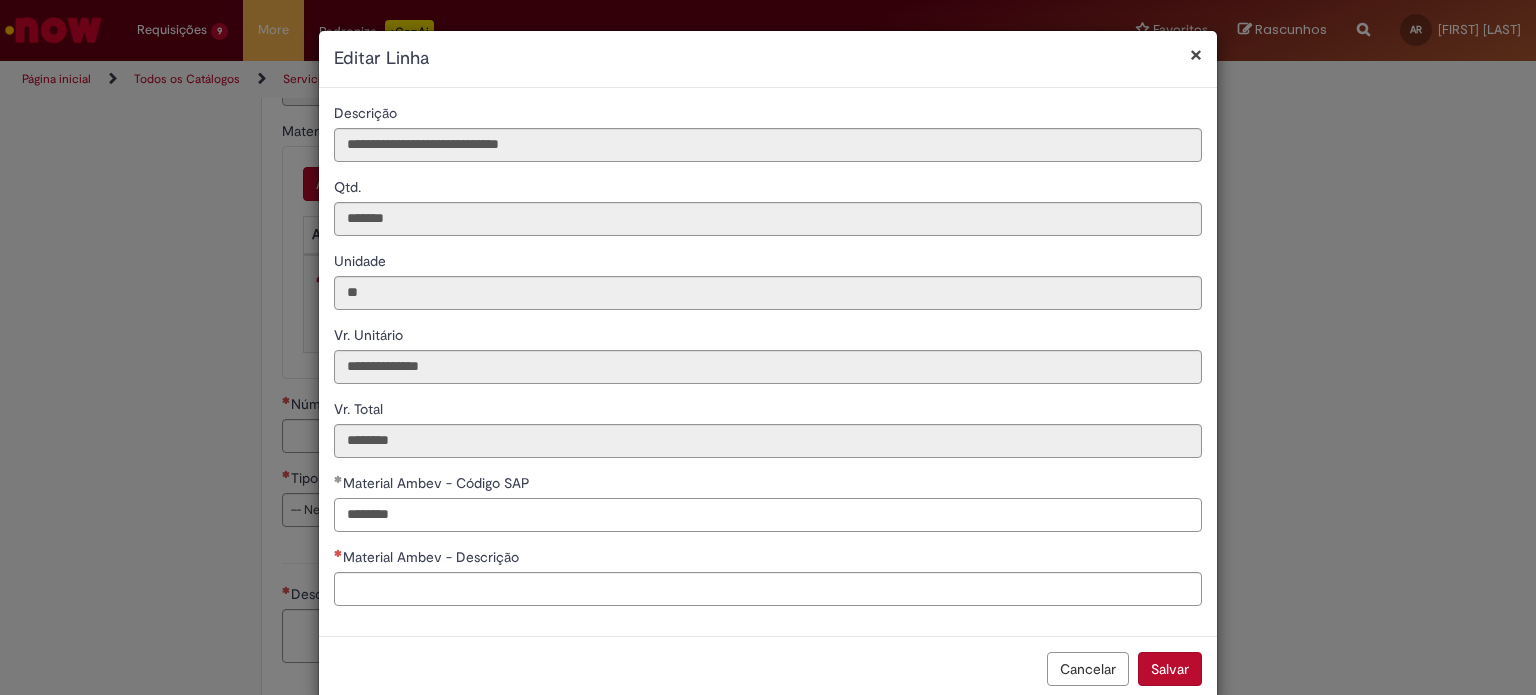 type on "********" 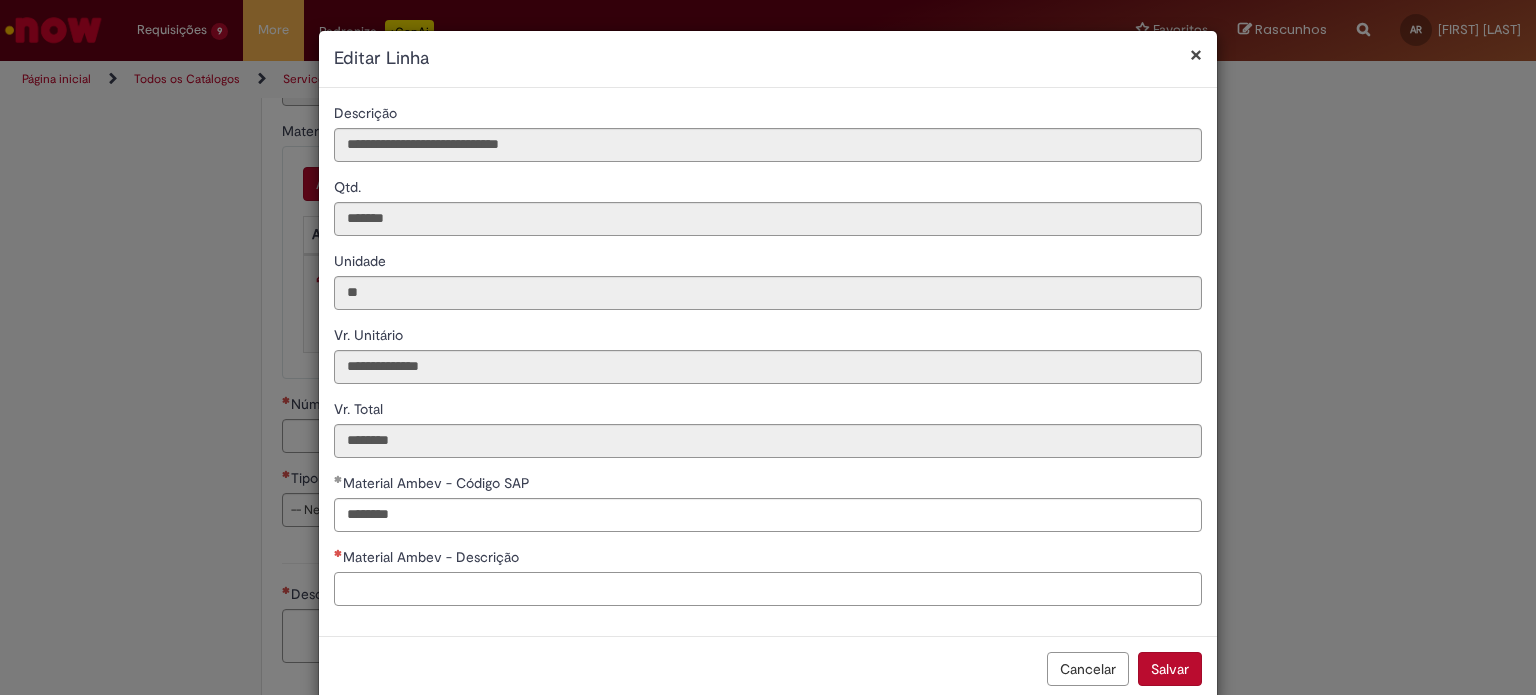 click on "Material Ambev - Descrição" at bounding box center (768, 589) 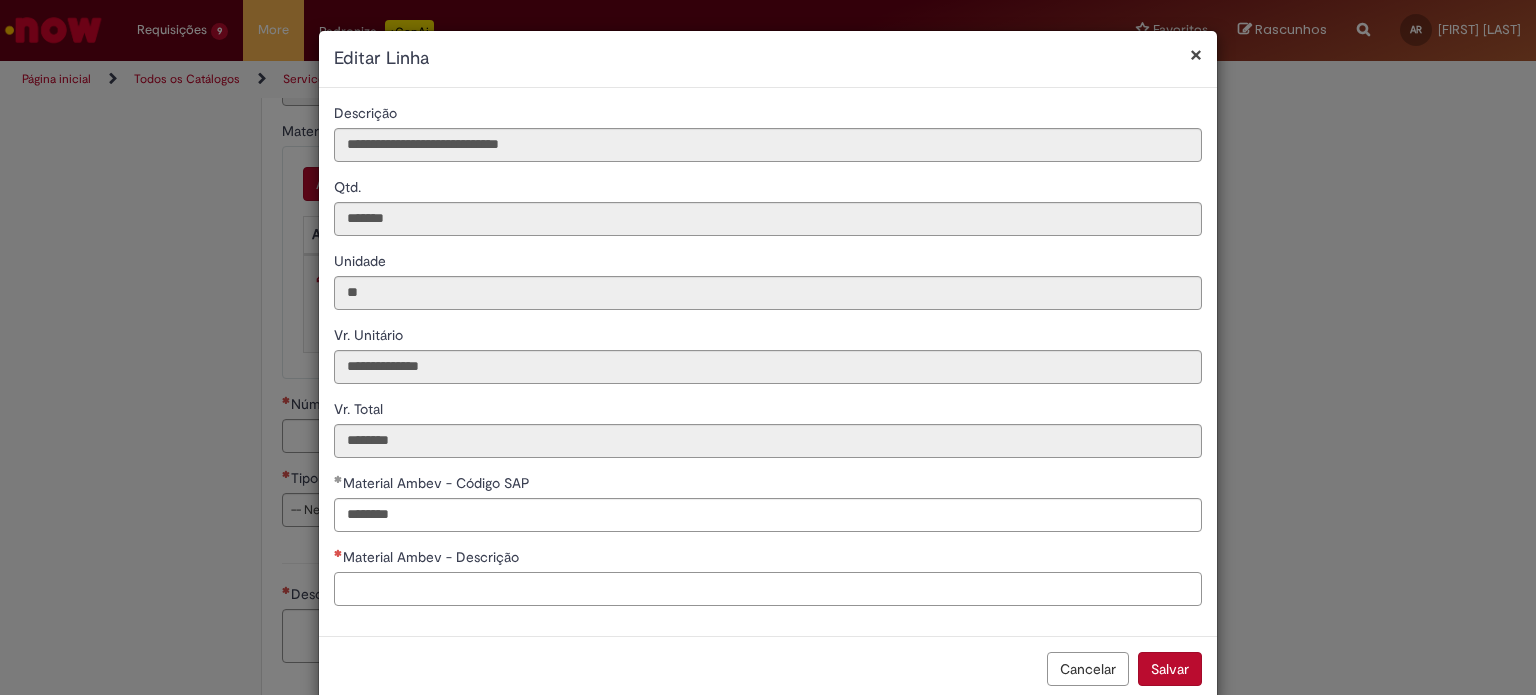 paste on "**********" 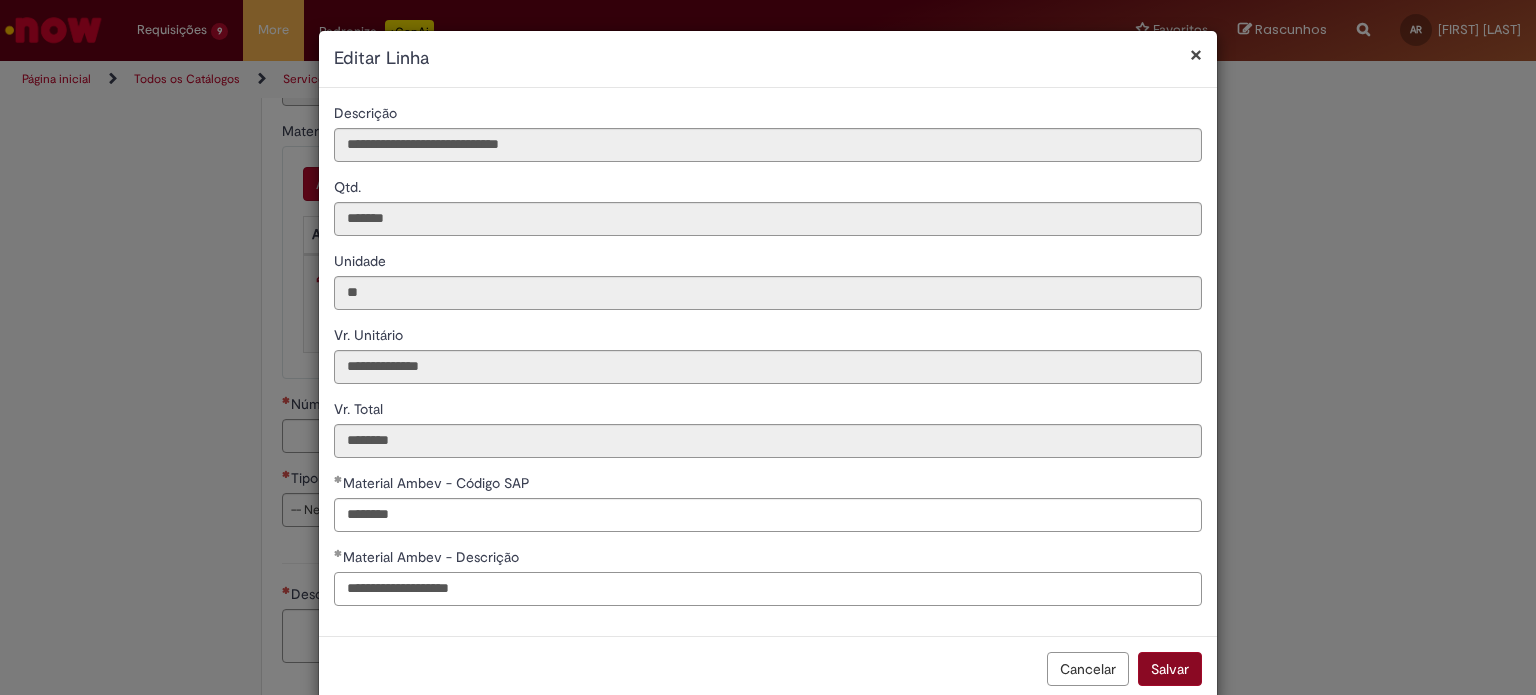 type on "**********" 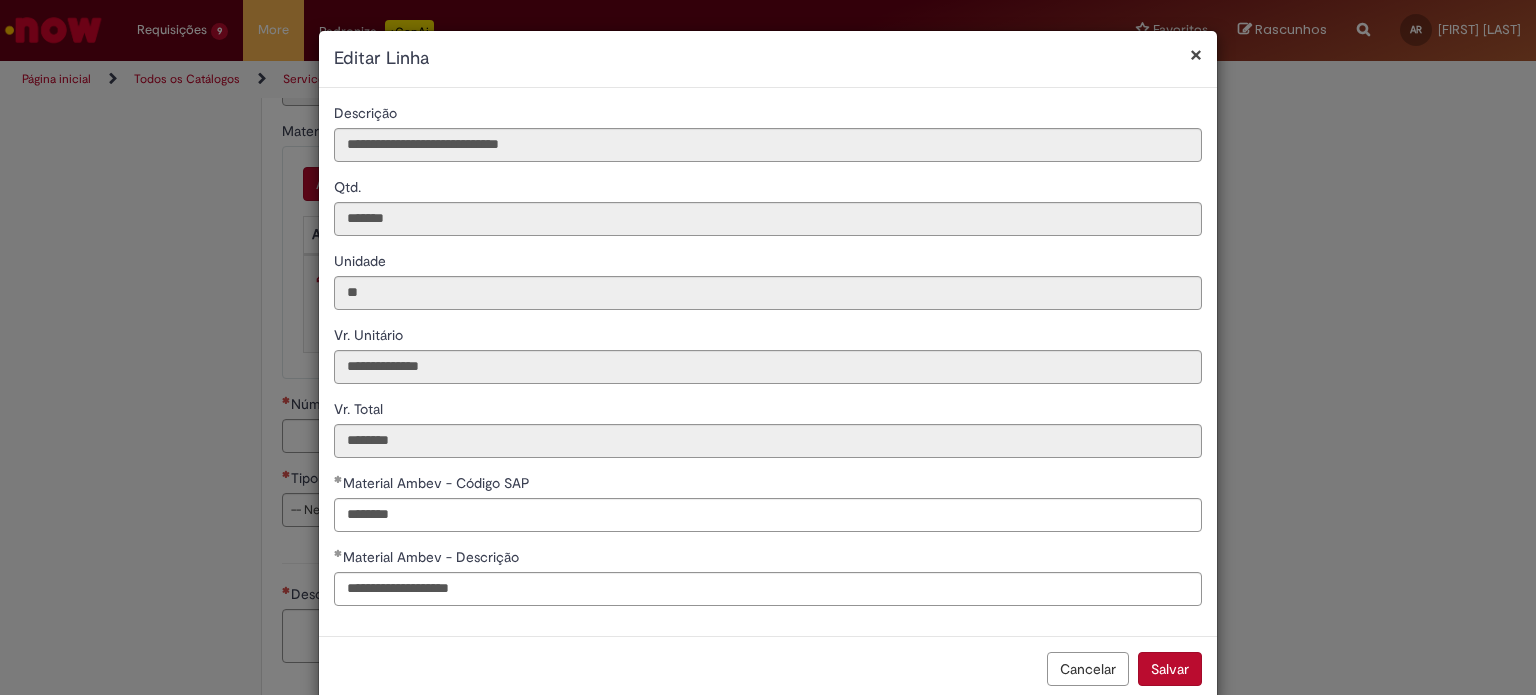 click on "Salvar" at bounding box center (1170, 669) 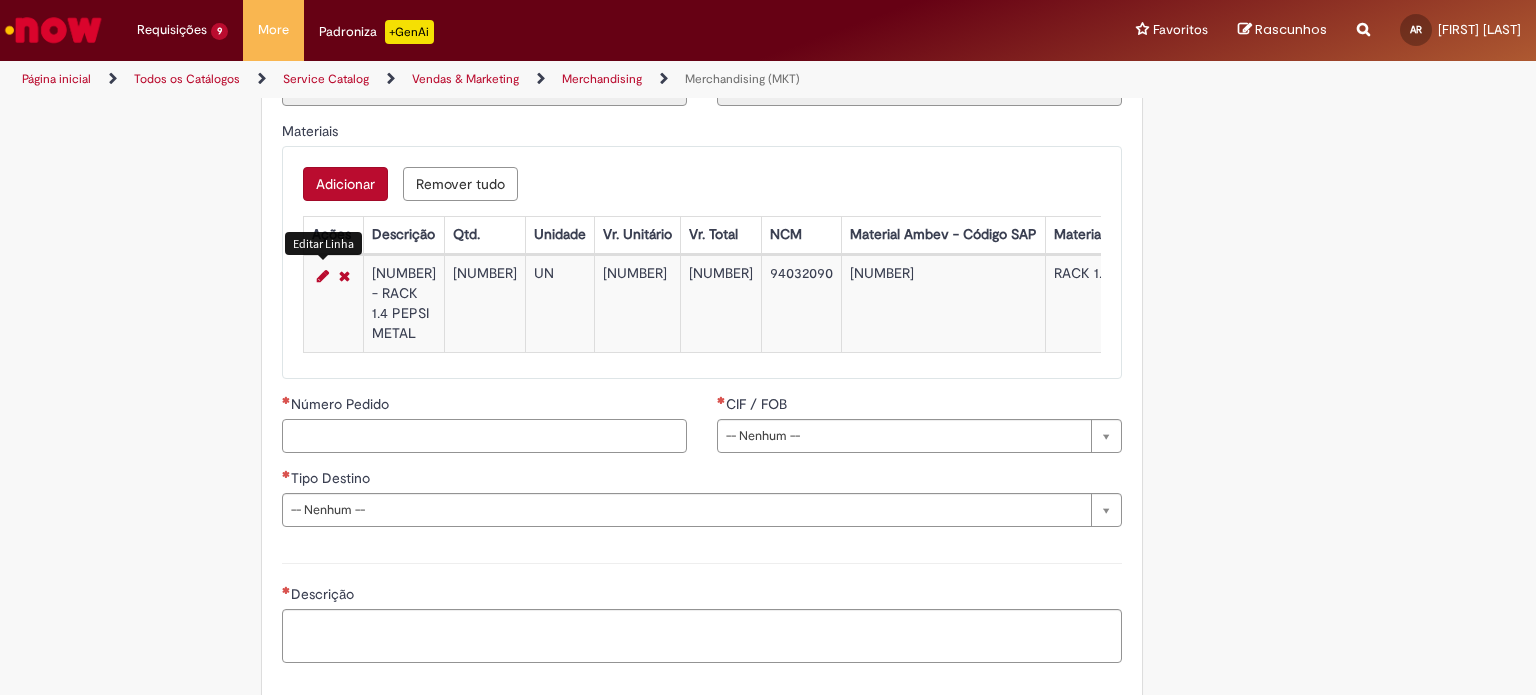 click on "Número Pedido" at bounding box center (484, 436) 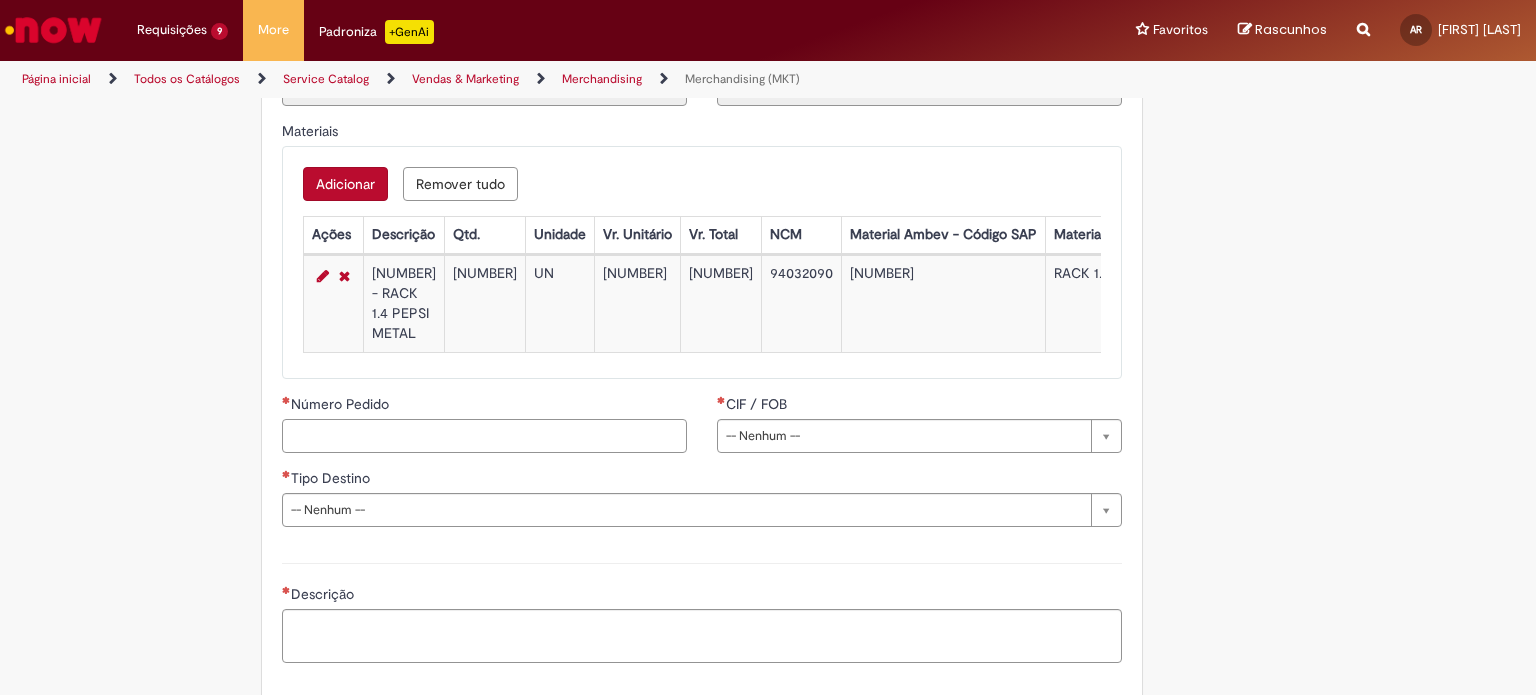 click on "Número Pedido" at bounding box center (484, 436) 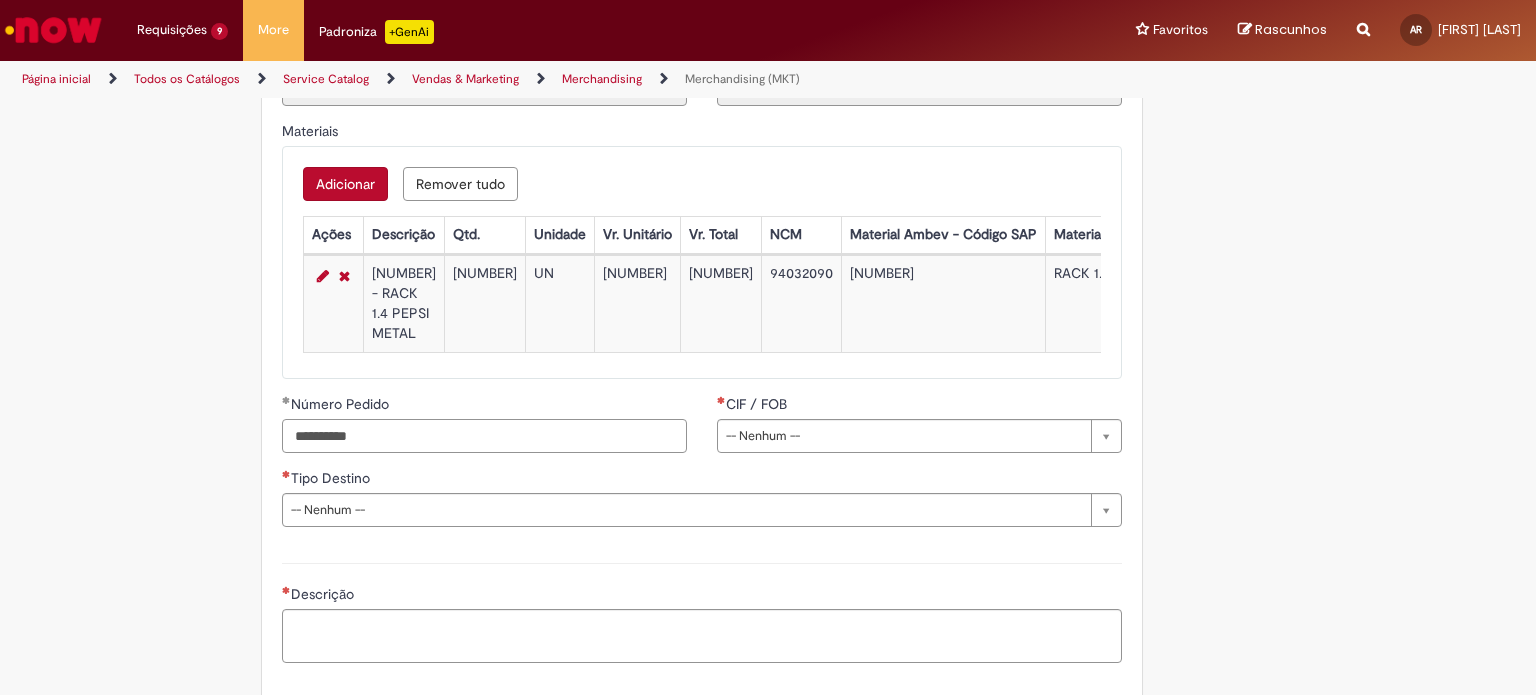 type on "**********" 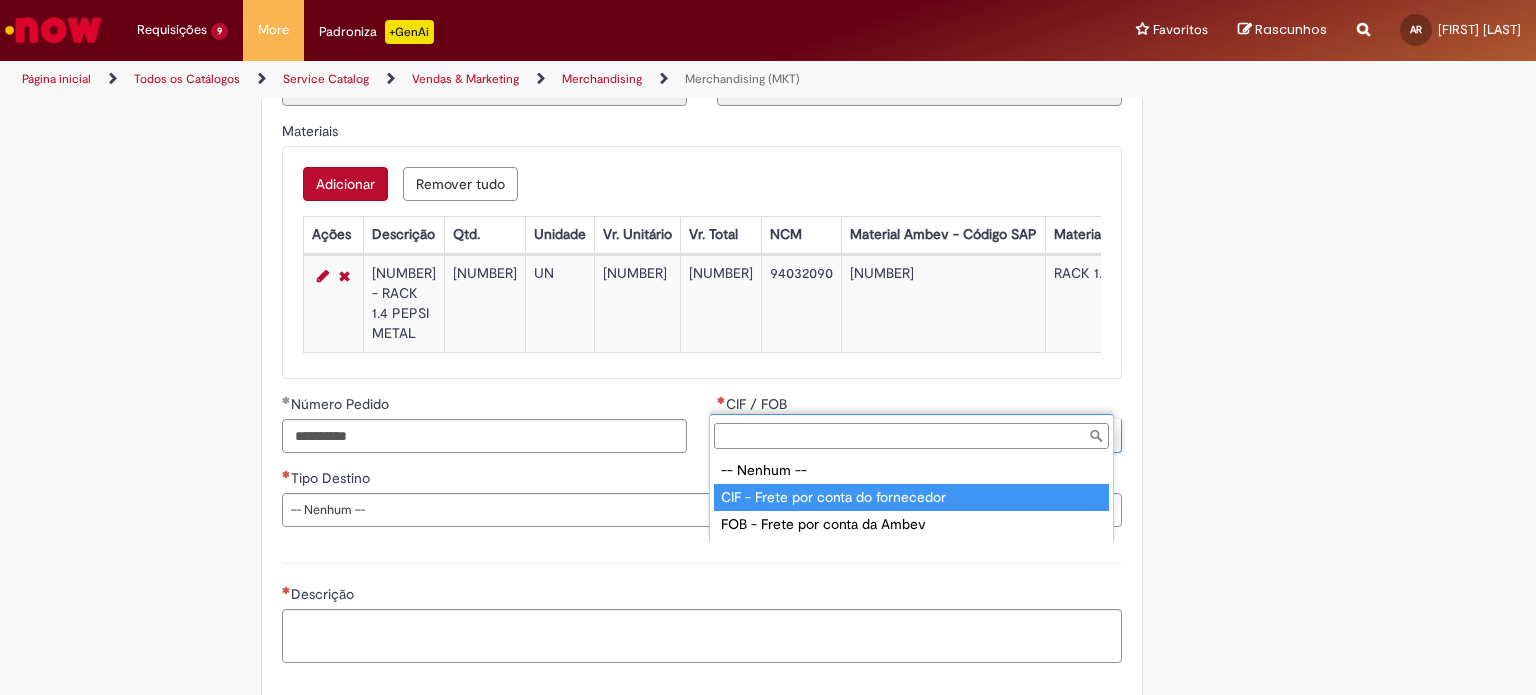 type on "**********" 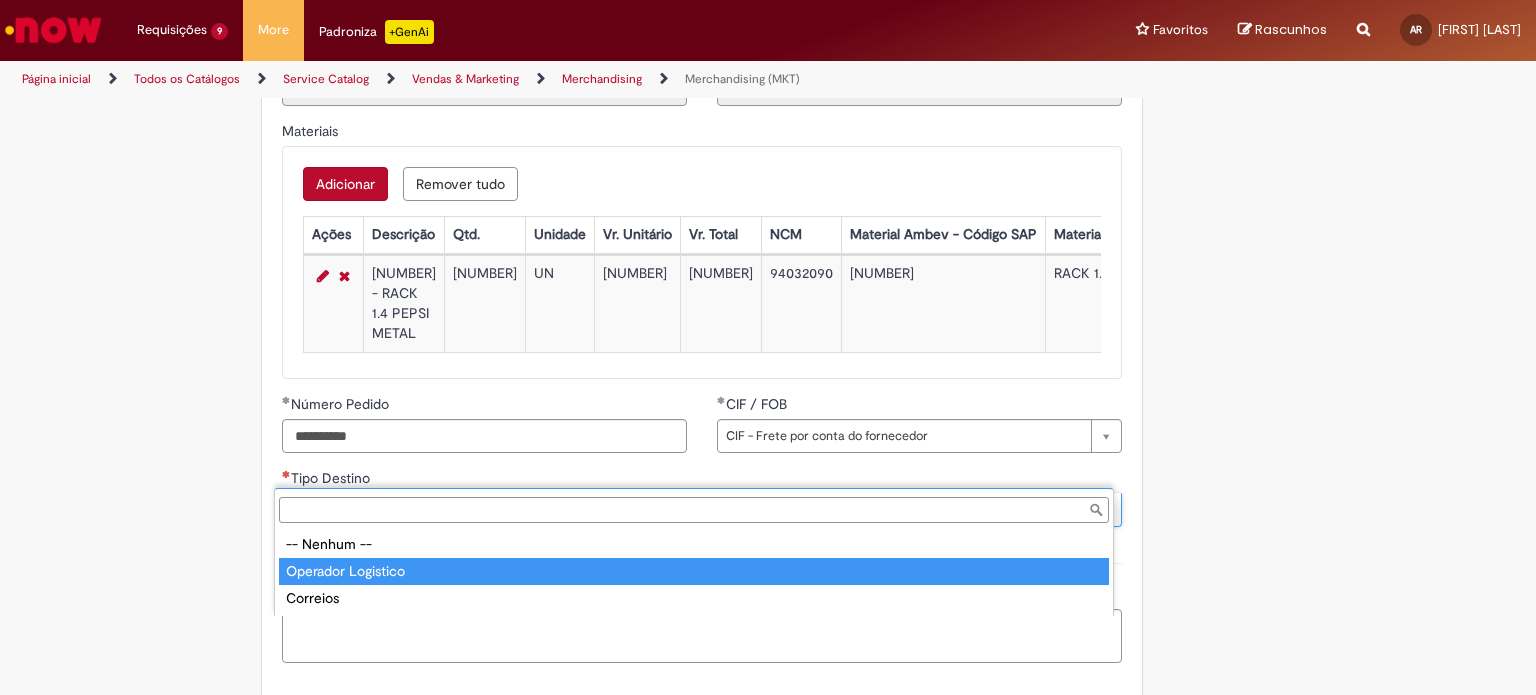 type on "**********" 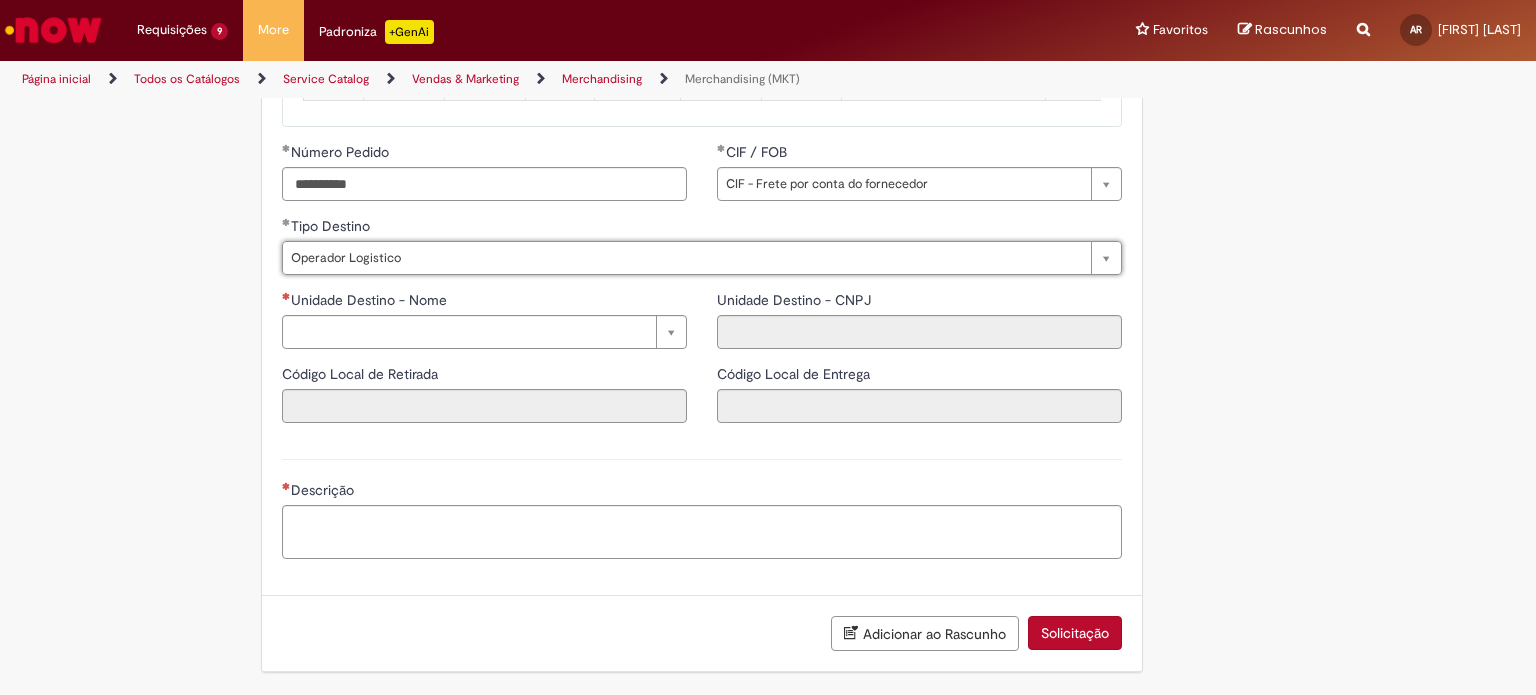 scroll, scrollTop: 2572, scrollLeft: 0, axis: vertical 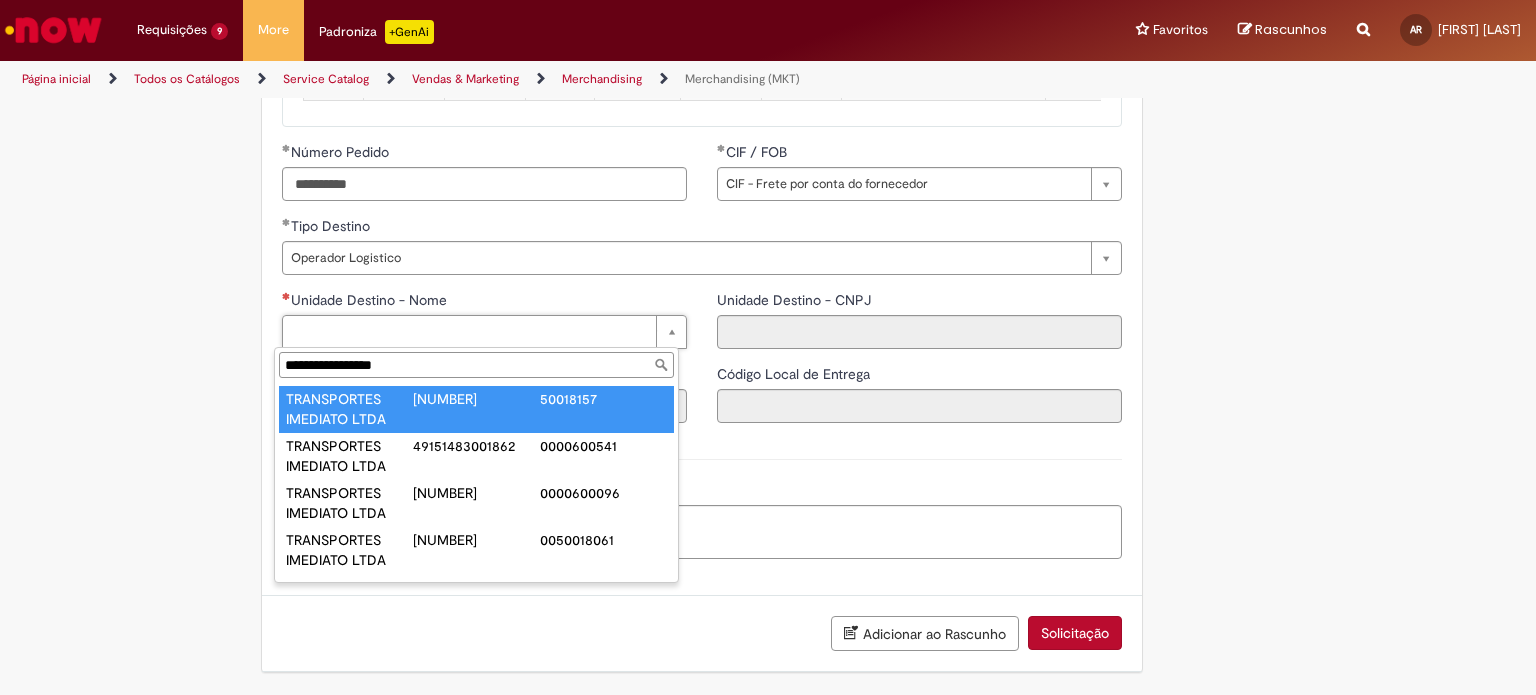 type on "**********" 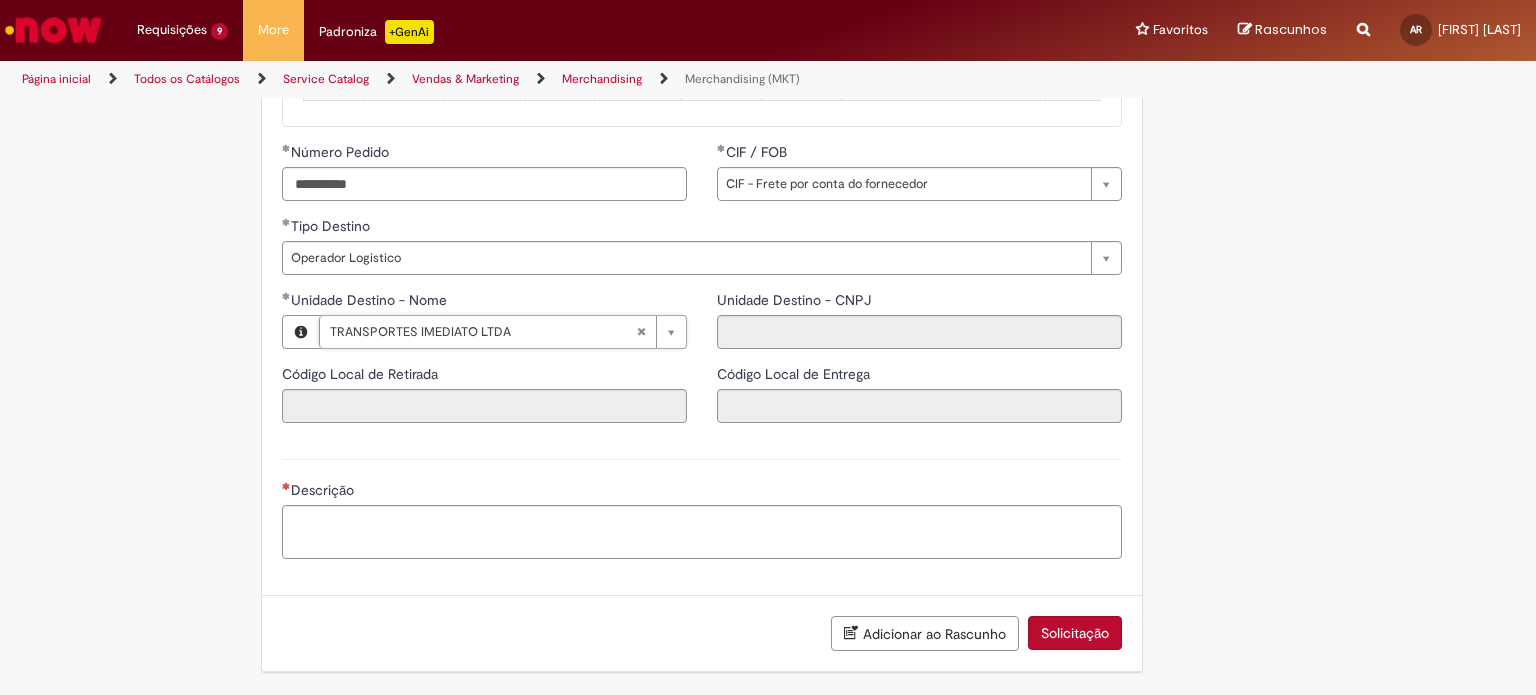 type on "**********" 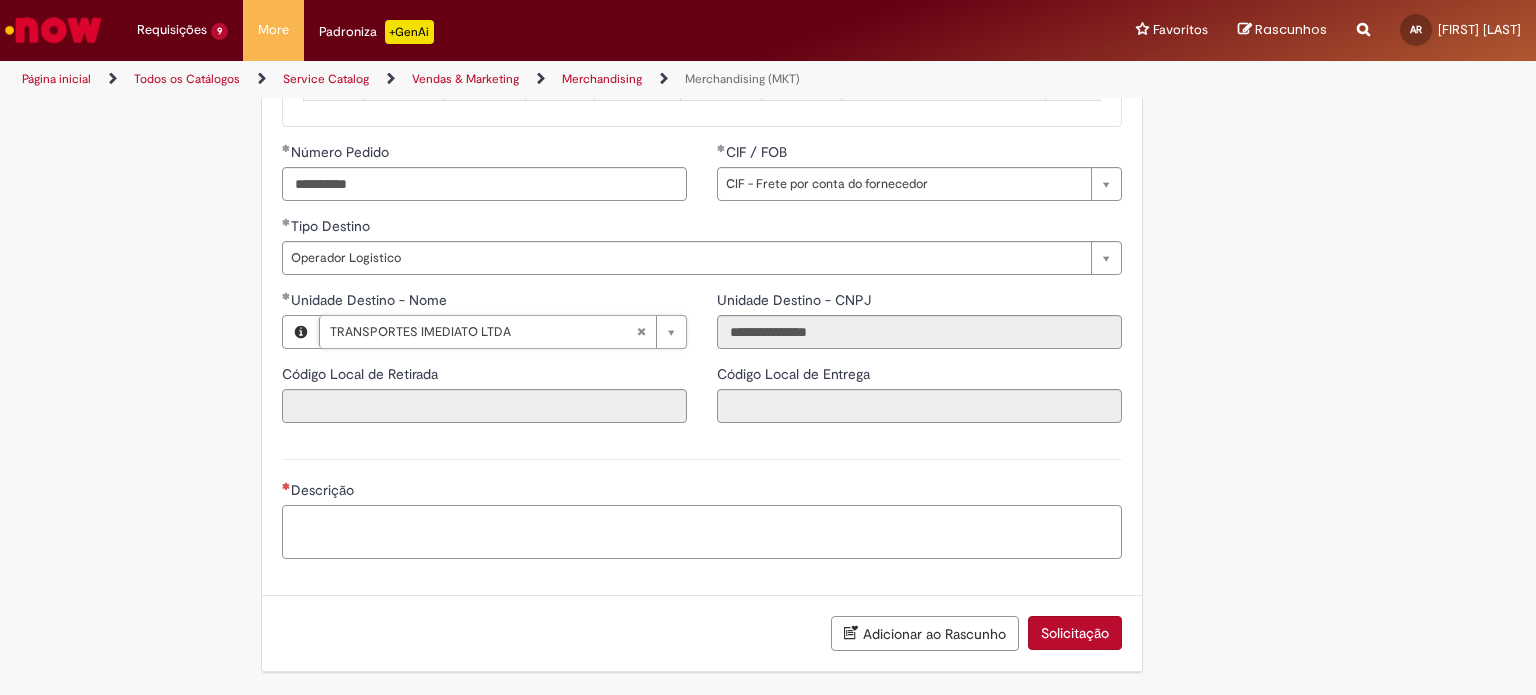 click on "Descrição" at bounding box center (702, 532) 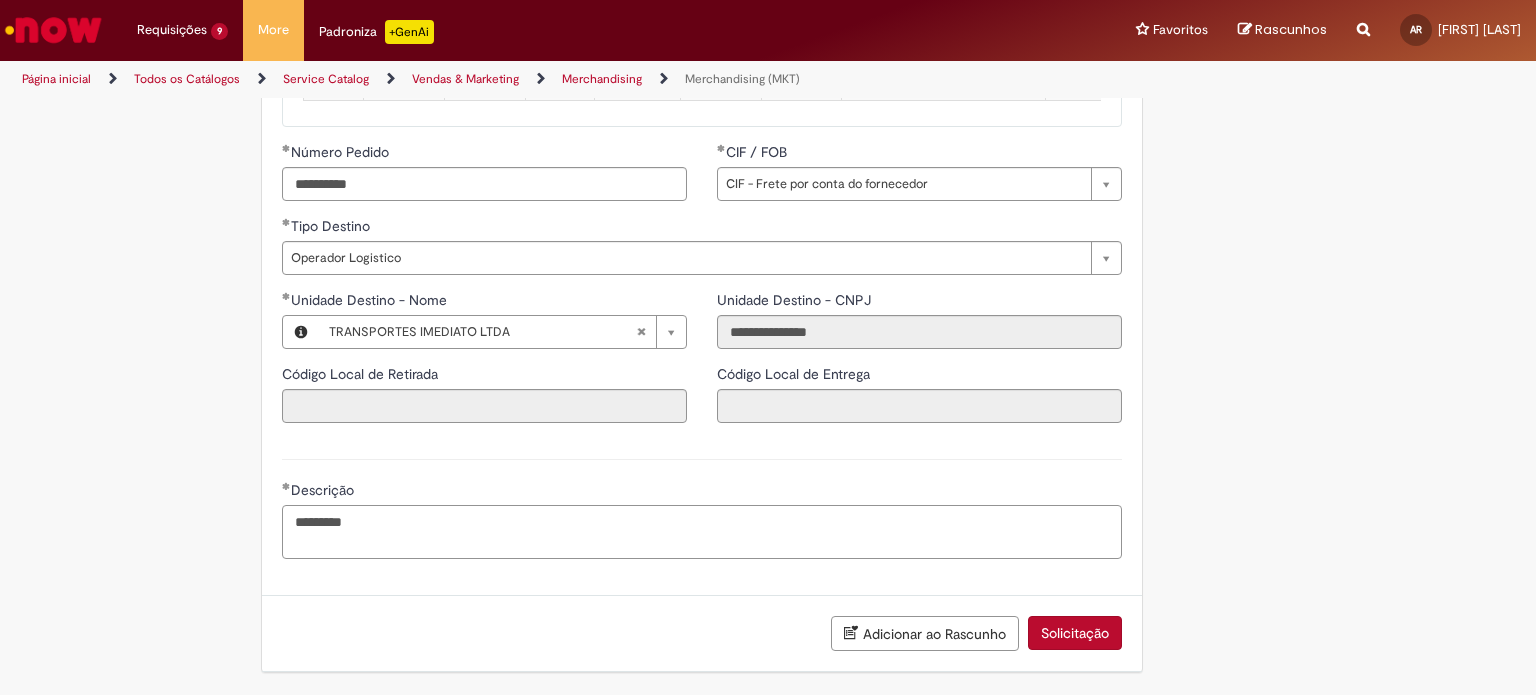 type on "*********" 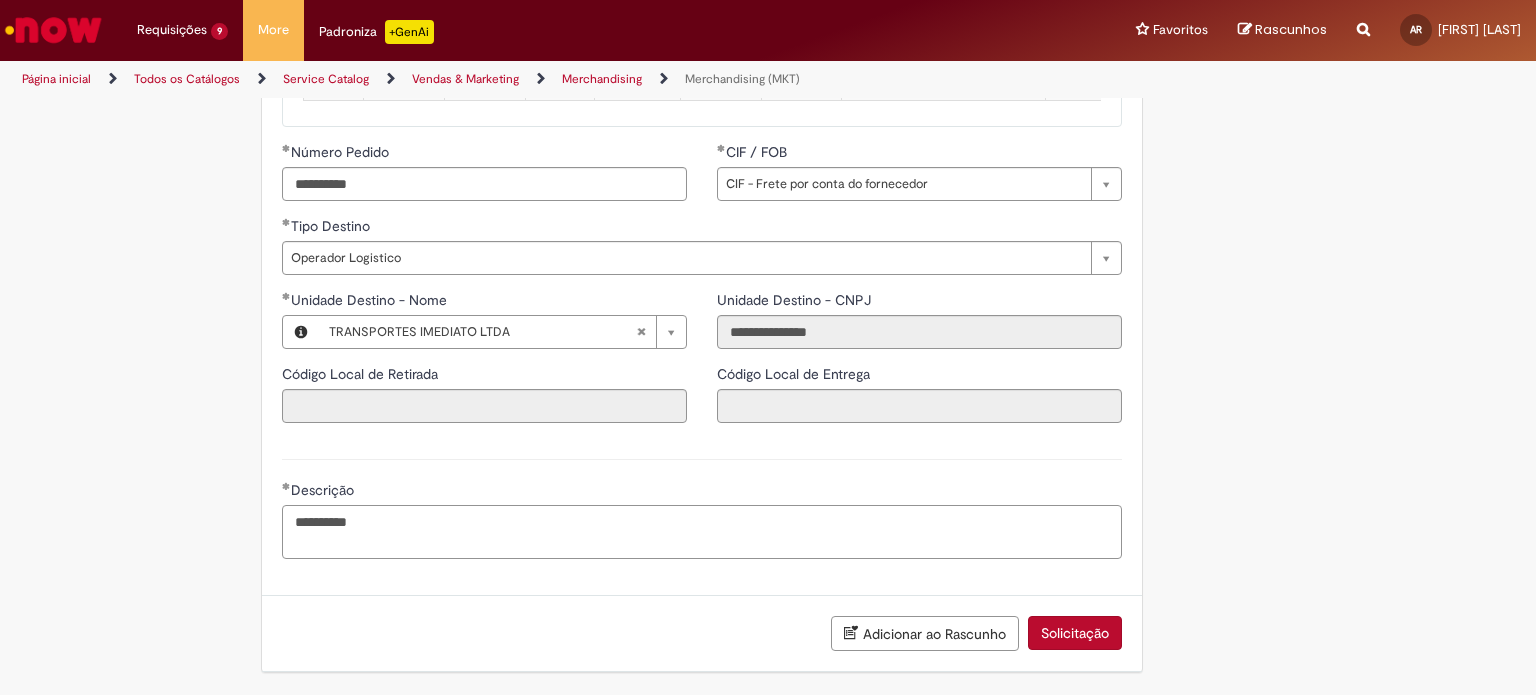 type on "**********" 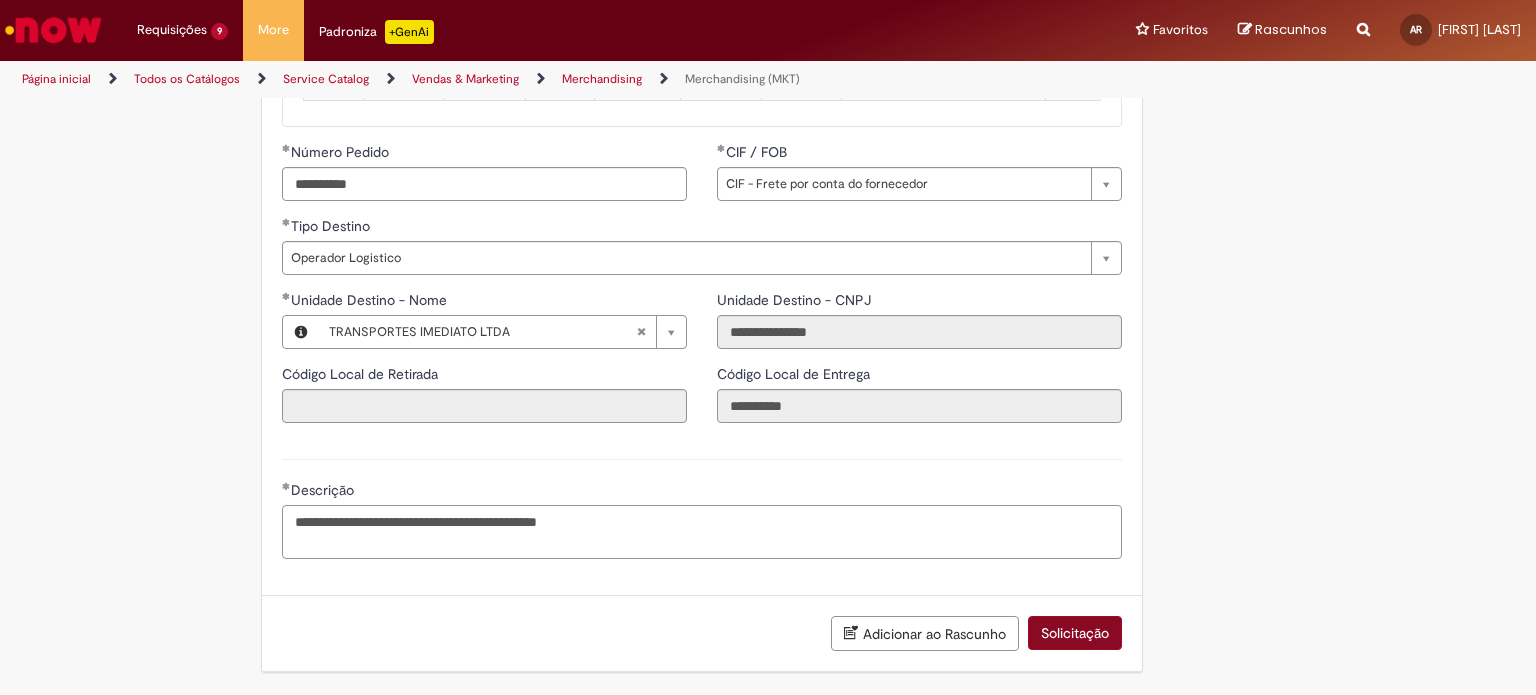 type on "**********" 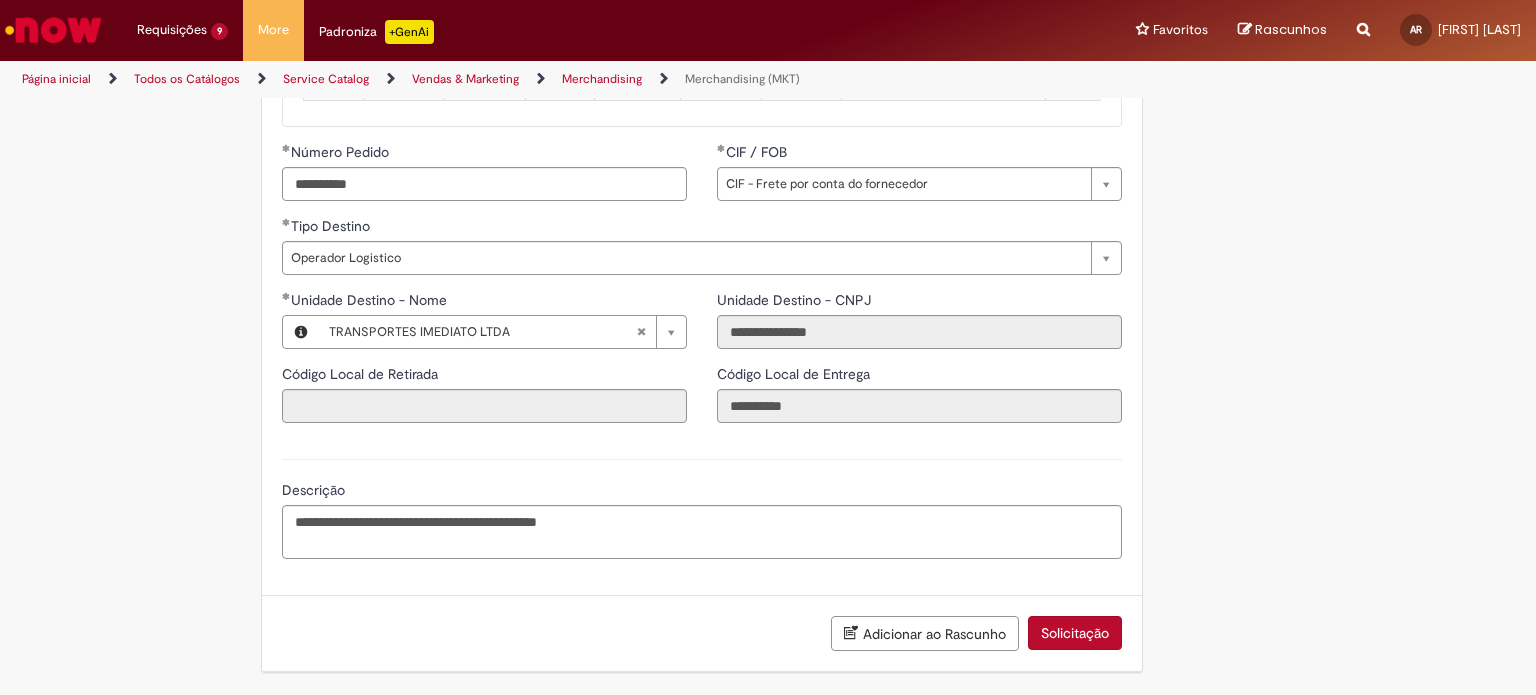 click on "Solicitação" at bounding box center [1075, 633] 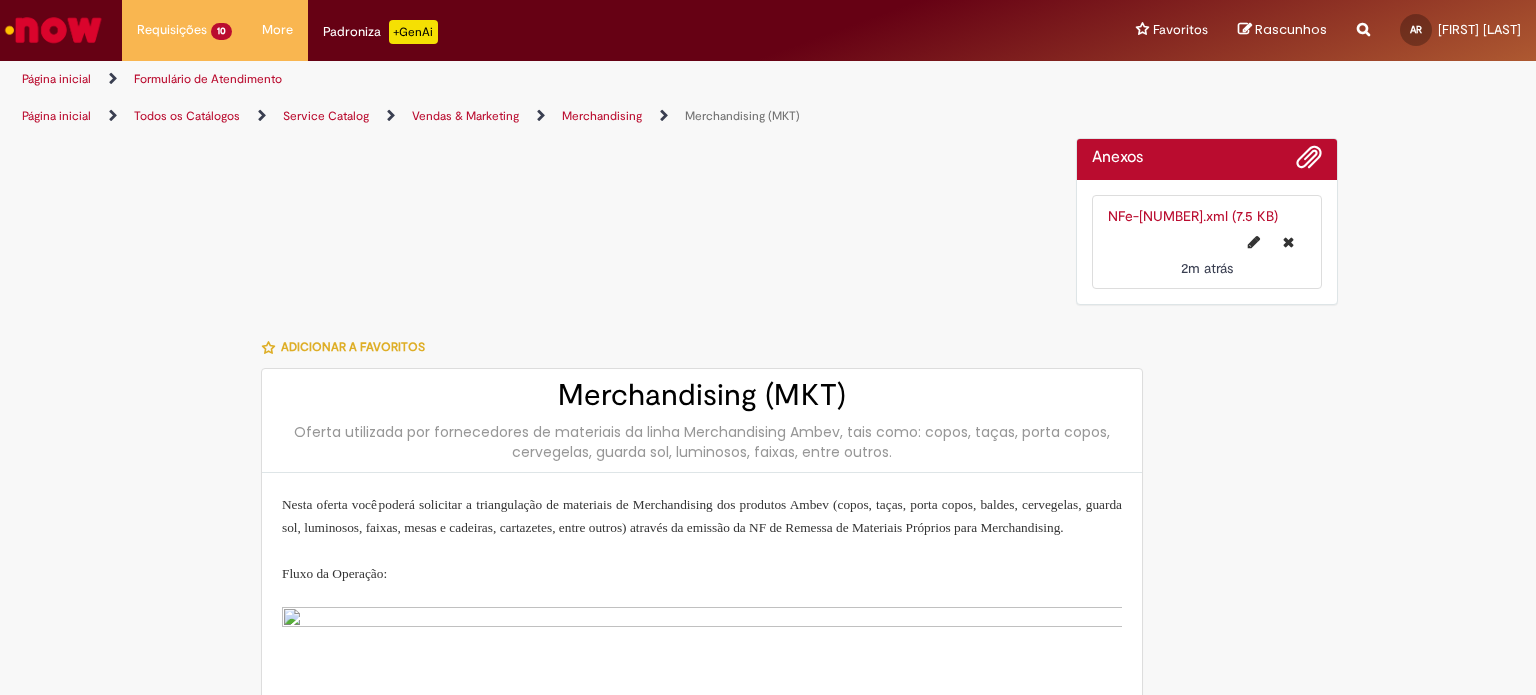 scroll, scrollTop: 0, scrollLeft: 0, axis: both 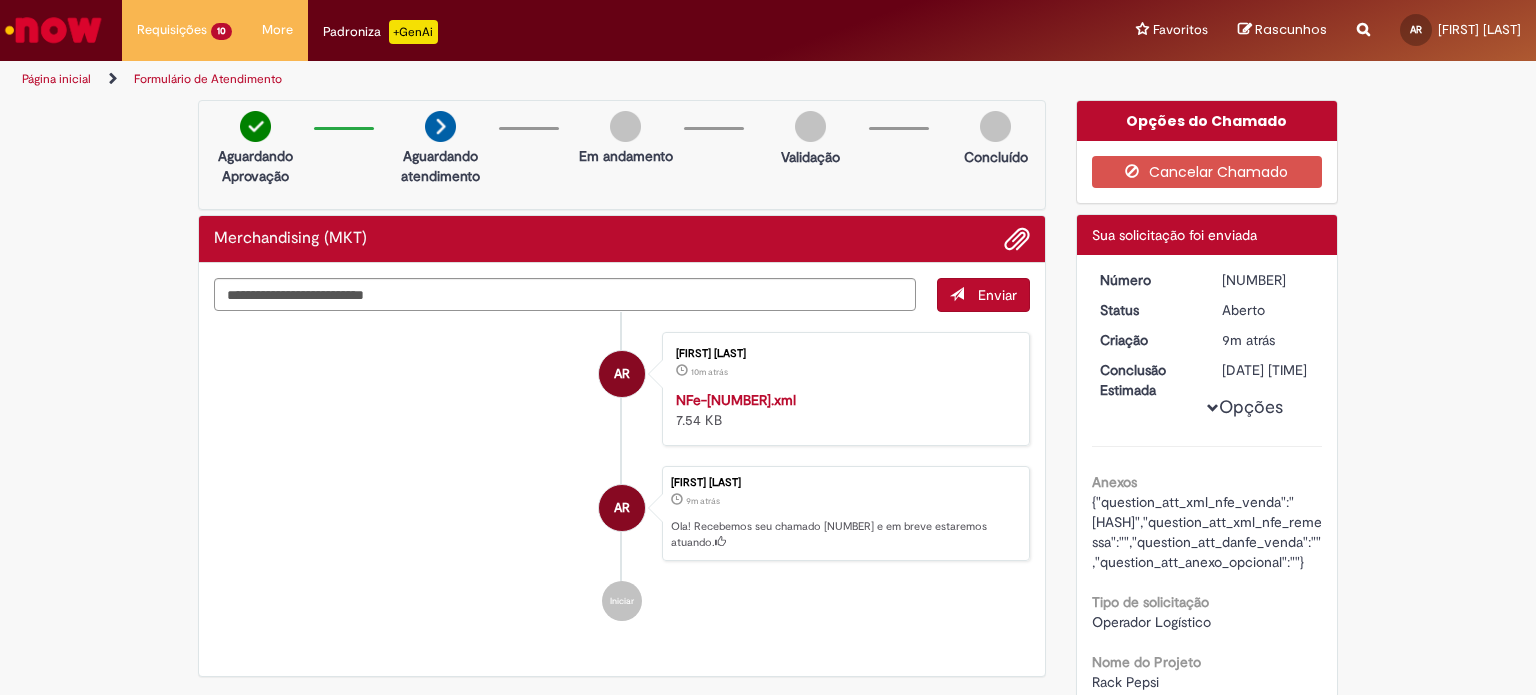 click on "Página inicial" at bounding box center (56, 79) 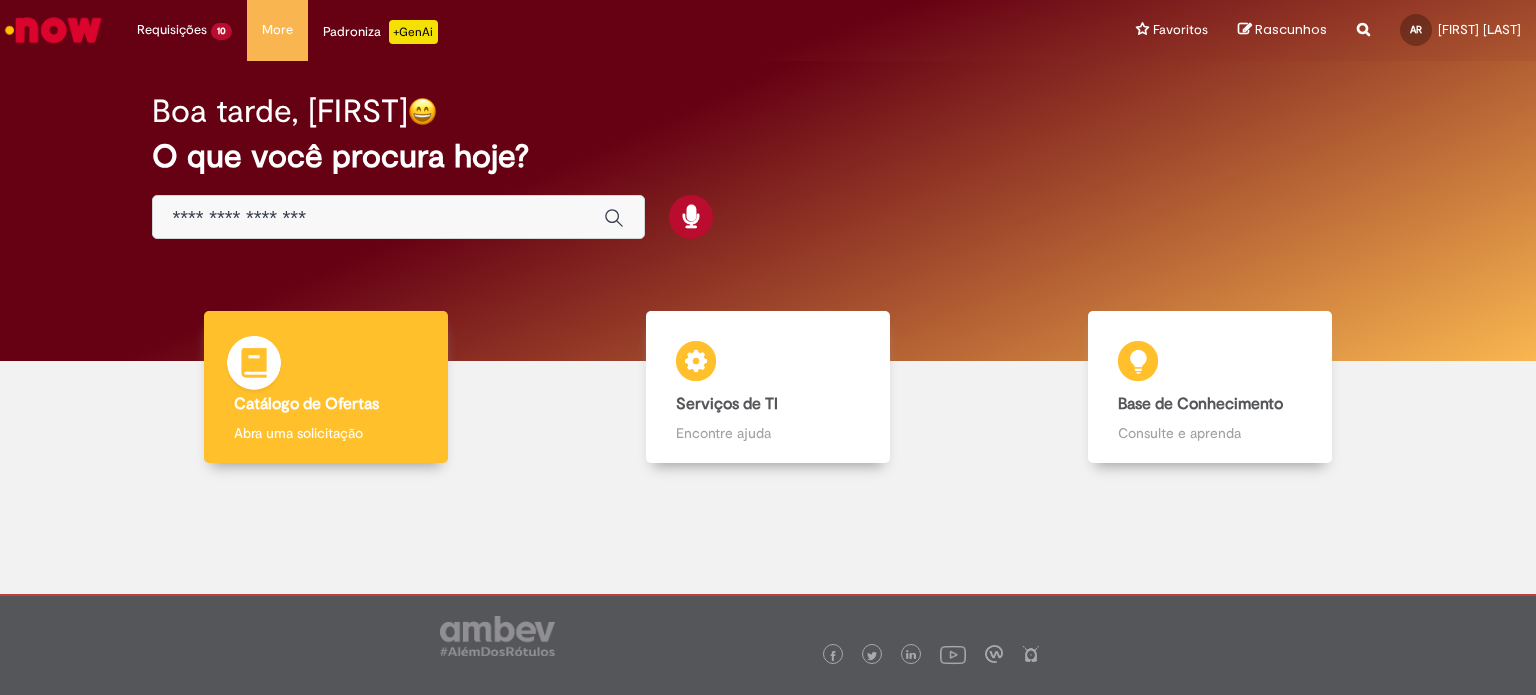 click on "Catálogo de Ofertas
Catálogo de Ofertas
Abra uma solicitação" at bounding box center [325, 387] 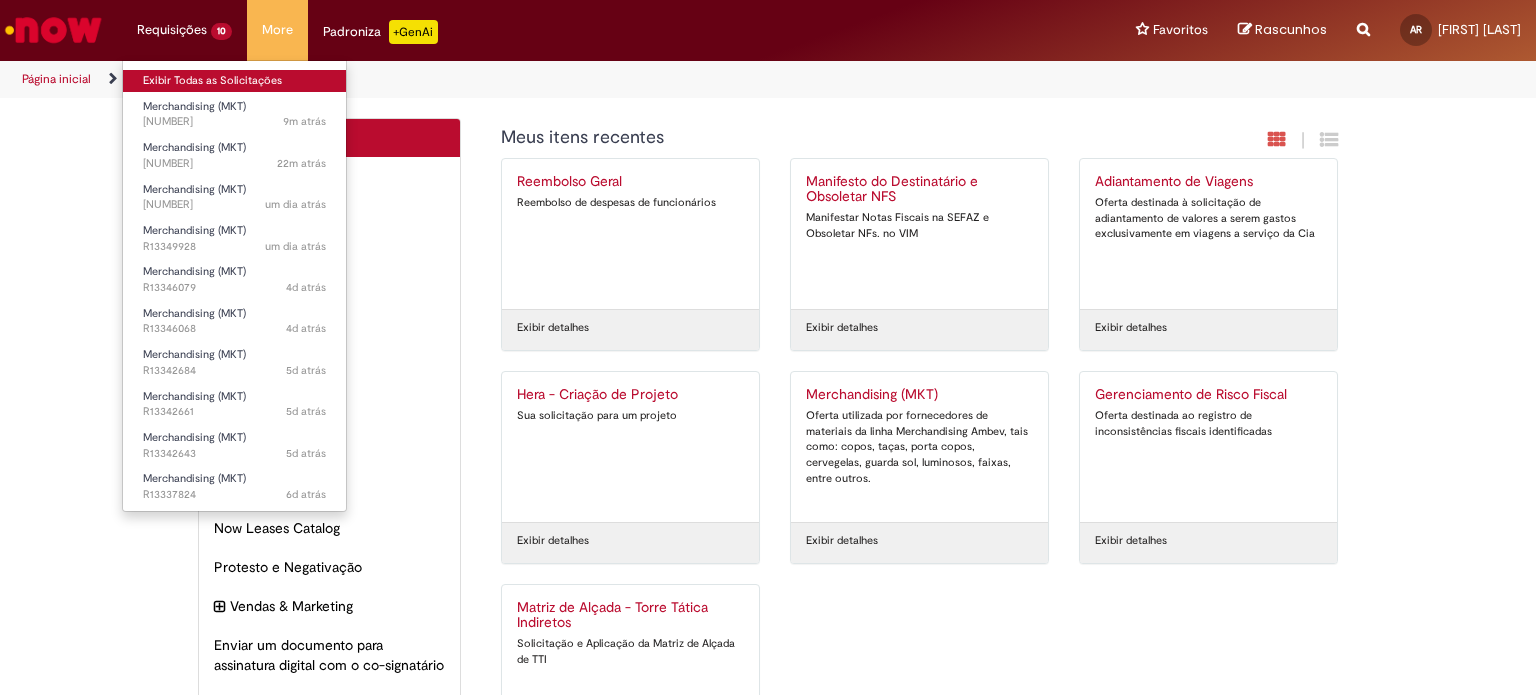 click on "Exibir Todas as Solicitações" at bounding box center [234, 81] 